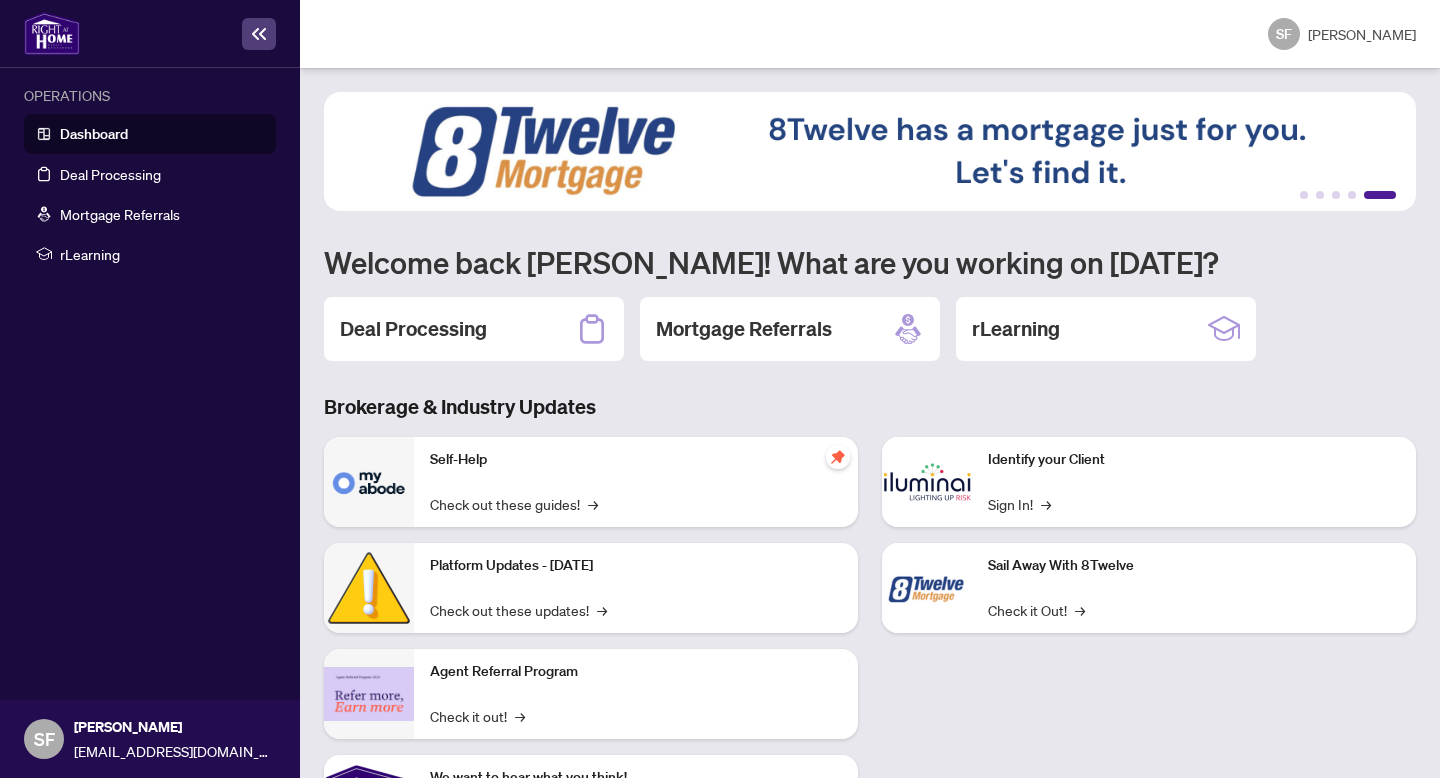 scroll, scrollTop: 0, scrollLeft: 0, axis: both 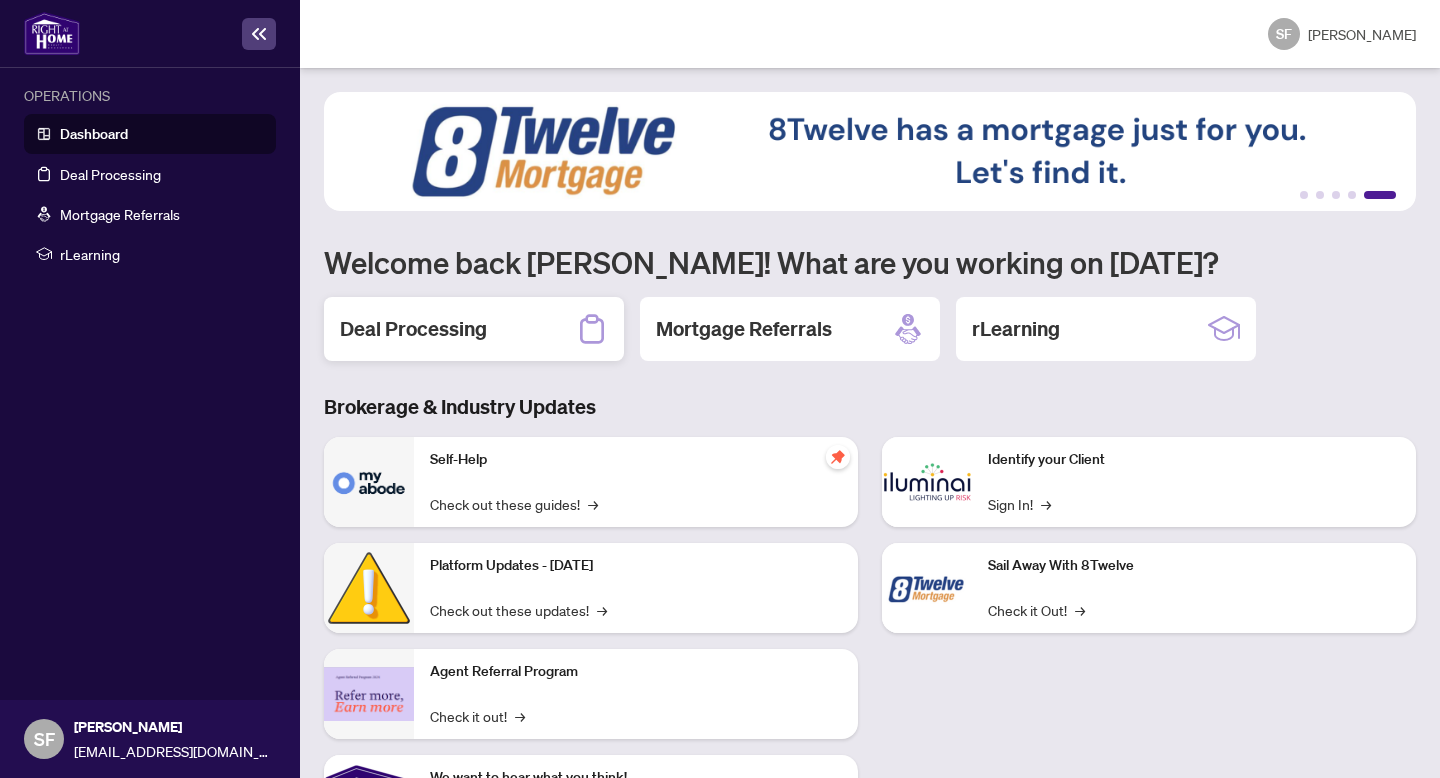 click on "Deal Processing" at bounding box center [474, 329] 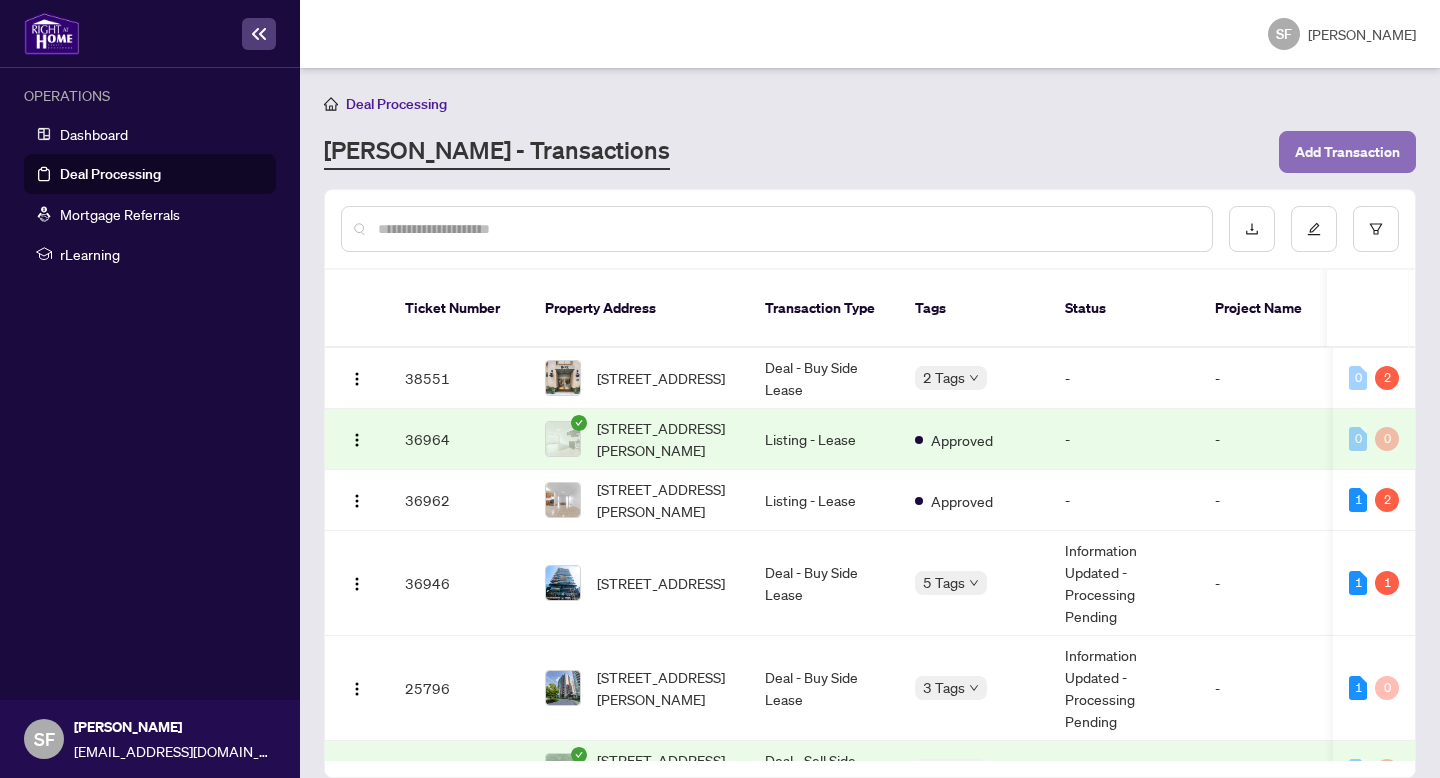click on "Add Transaction" at bounding box center (1347, 152) 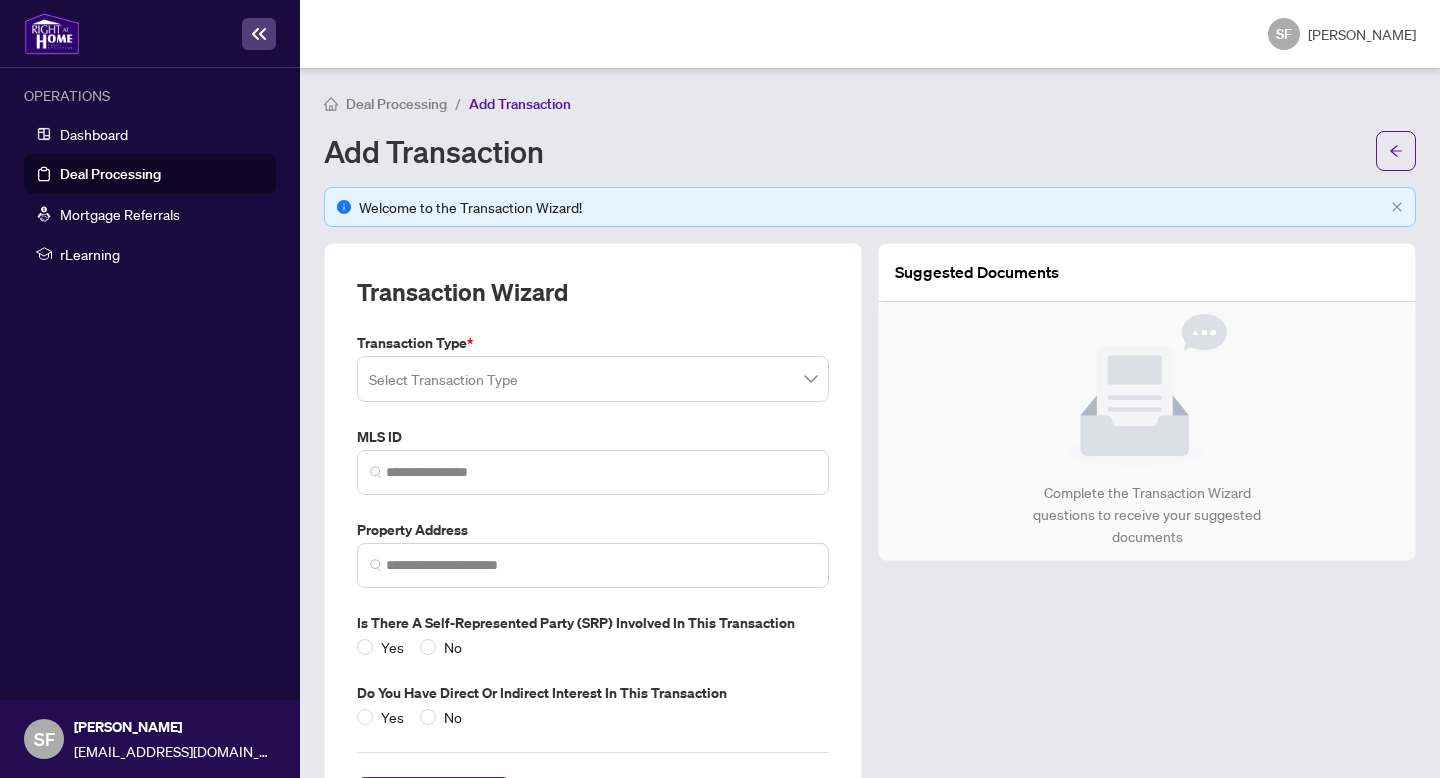 click at bounding box center [593, 379] 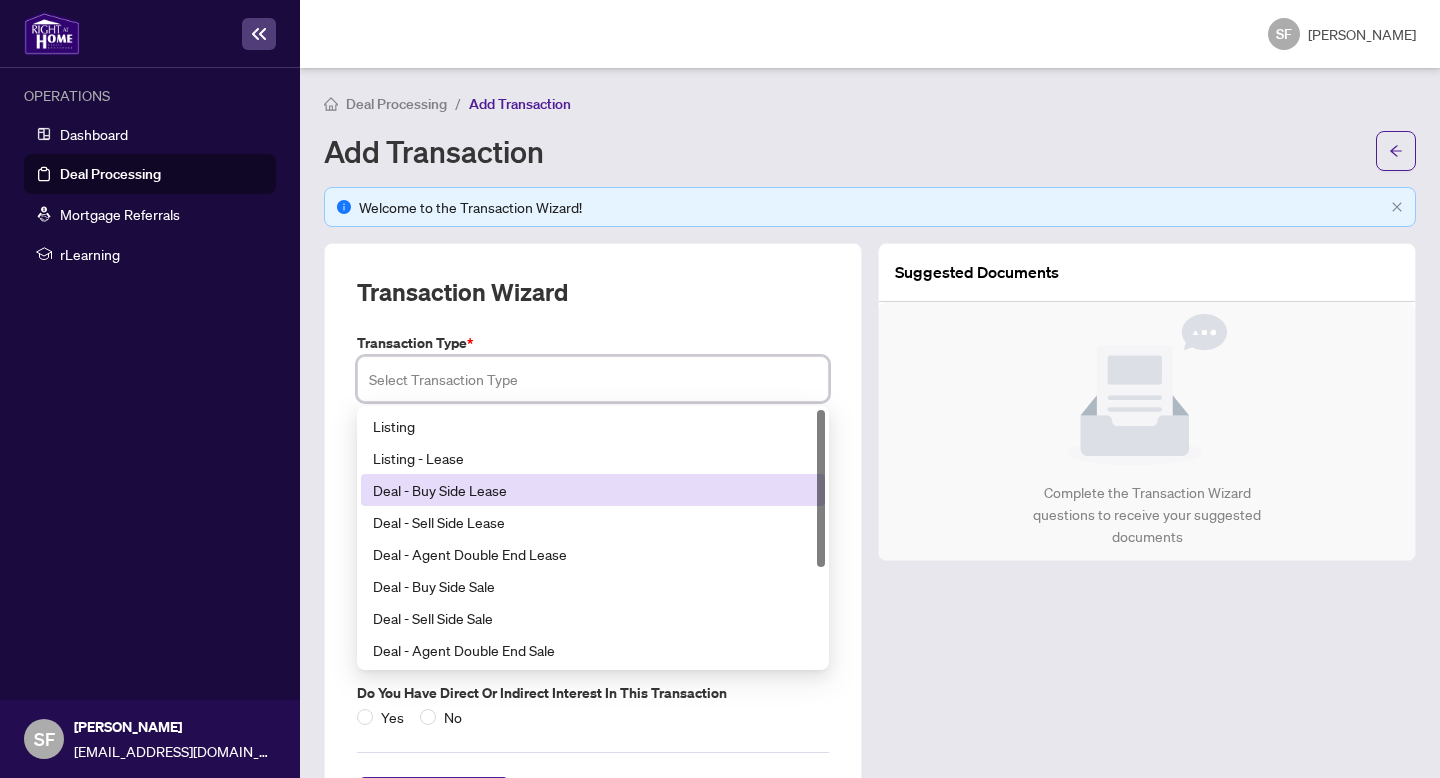 click on "Deal - Buy Side Lease" at bounding box center [593, 490] 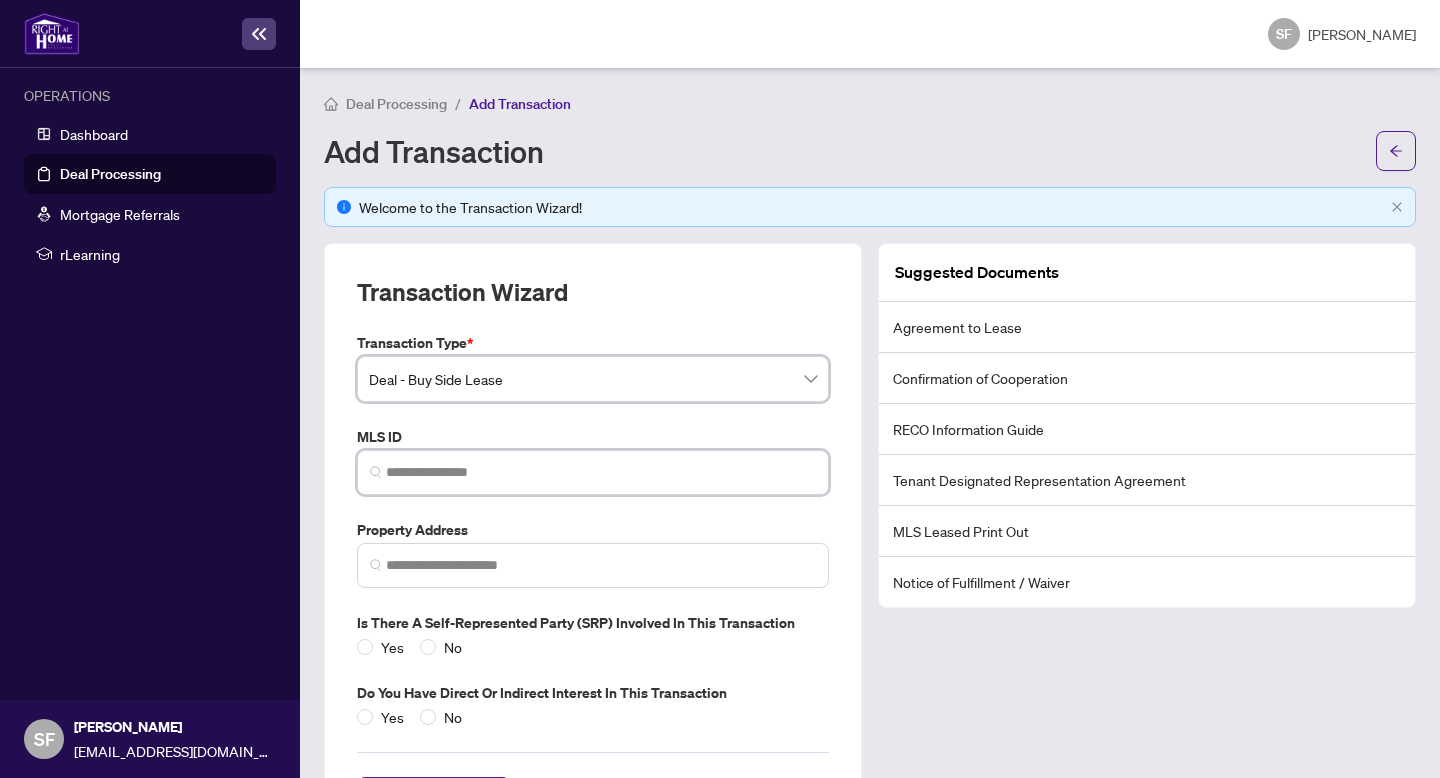 click at bounding box center (601, 472) 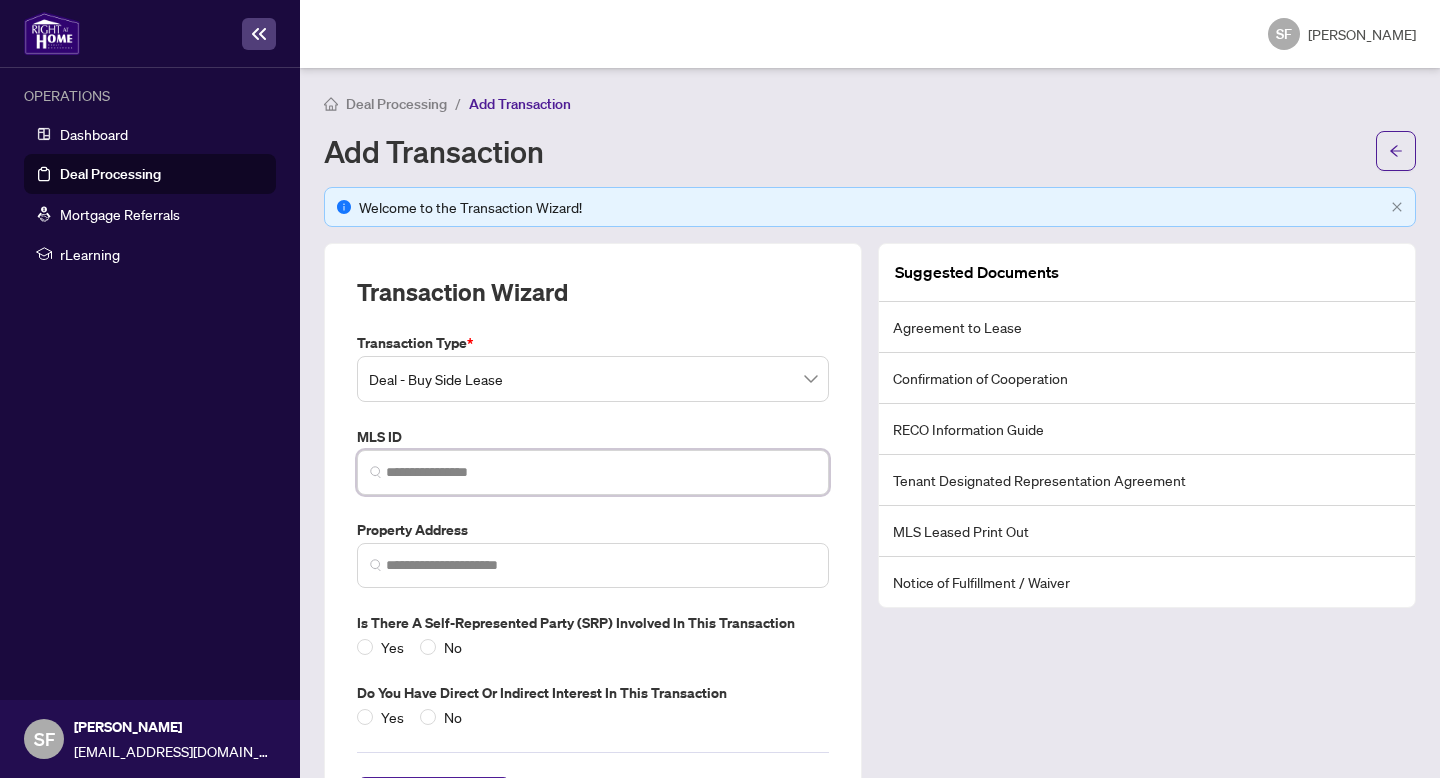 paste on "*********" 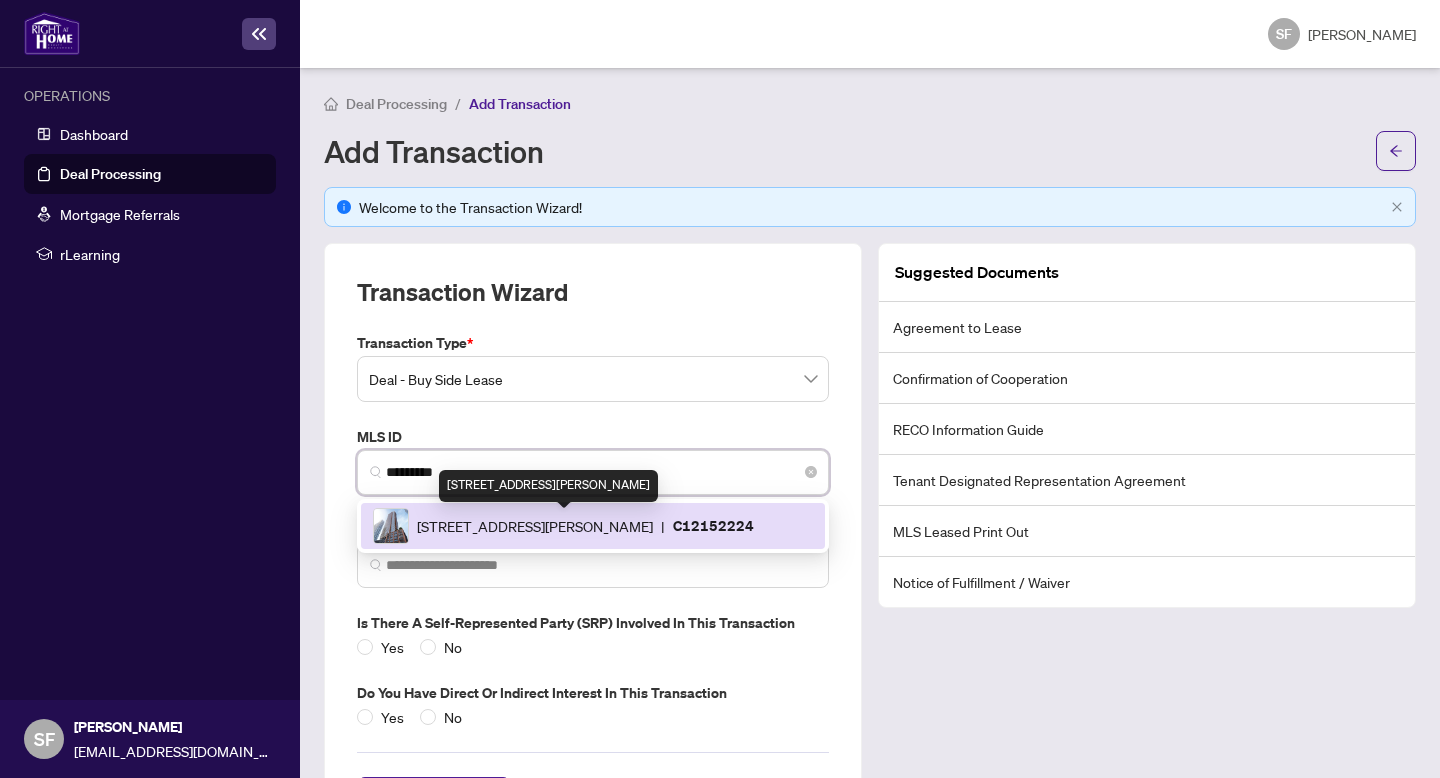 click on "[STREET_ADDRESS][PERSON_NAME] | C12152224" at bounding box center (593, 526) 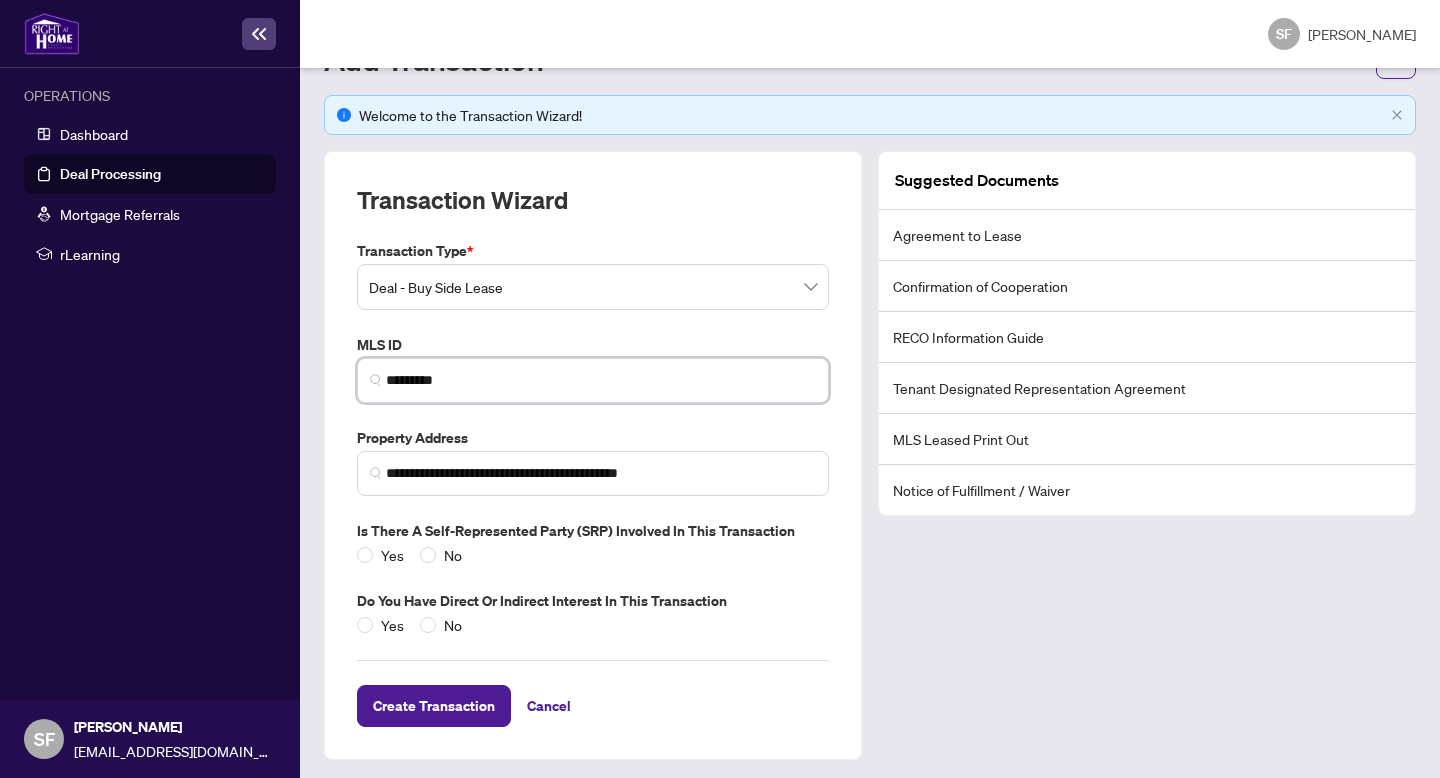 scroll, scrollTop: 97, scrollLeft: 0, axis: vertical 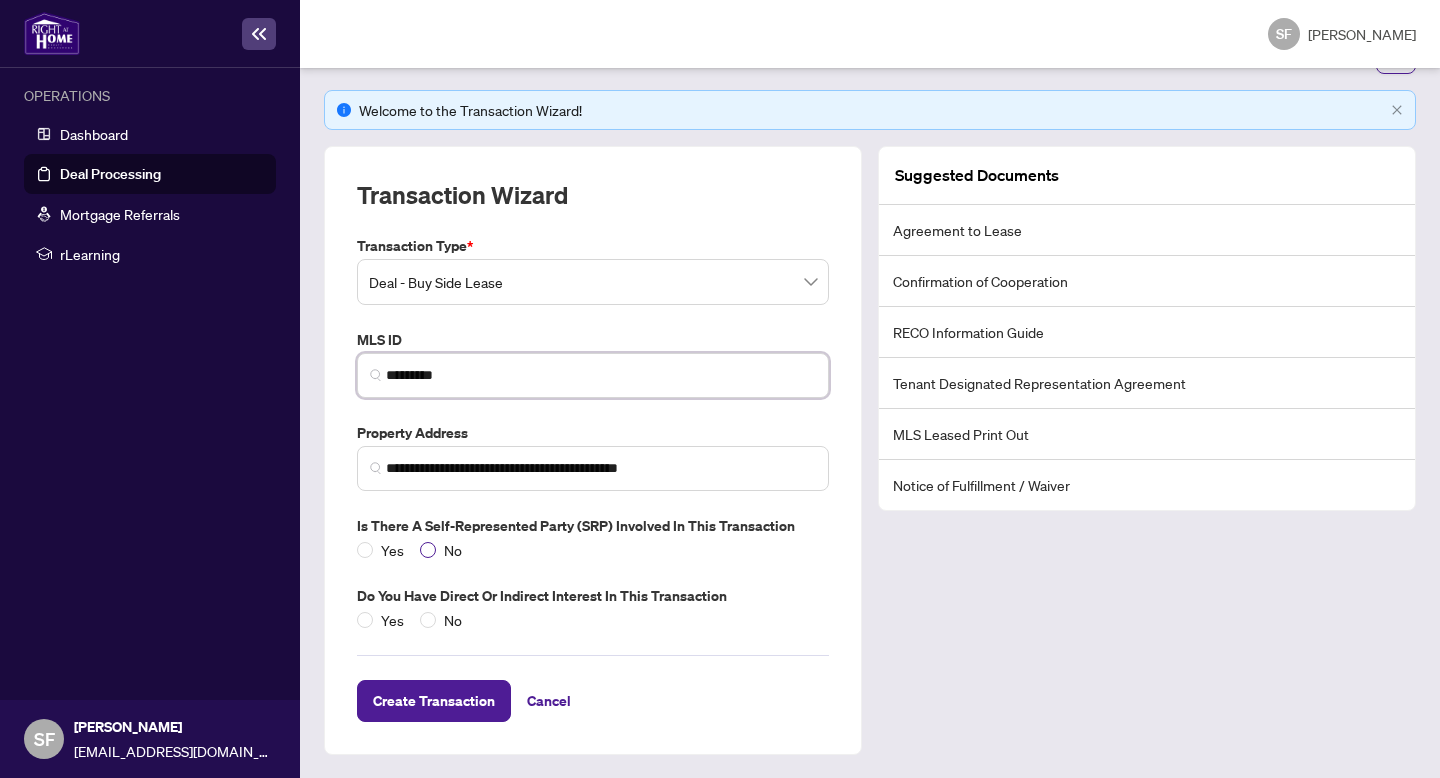 type on "*********" 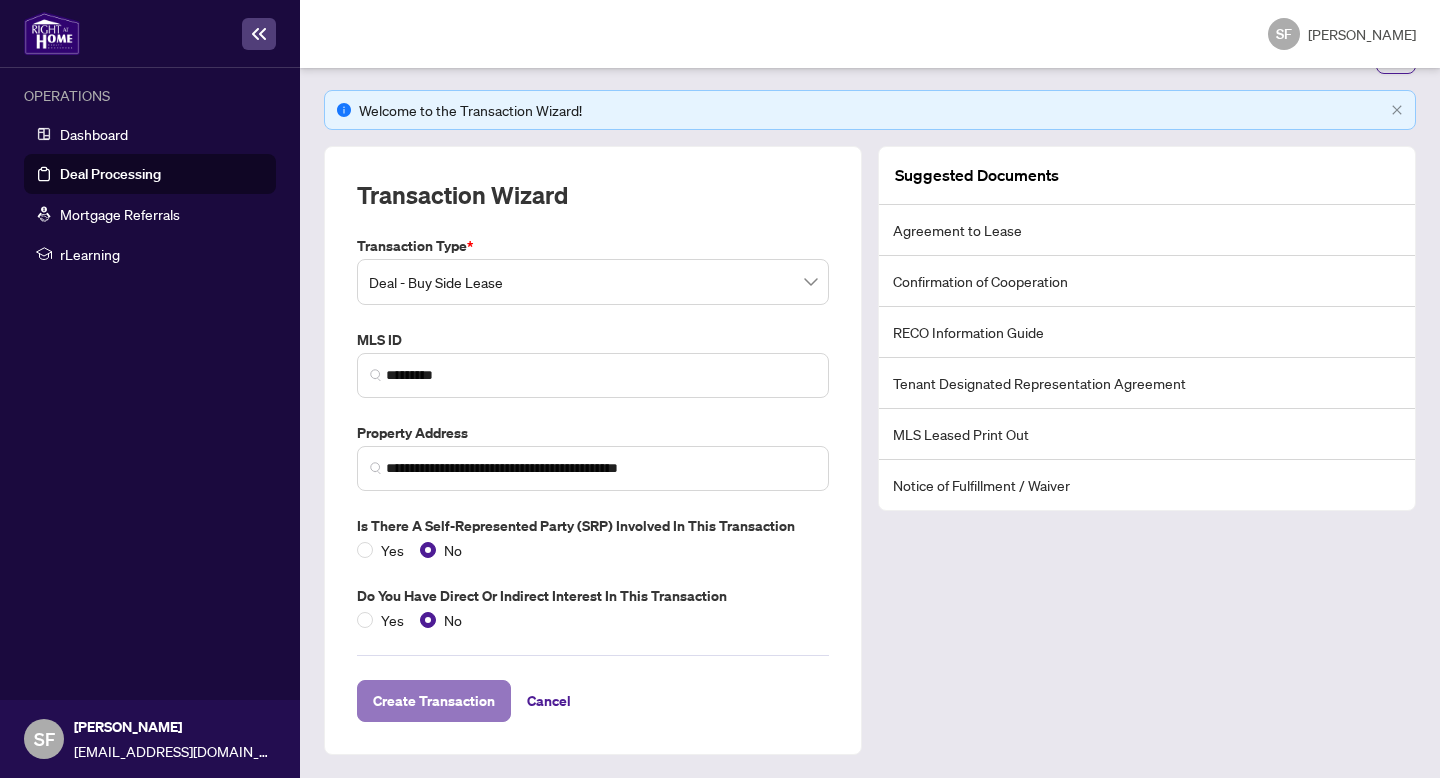click on "Create Transaction" at bounding box center (434, 701) 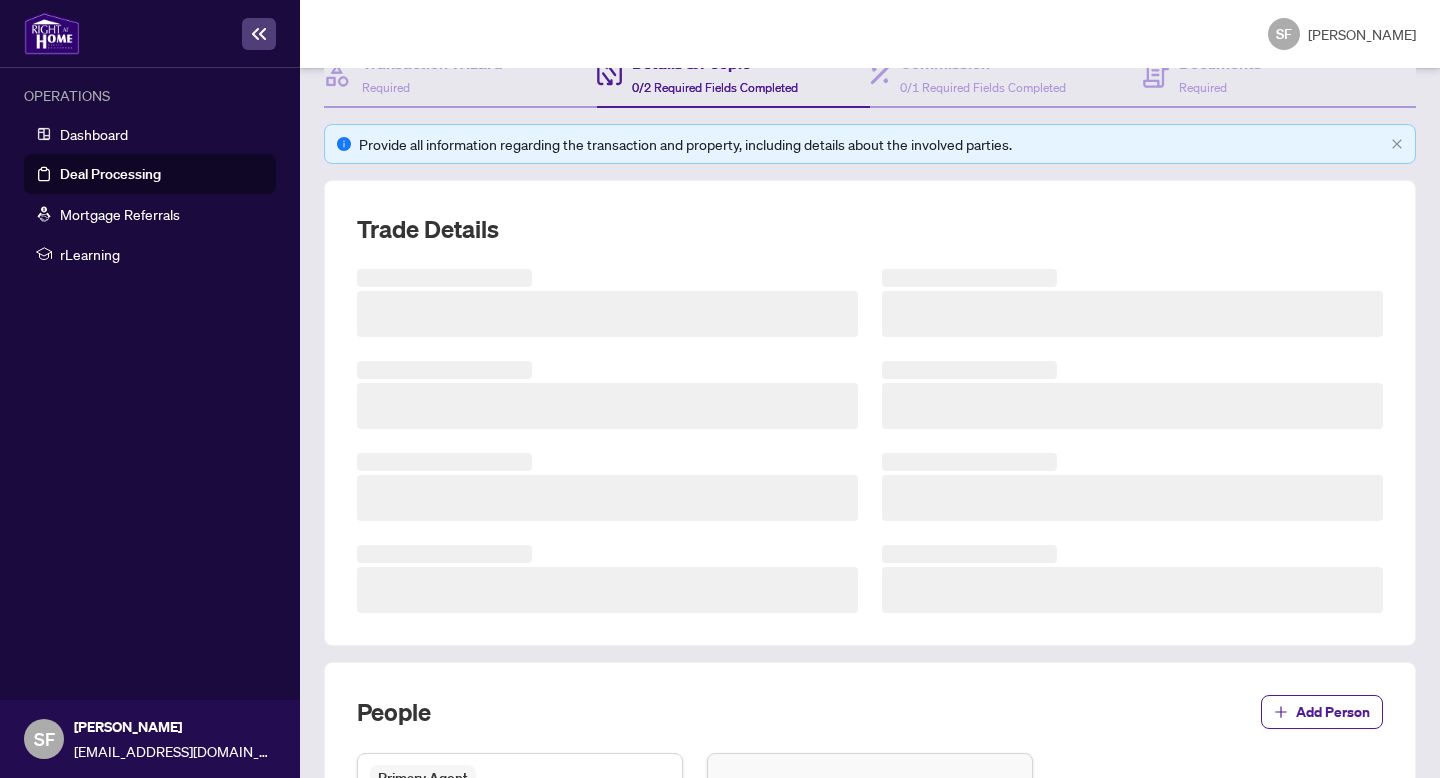 scroll, scrollTop: 249, scrollLeft: 0, axis: vertical 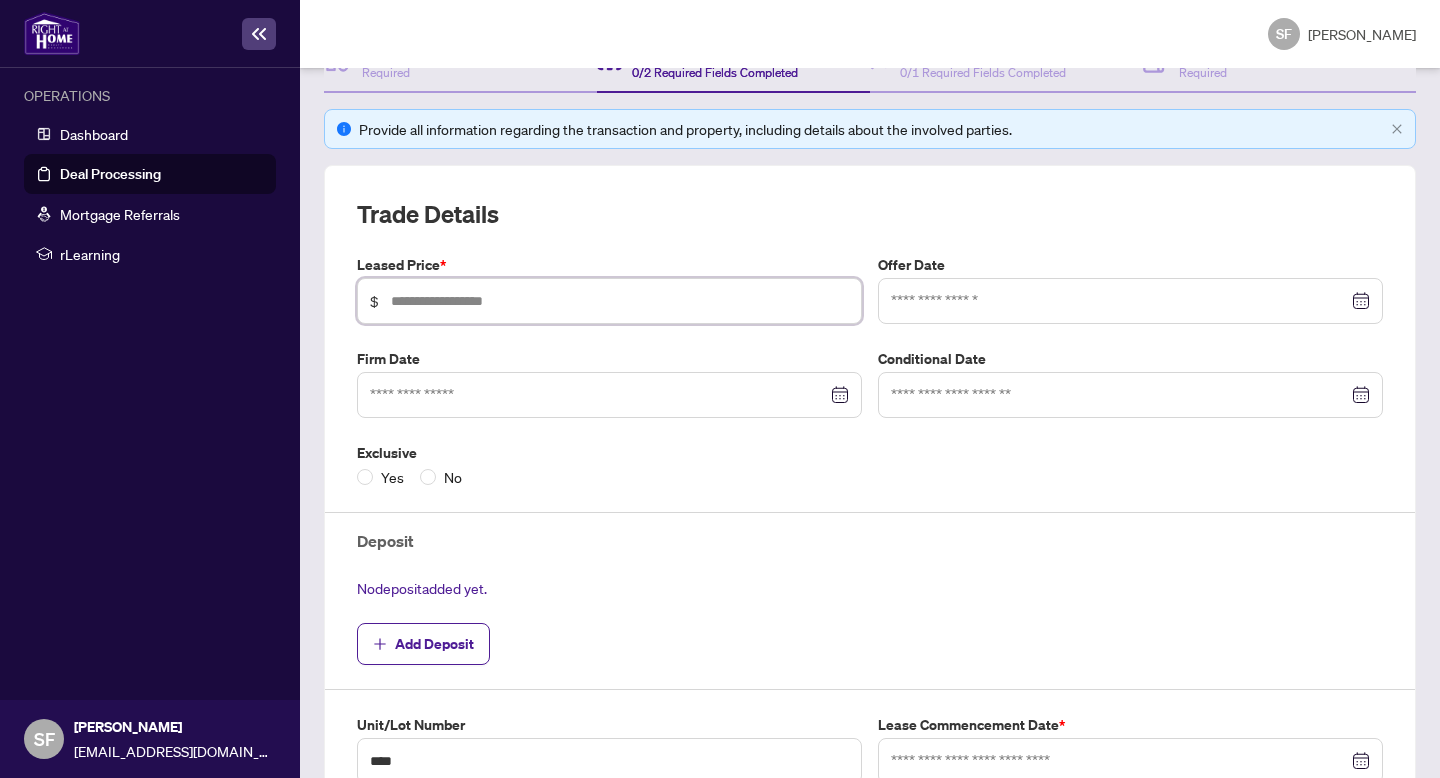 click at bounding box center (620, 301) 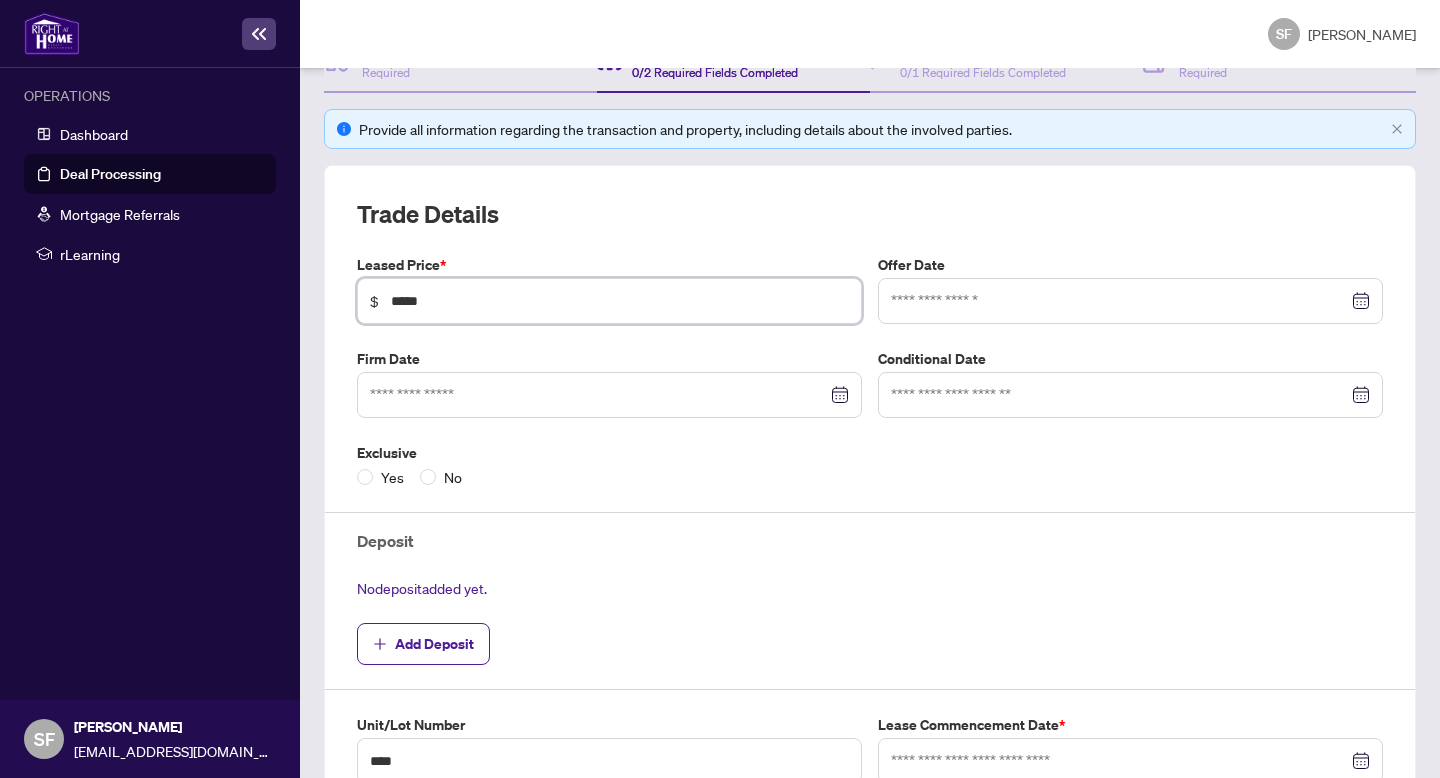 type on "*****" 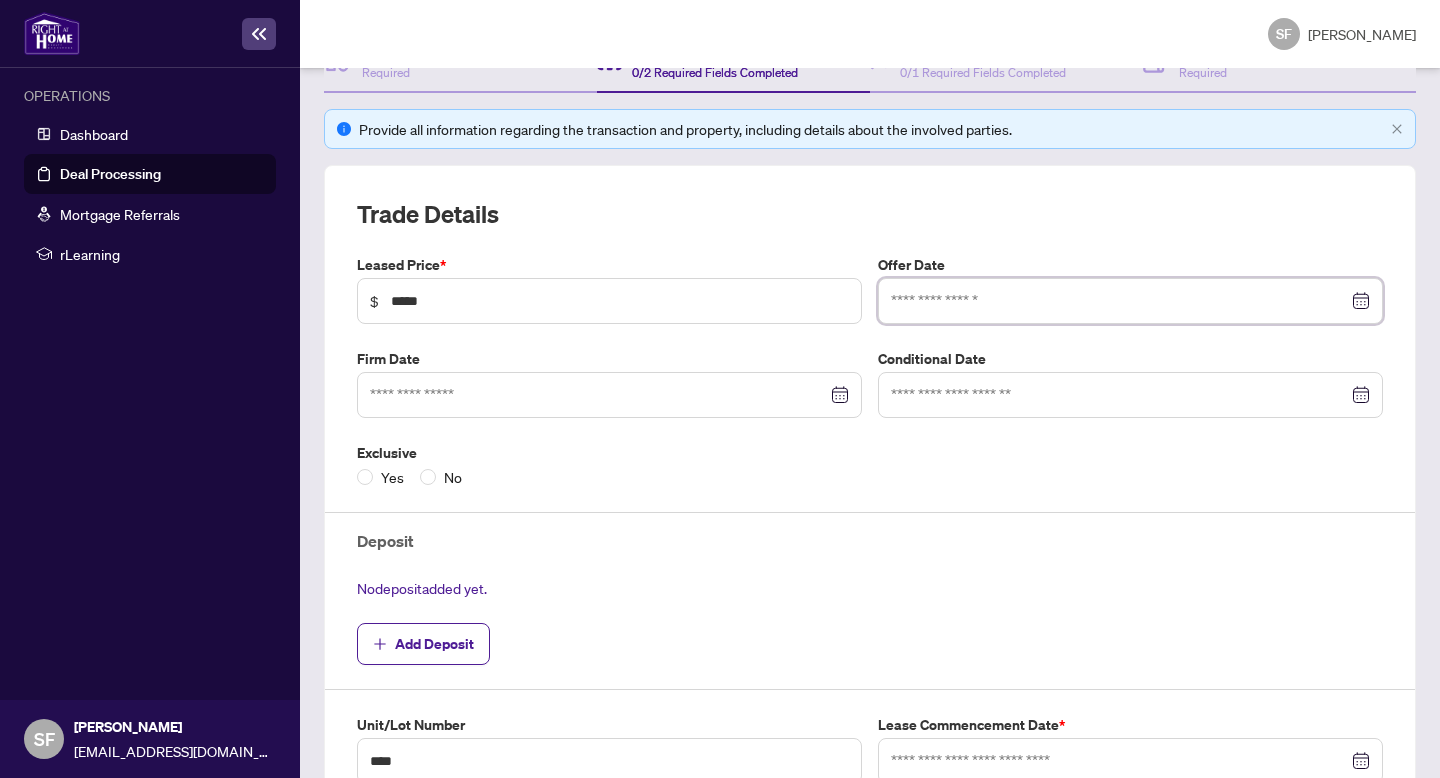 click at bounding box center [1130, 301] 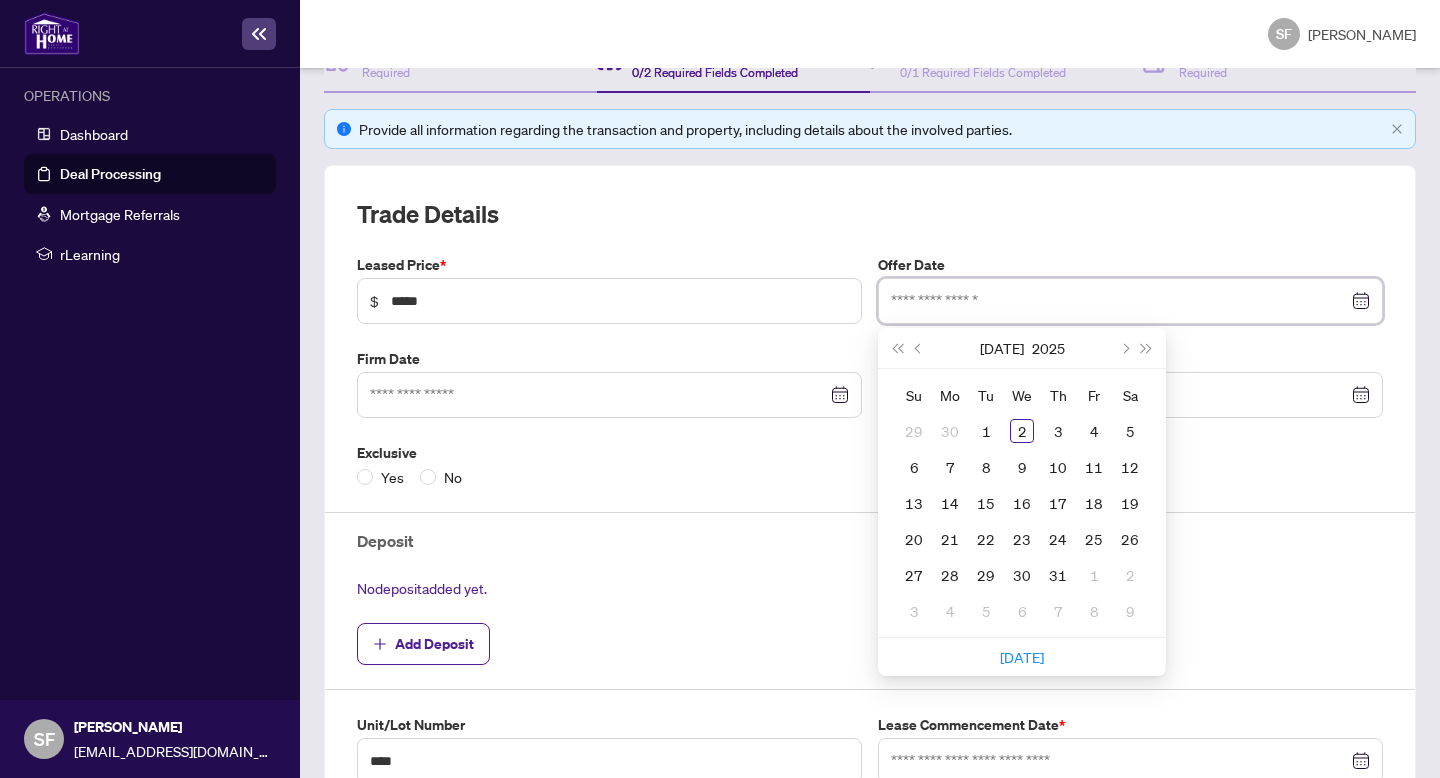 click at bounding box center [1130, 301] 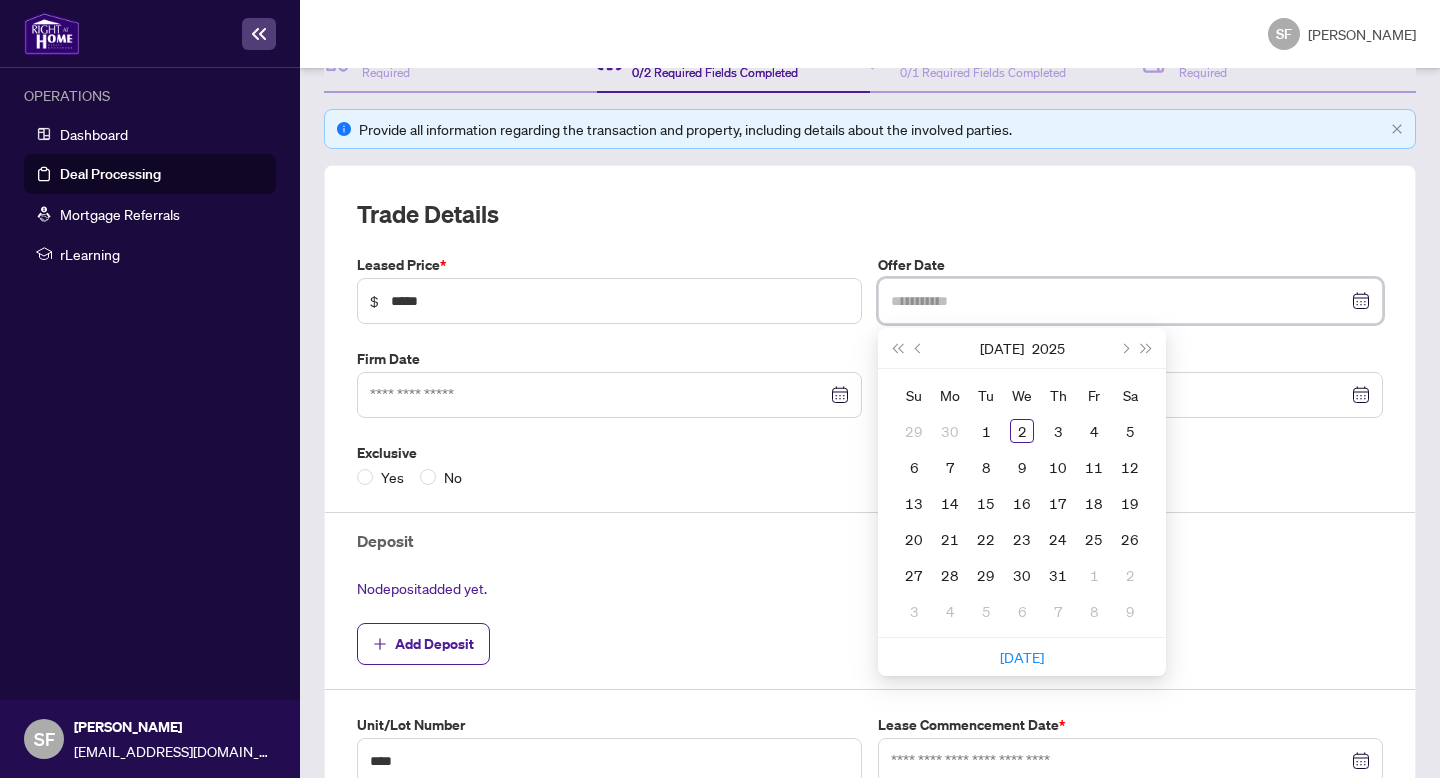 type on "**********" 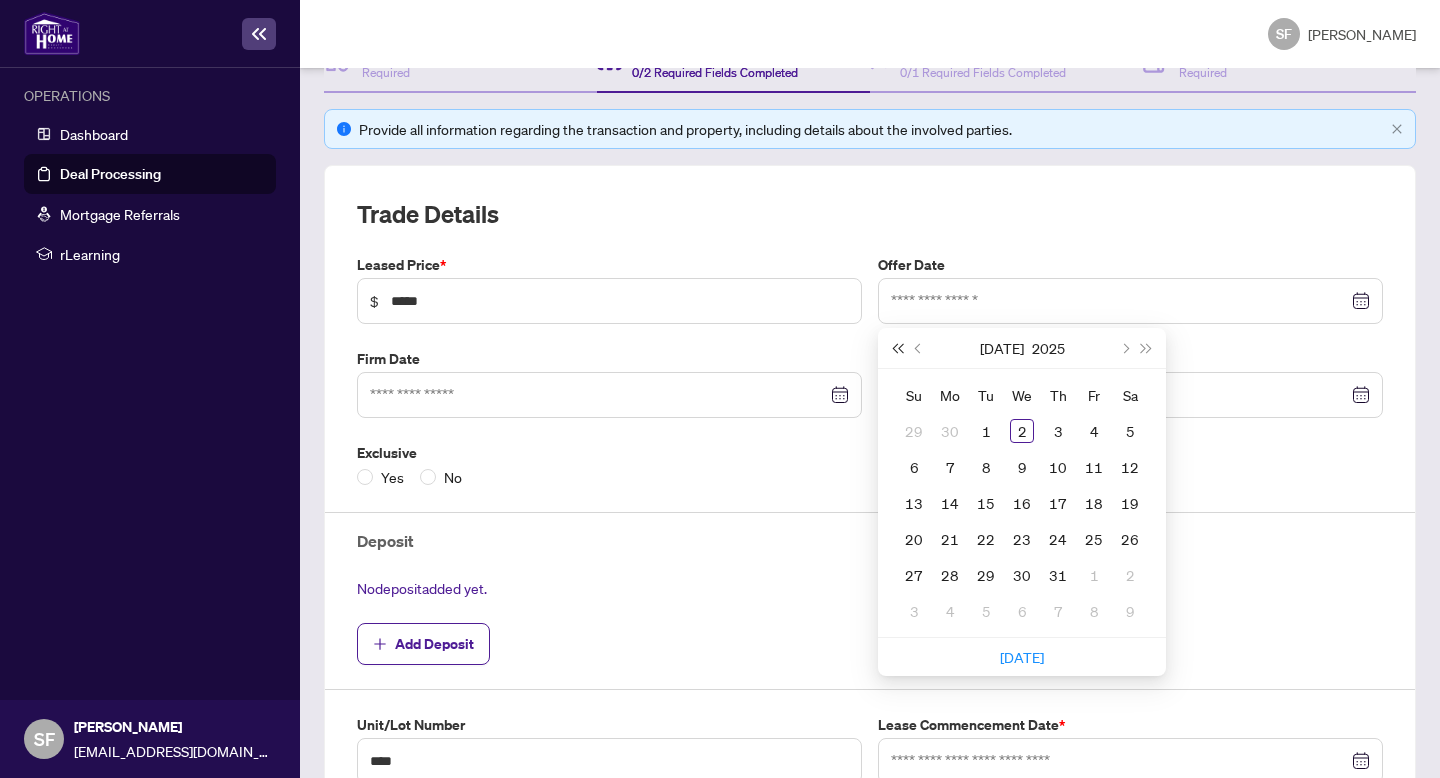 click at bounding box center [897, 348] 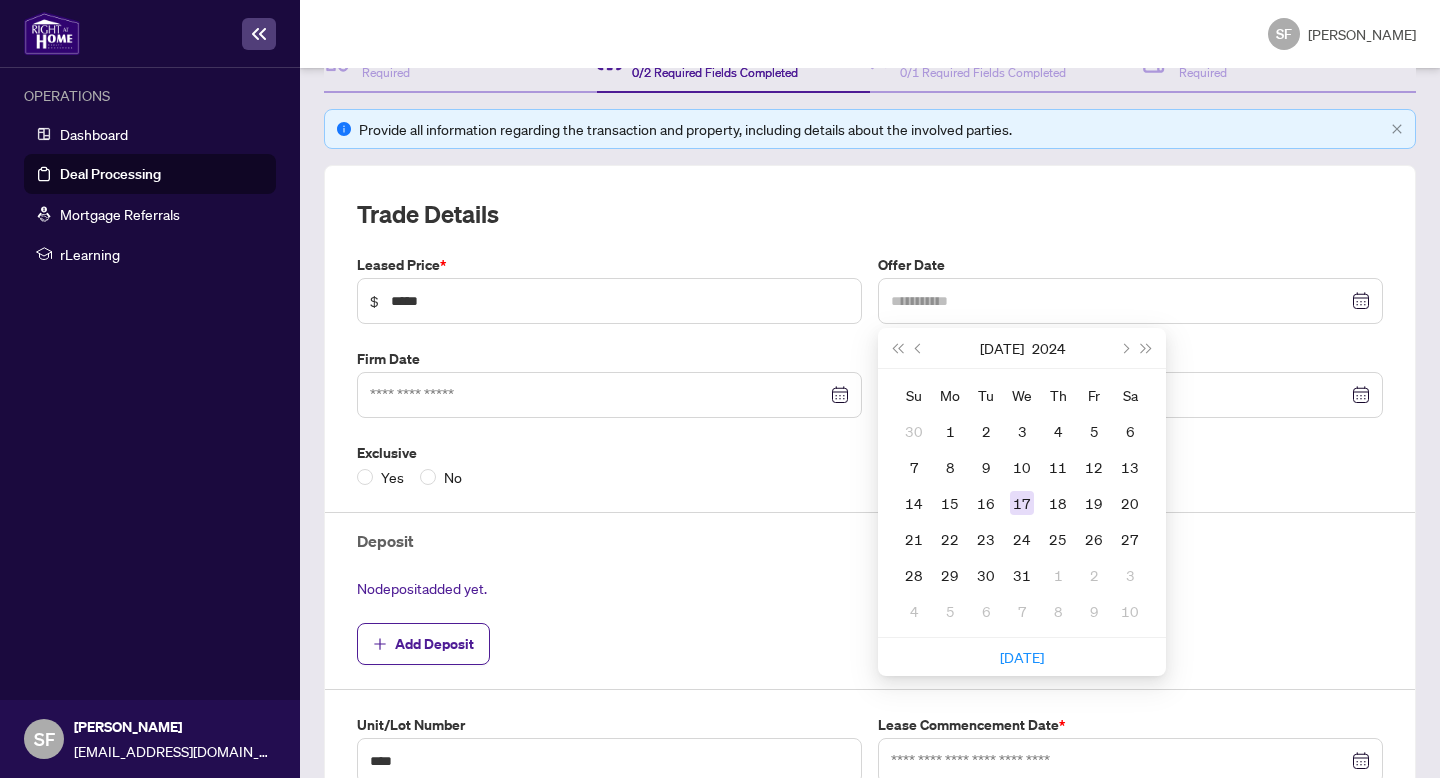 click on "17" at bounding box center (1022, 503) 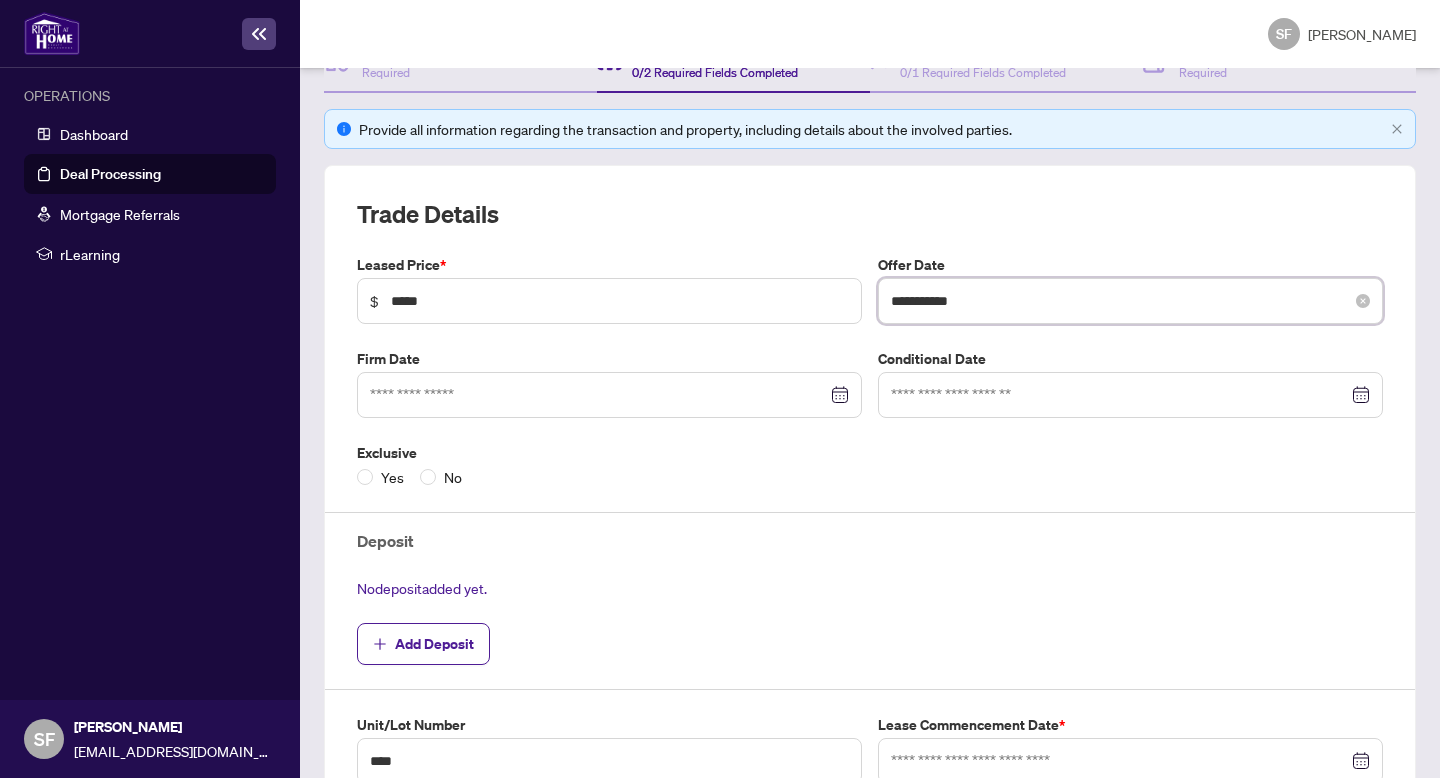 click on "**********" at bounding box center [1119, 301] 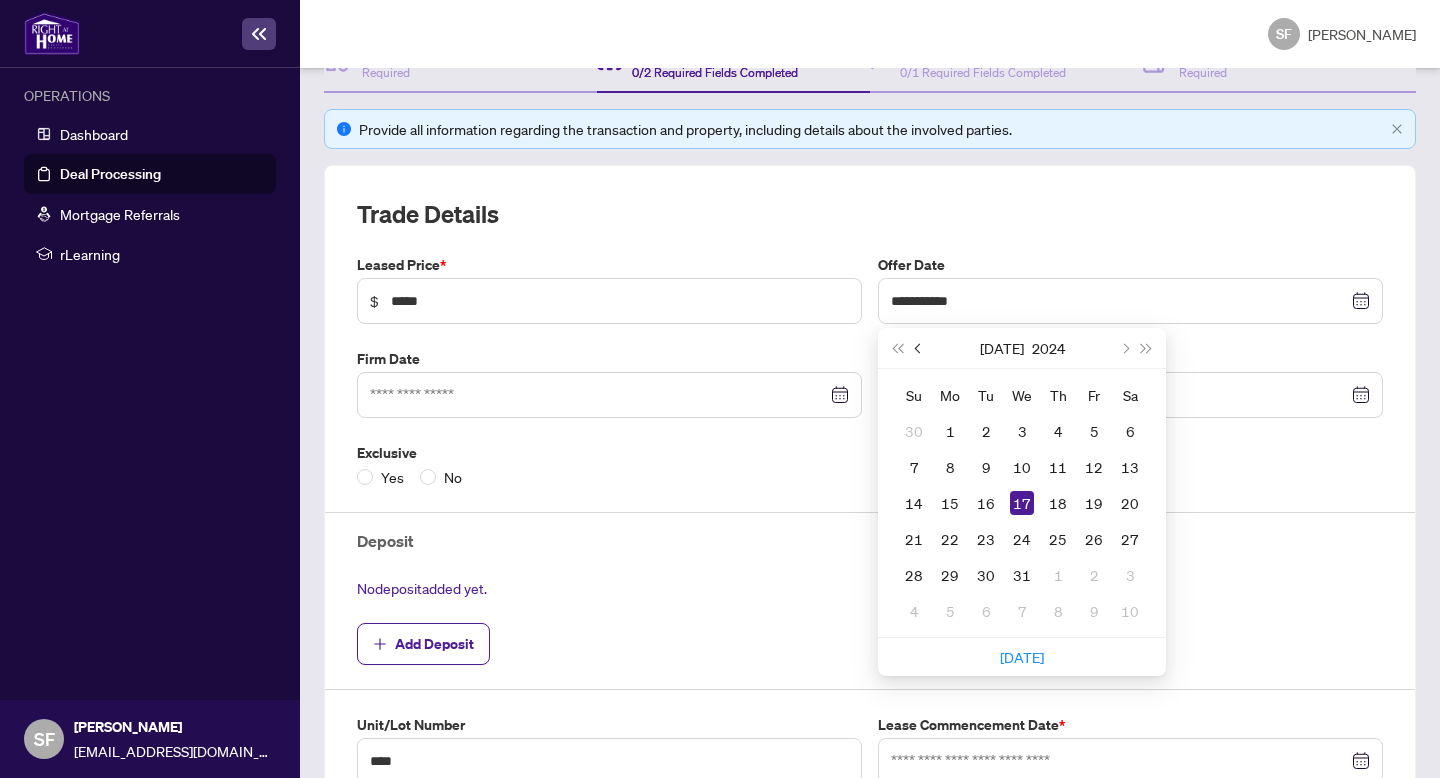 click at bounding box center (919, 348) 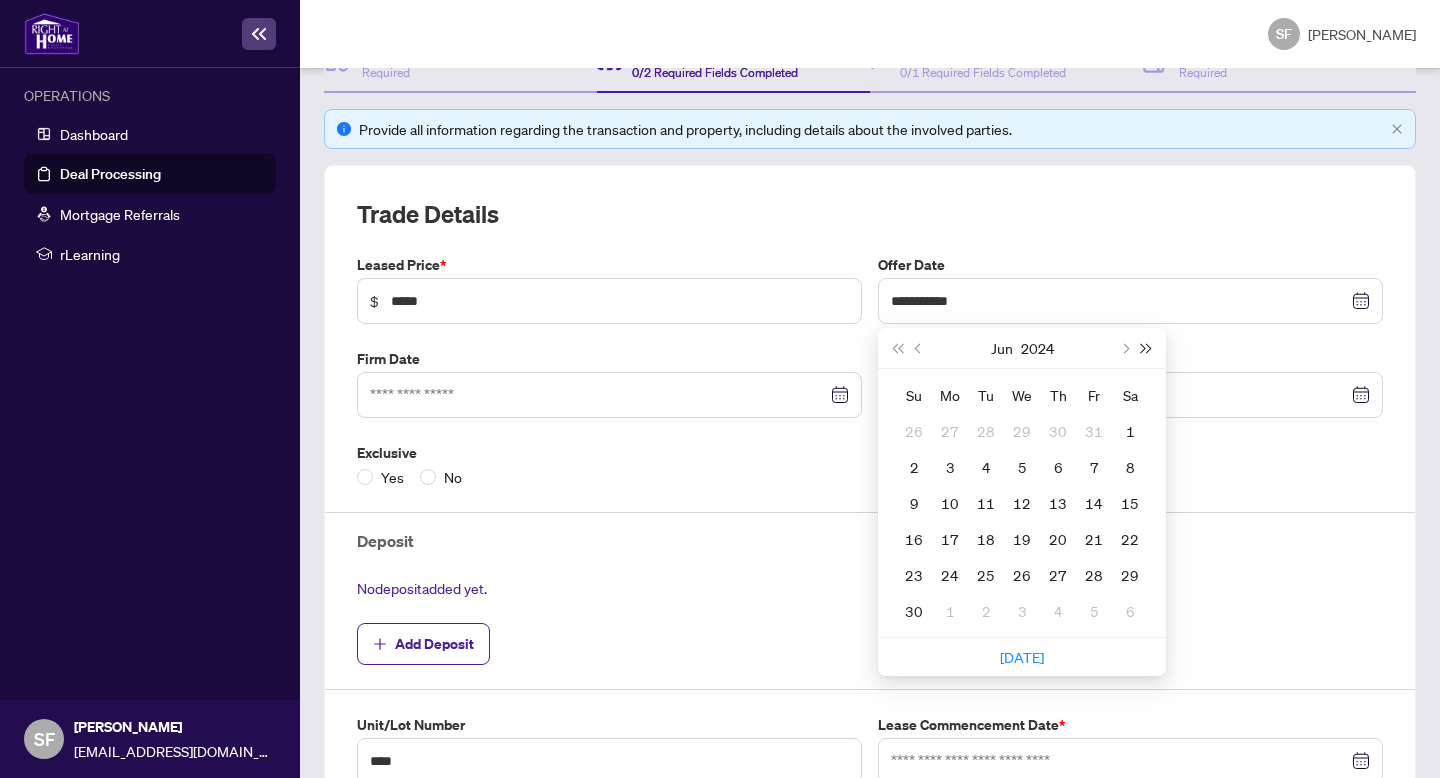 click at bounding box center [1147, 348] 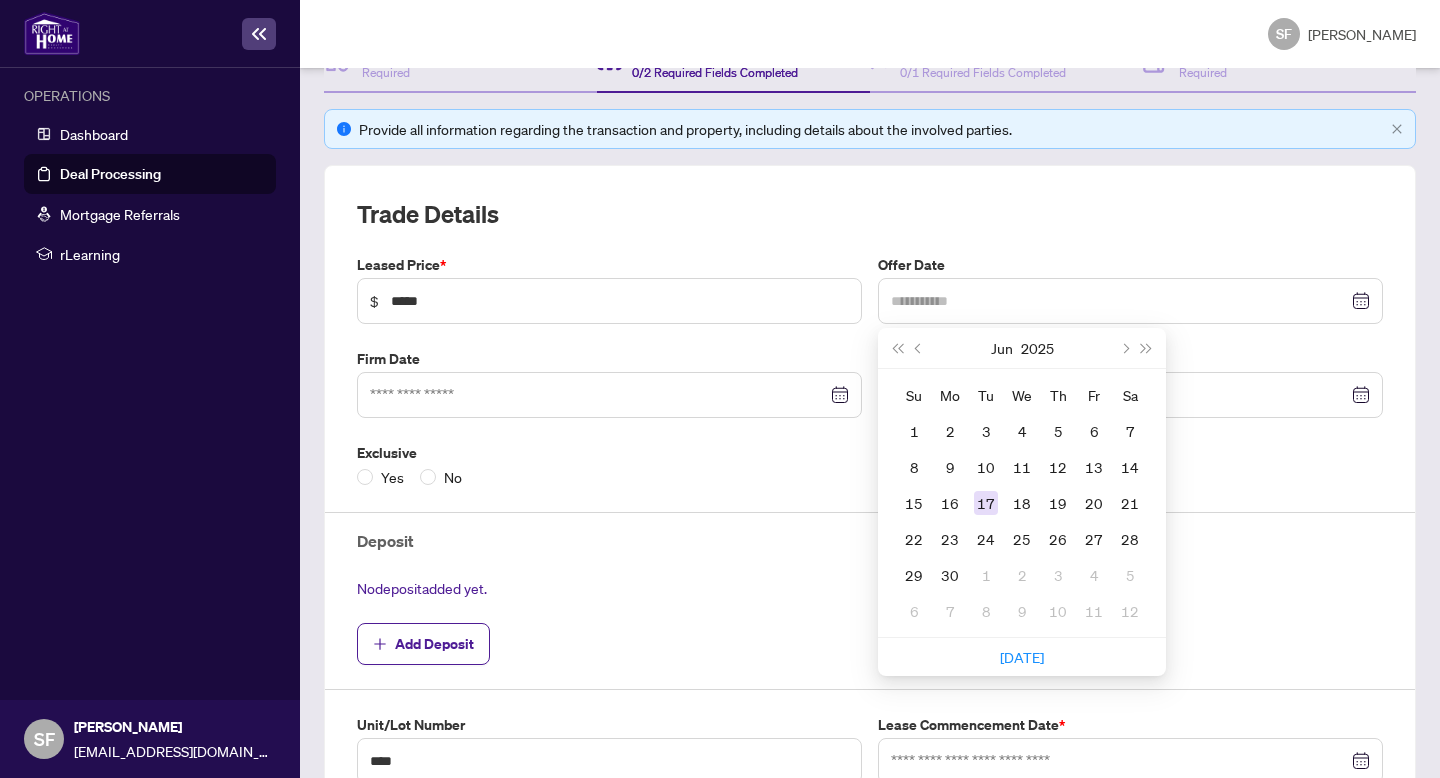 type on "**********" 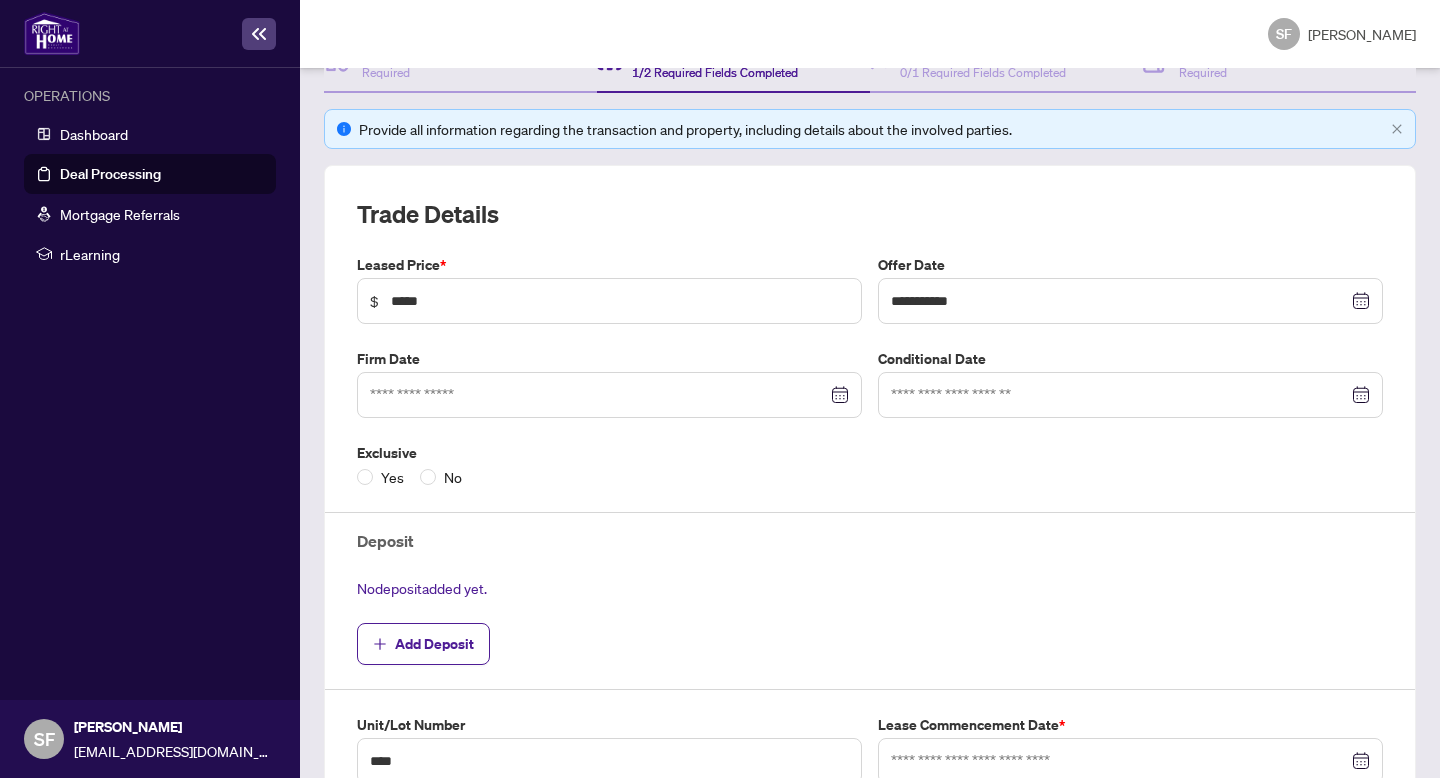 click at bounding box center [609, 395] 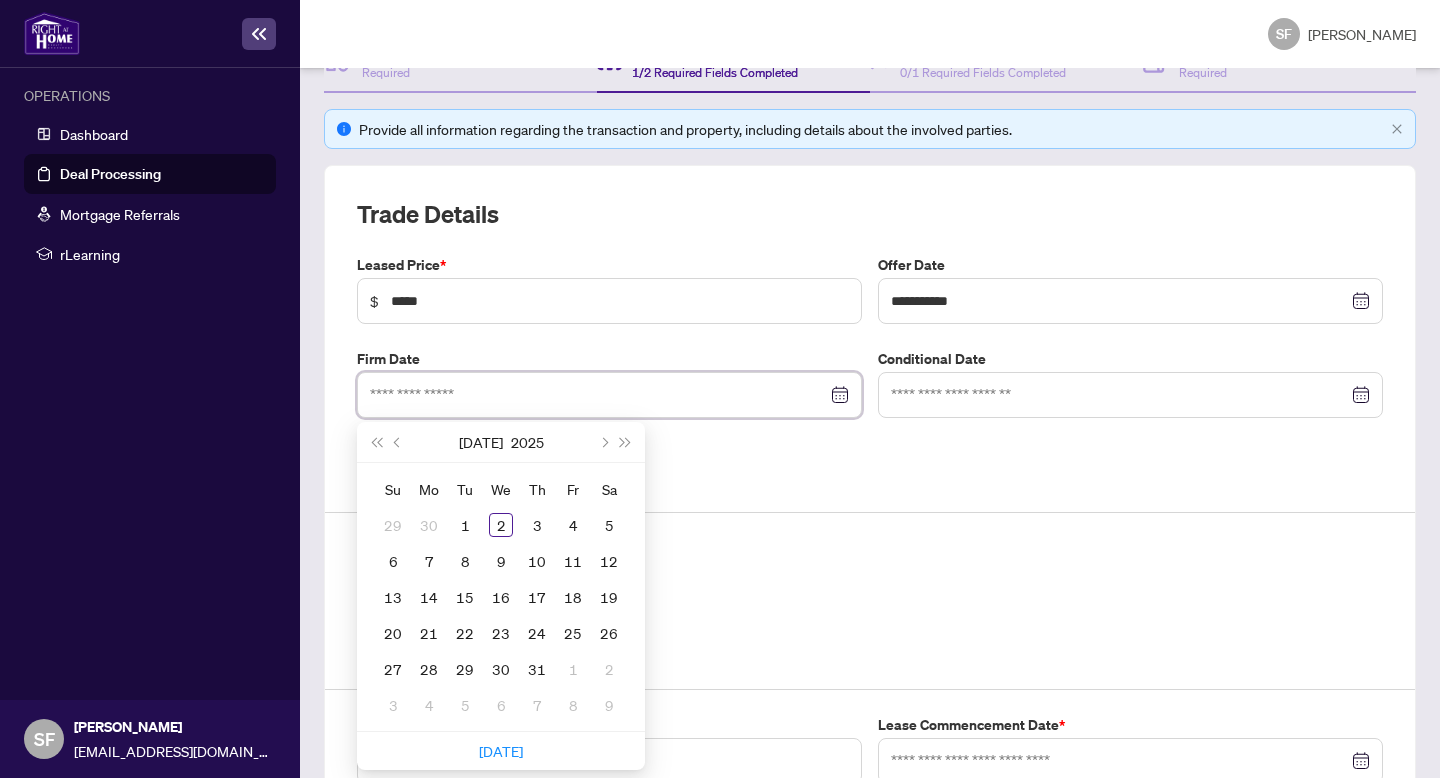 click at bounding box center [609, 395] 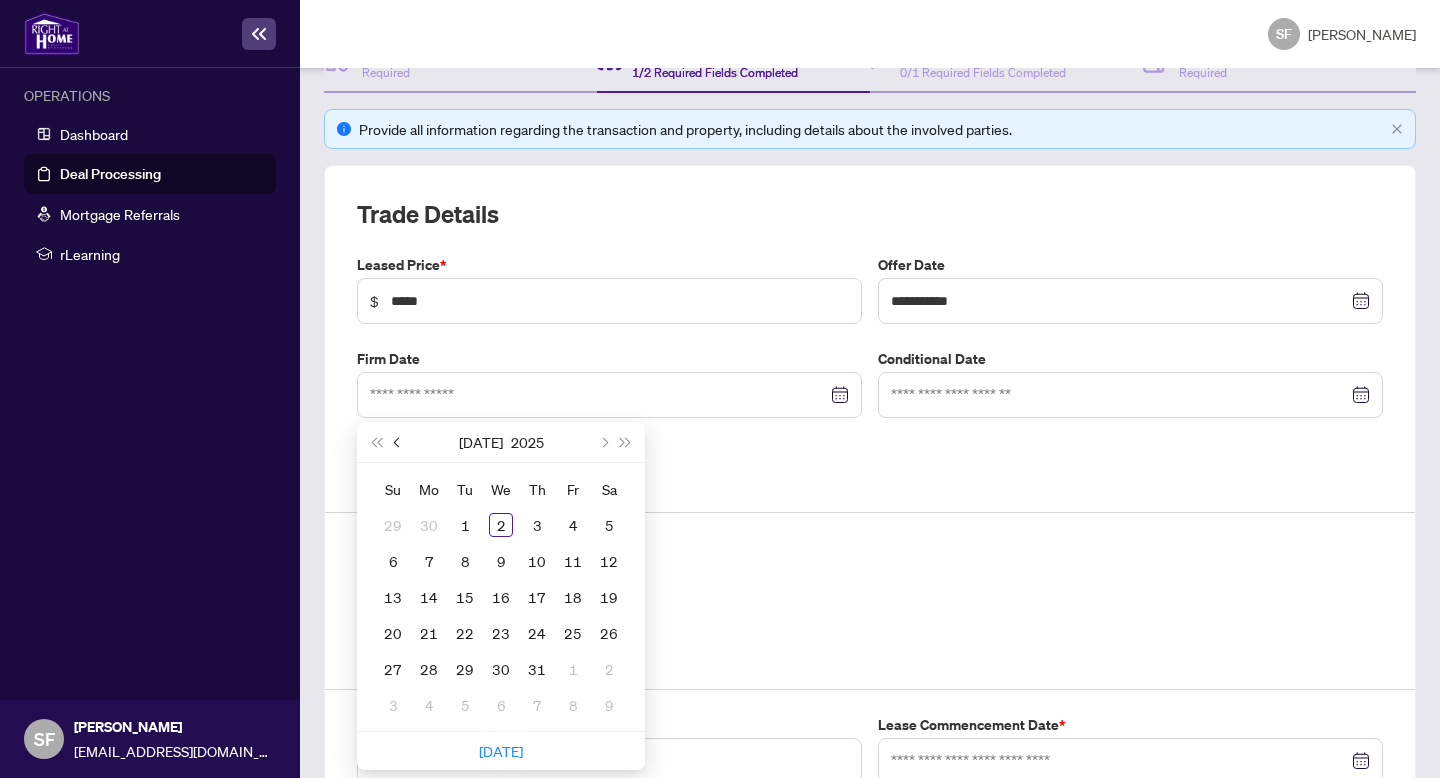 click at bounding box center (399, 442) 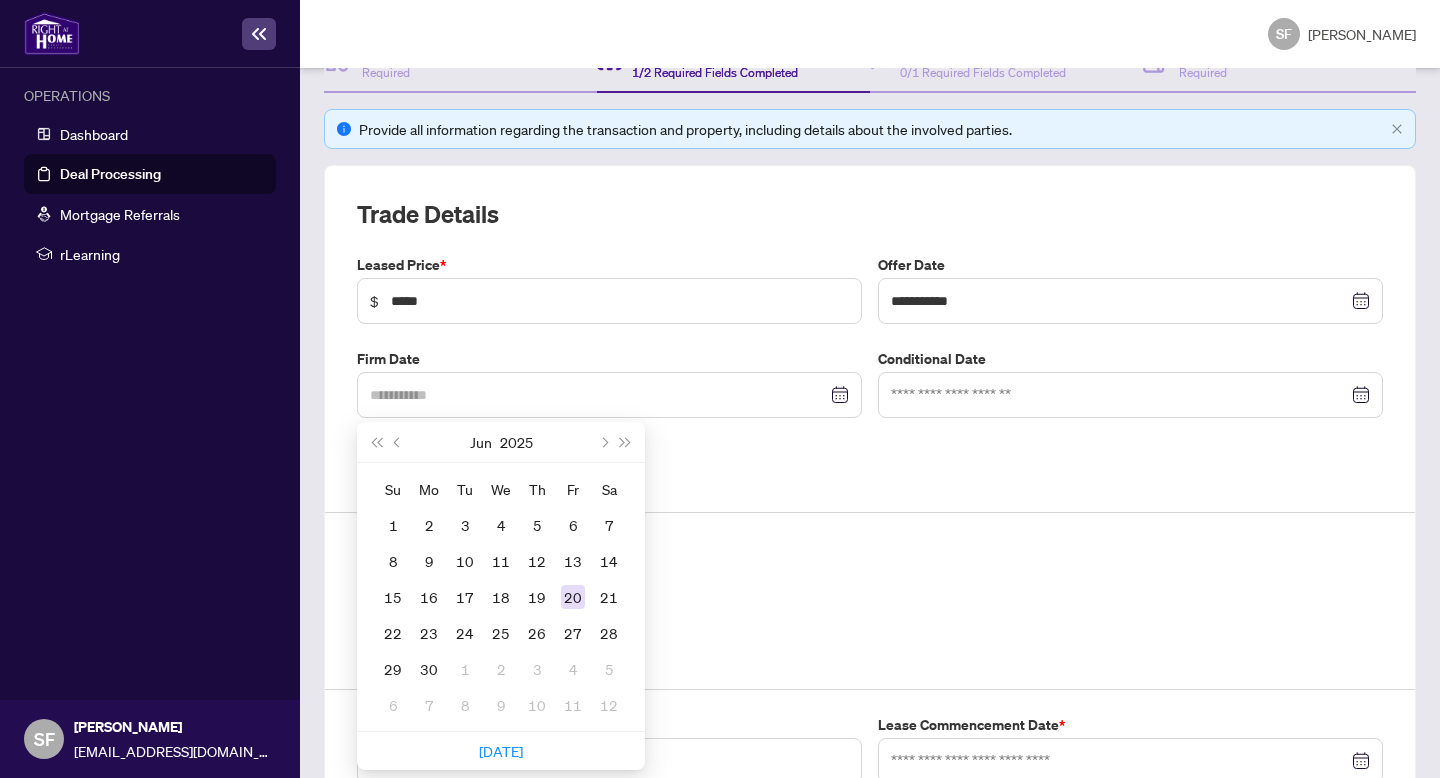type on "**********" 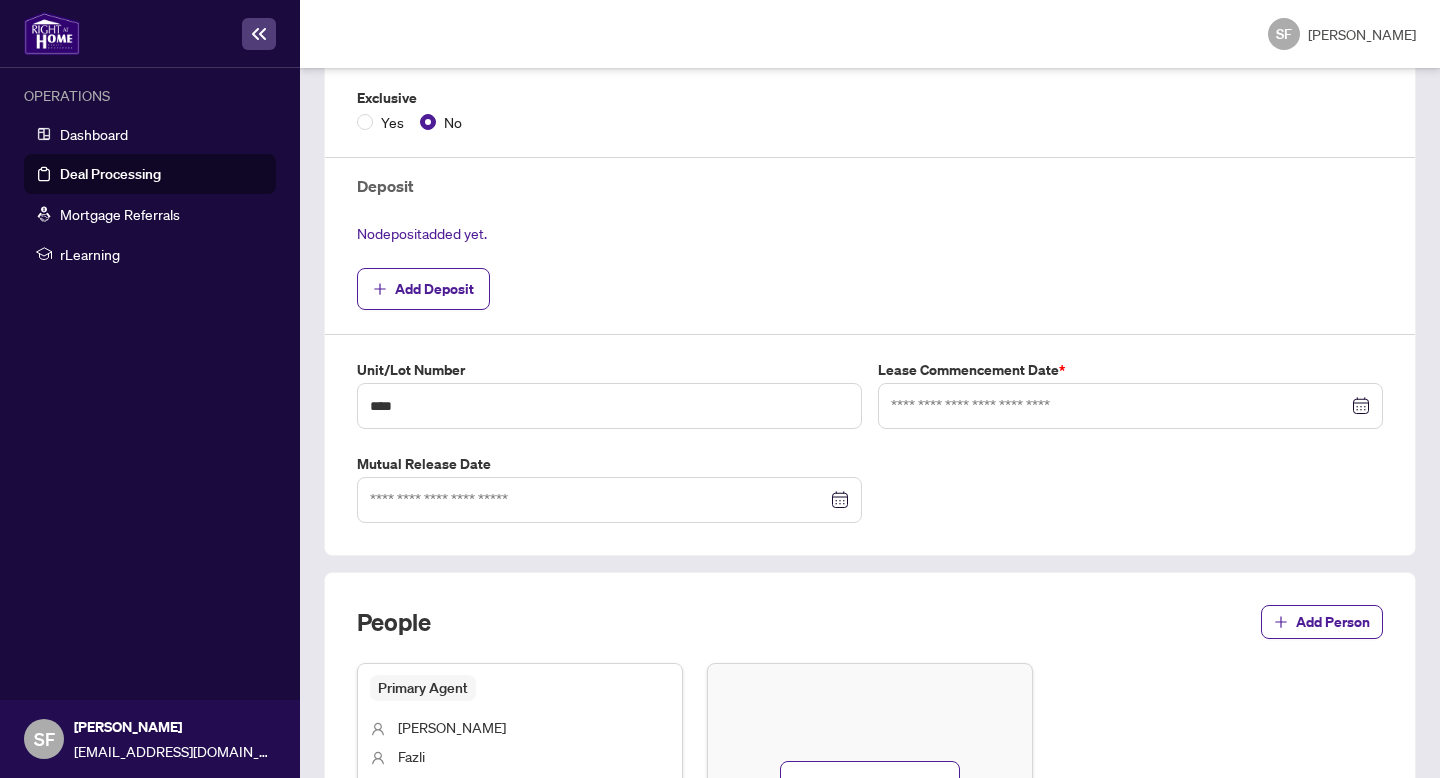 scroll, scrollTop: 606, scrollLeft: 0, axis: vertical 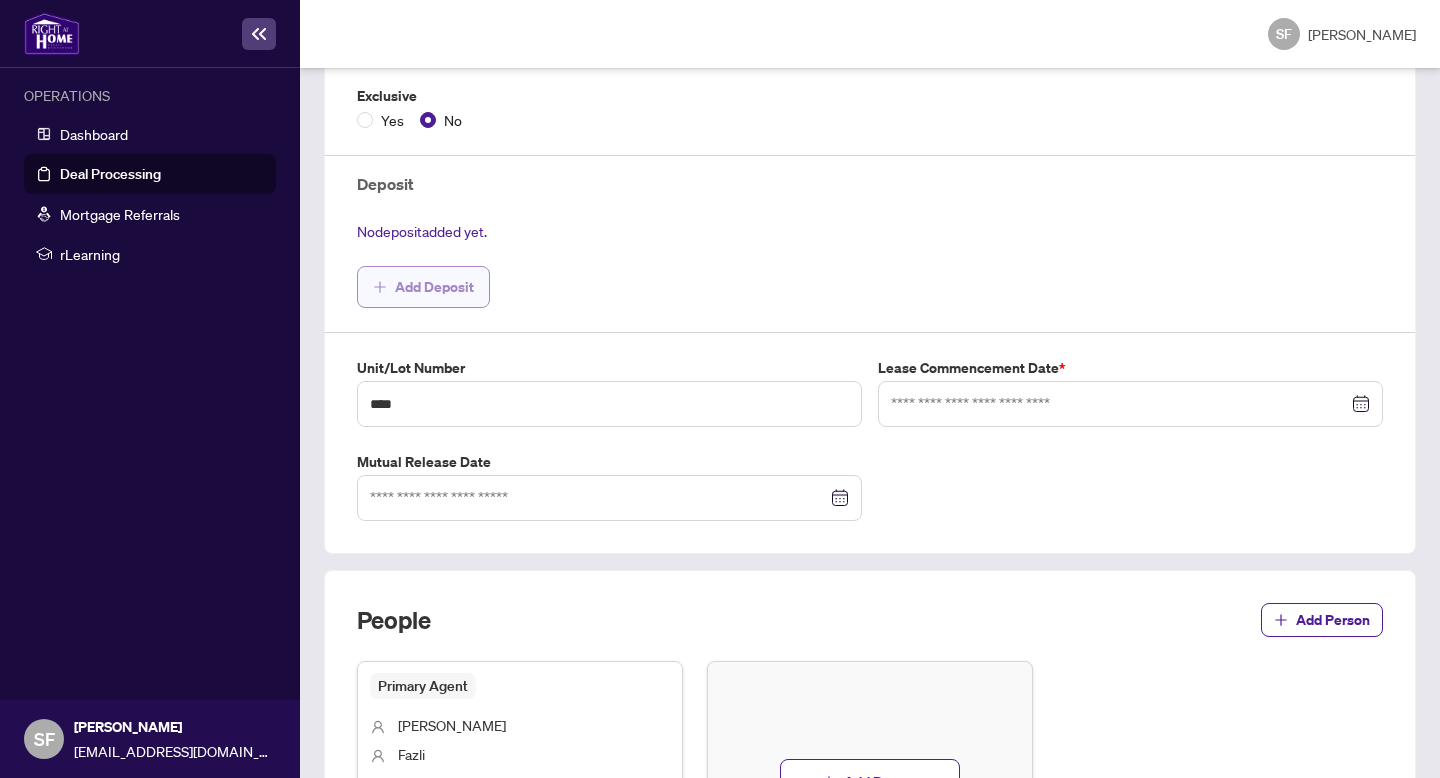 click on "Add Deposit" at bounding box center [434, 287] 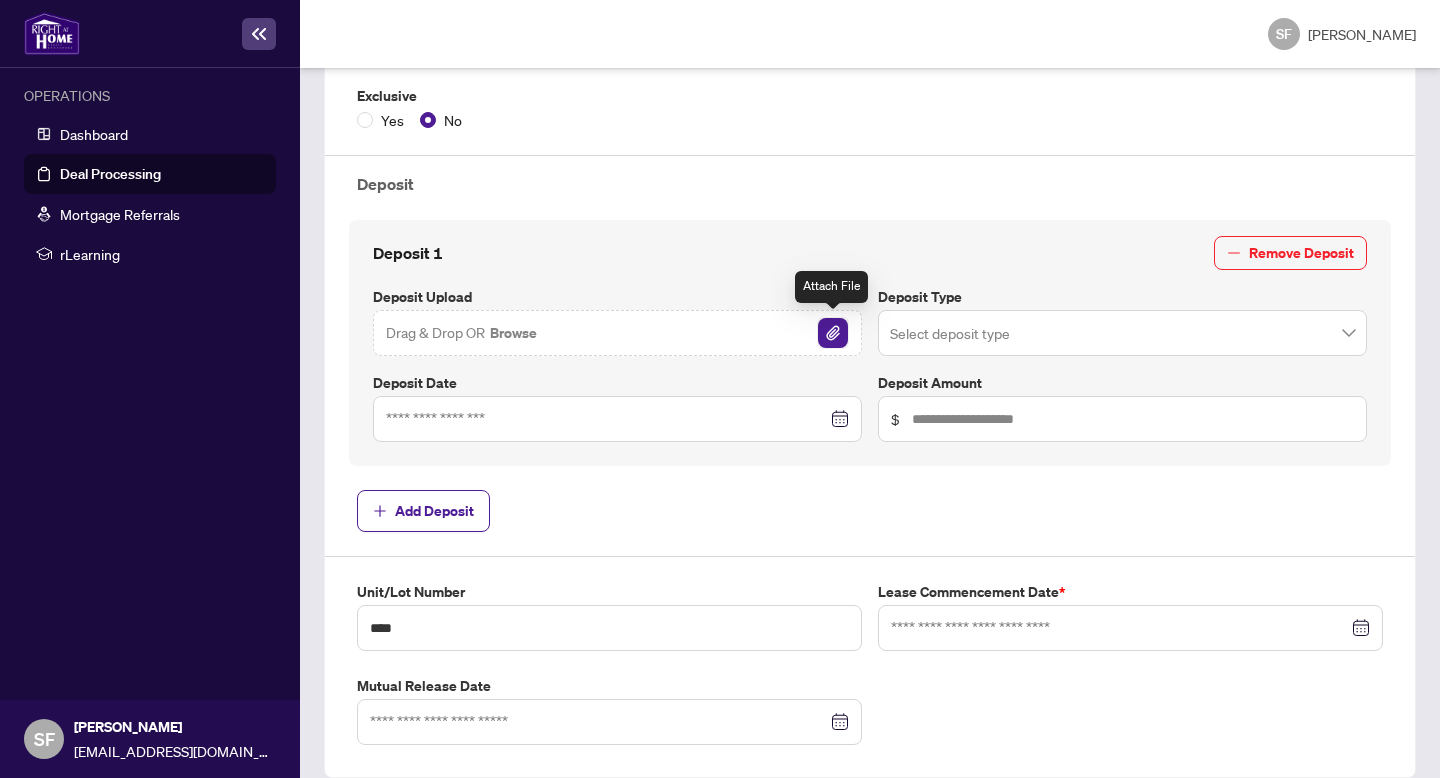 click at bounding box center (833, 333) 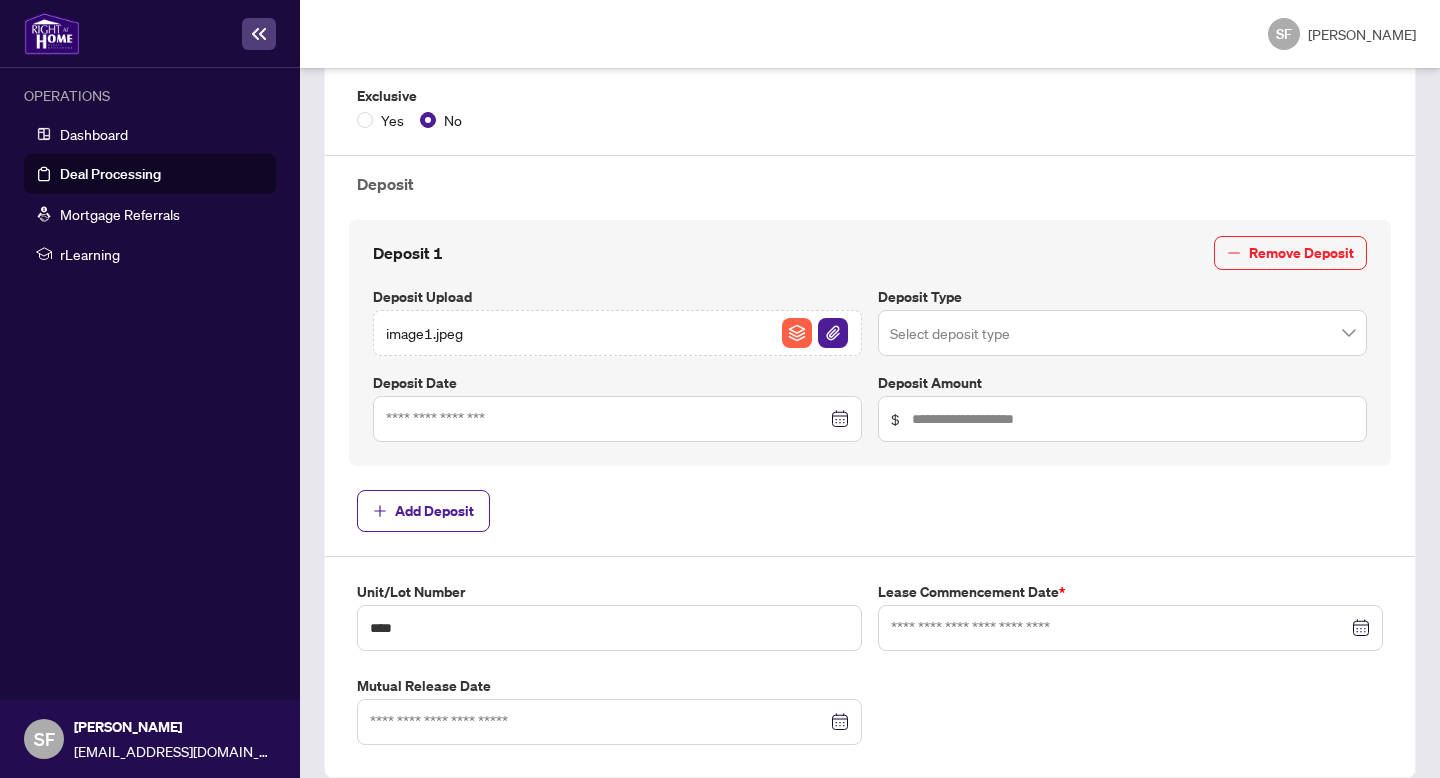 click at bounding box center [617, 419] 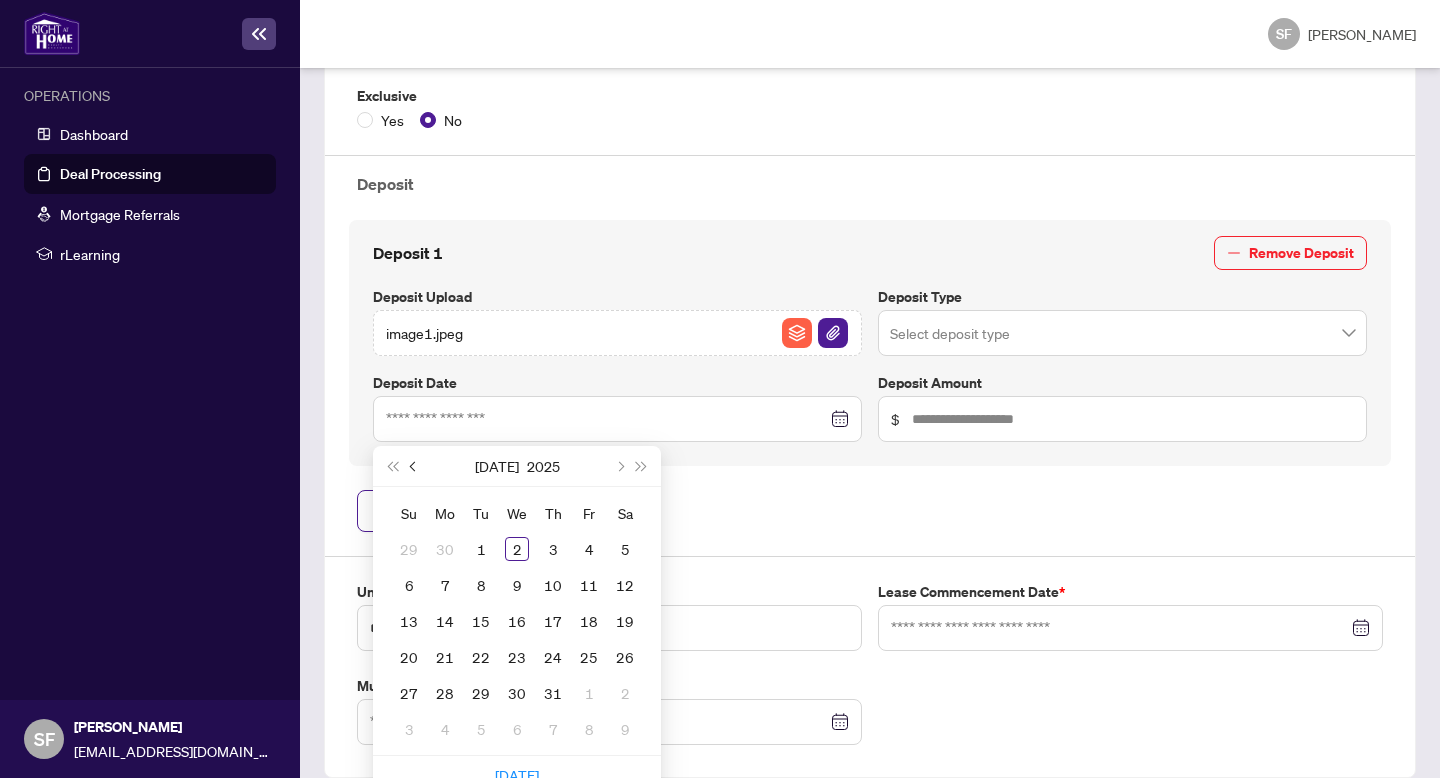click at bounding box center [415, 466] 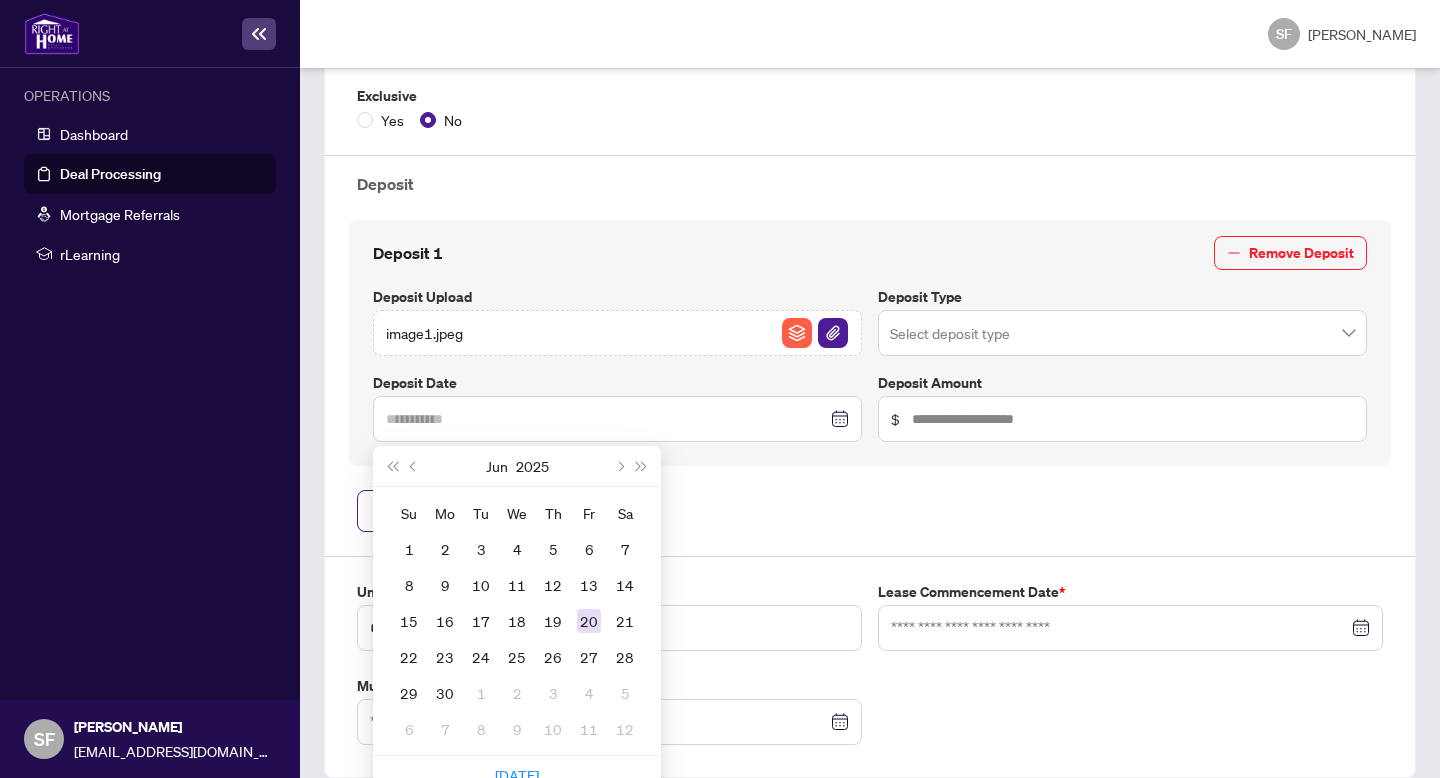 type on "**********" 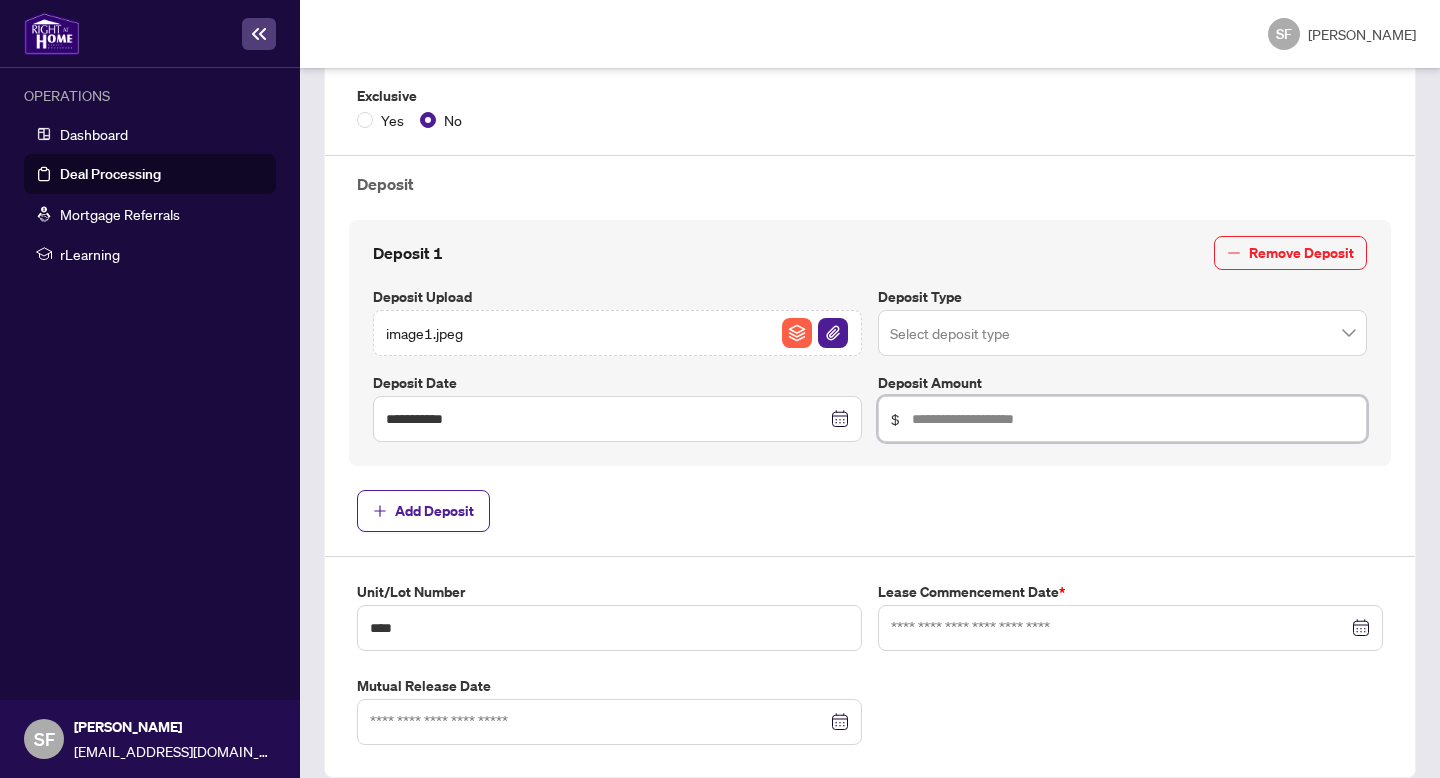 click at bounding box center [1133, 419] 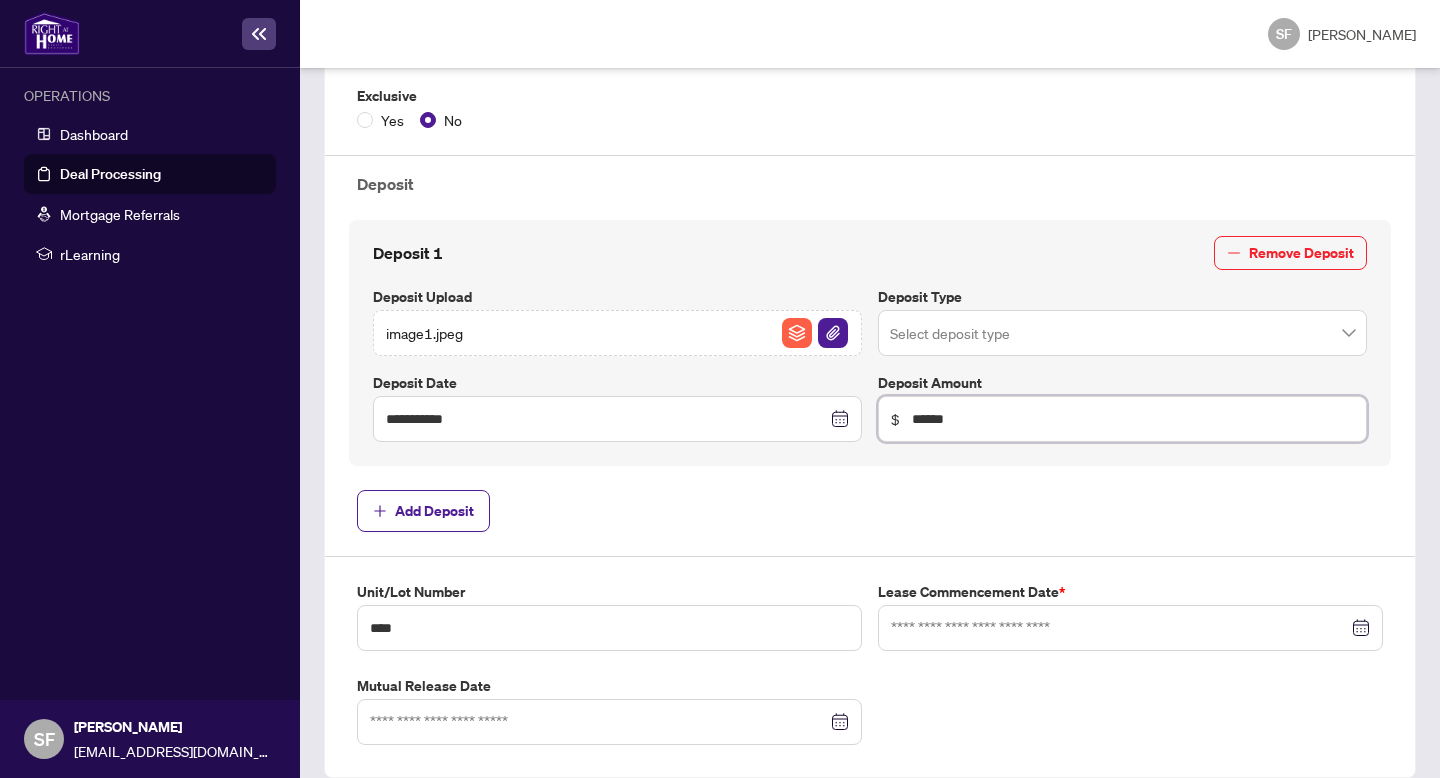type on "******" 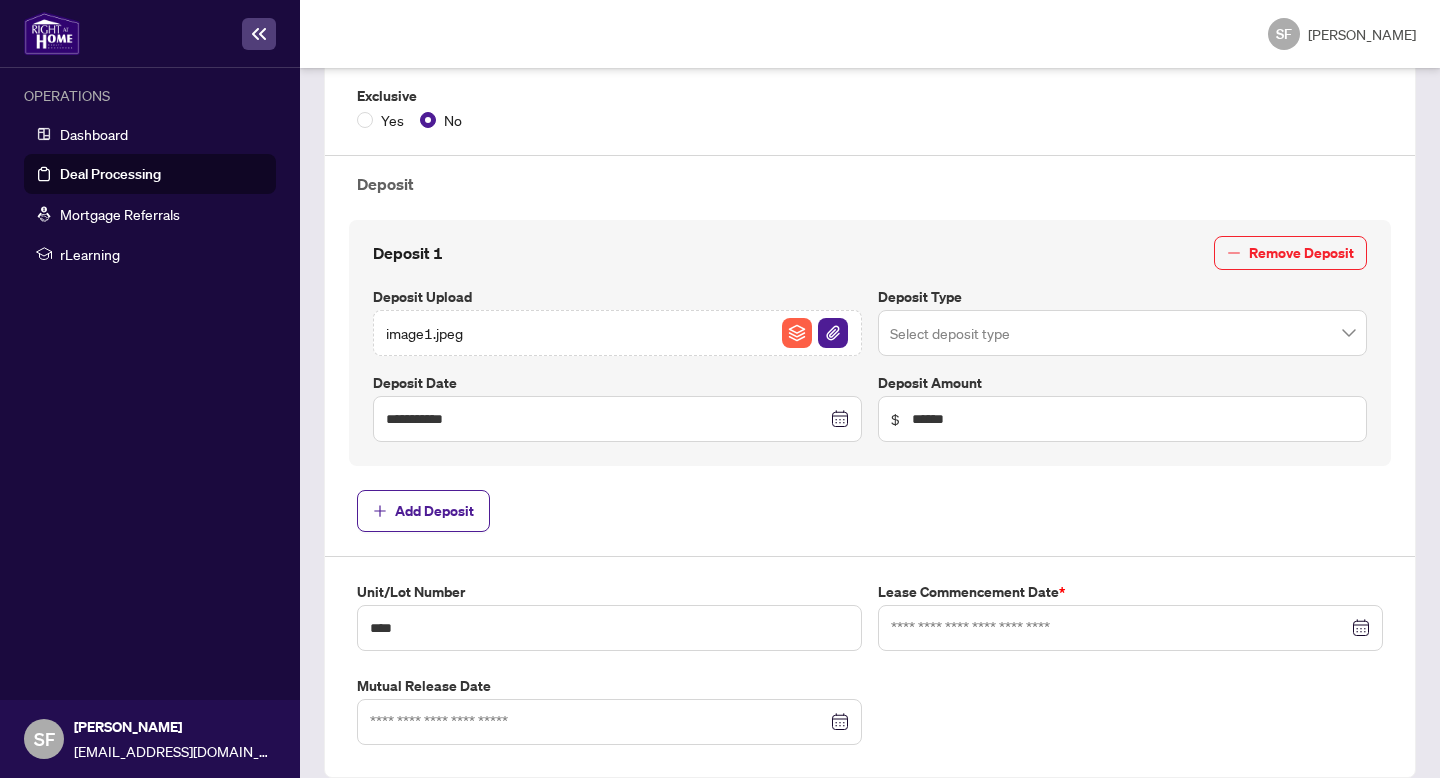 click at bounding box center (1122, 333) 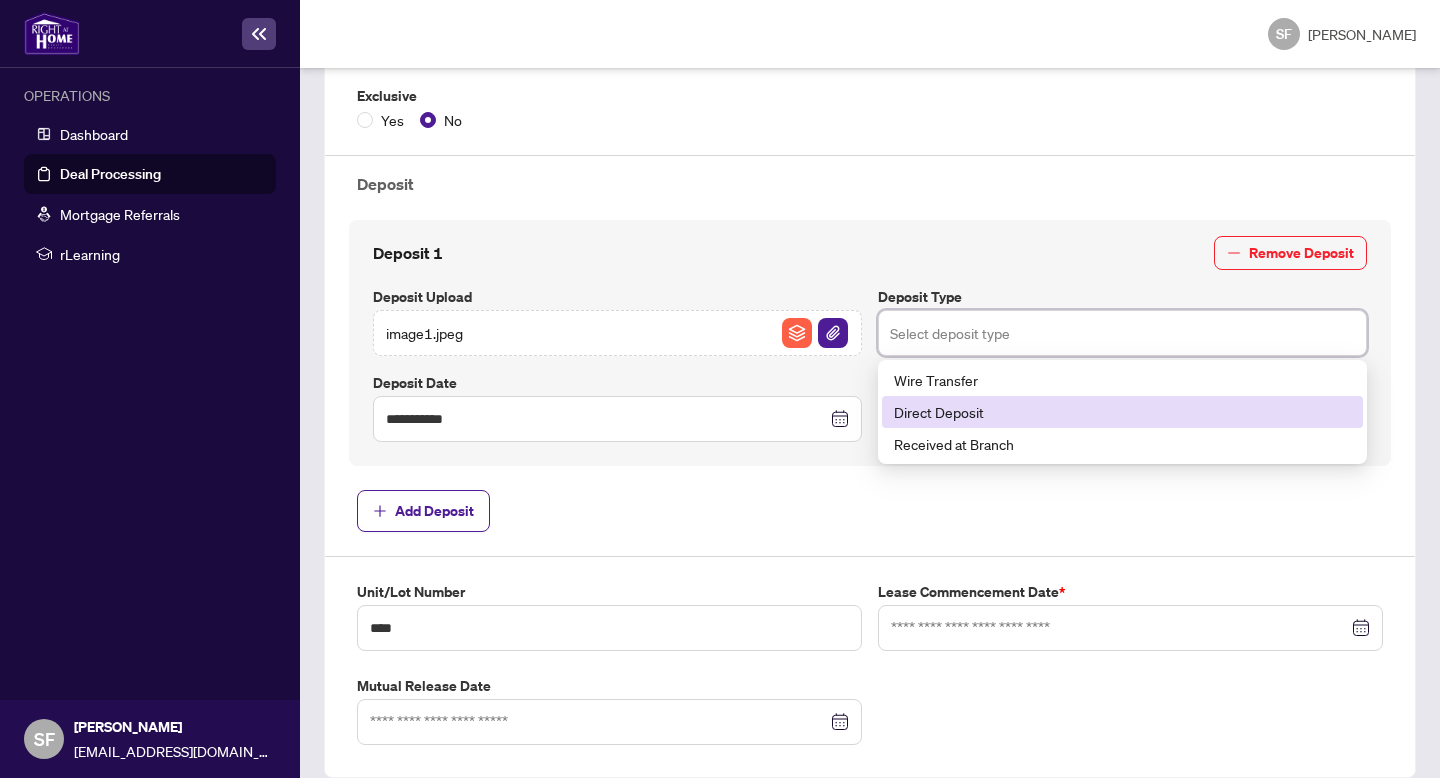click on "Direct Deposit" at bounding box center (1122, 412) 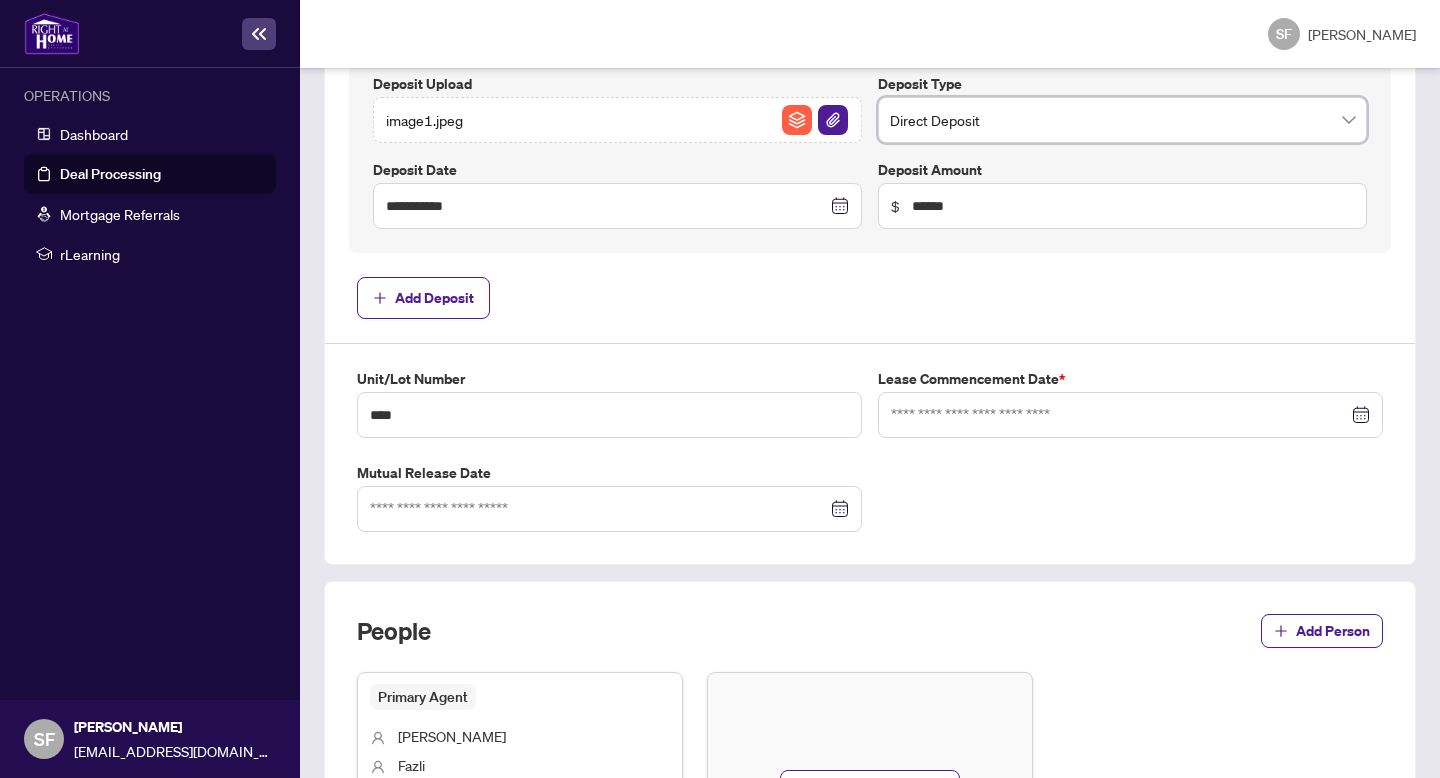 scroll, scrollTop: 841, scrollLeft: 0, axis: vertical 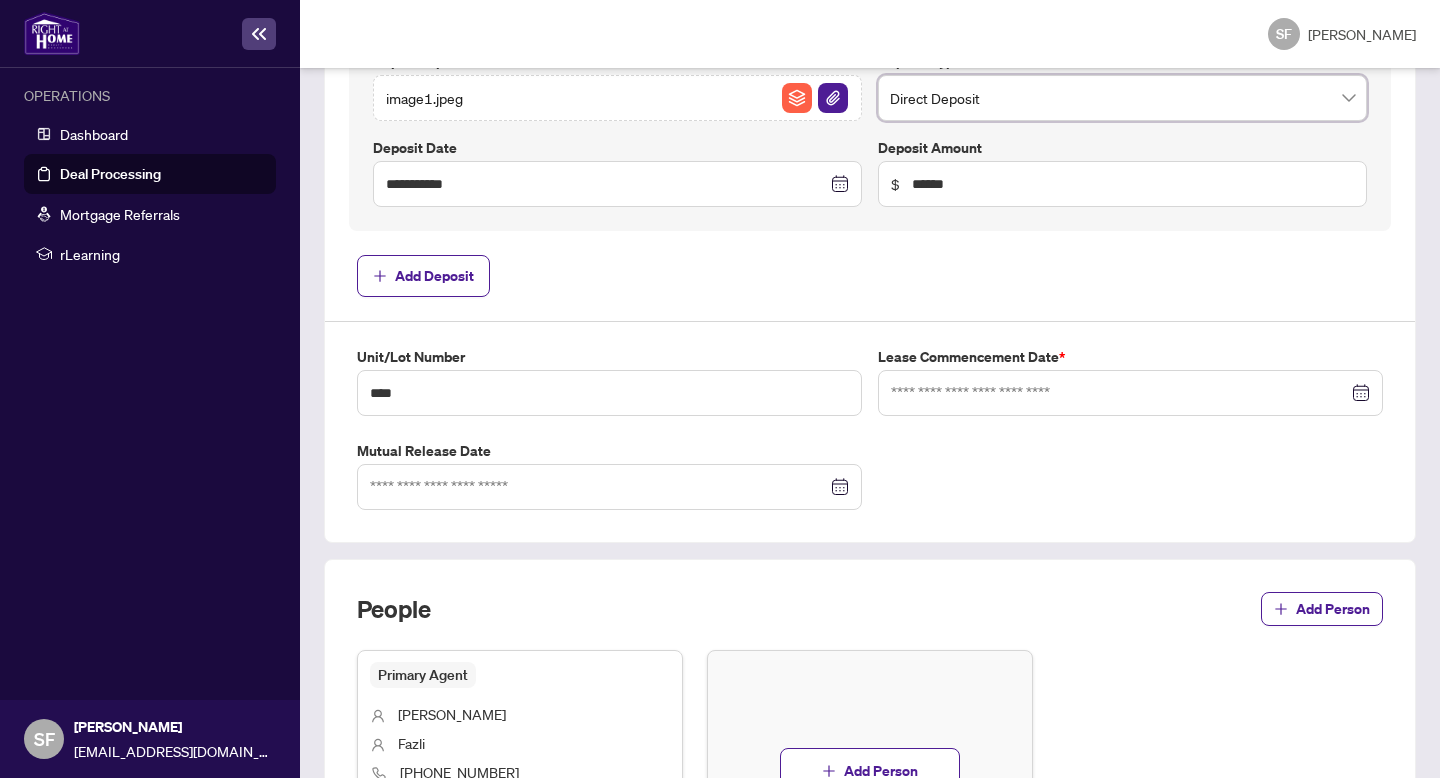 click at bounding box center [1130, 393] 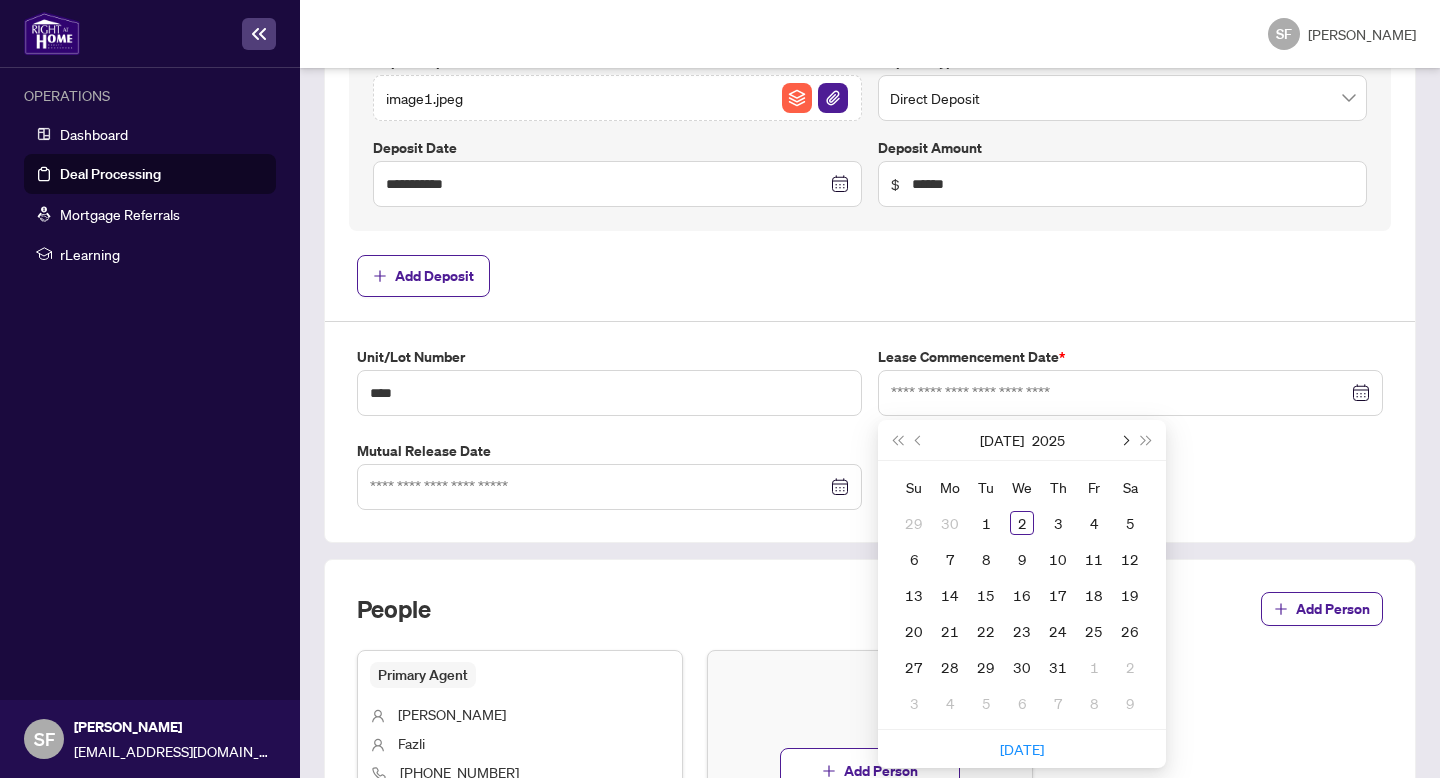 click at bounding box center (1124, 440) 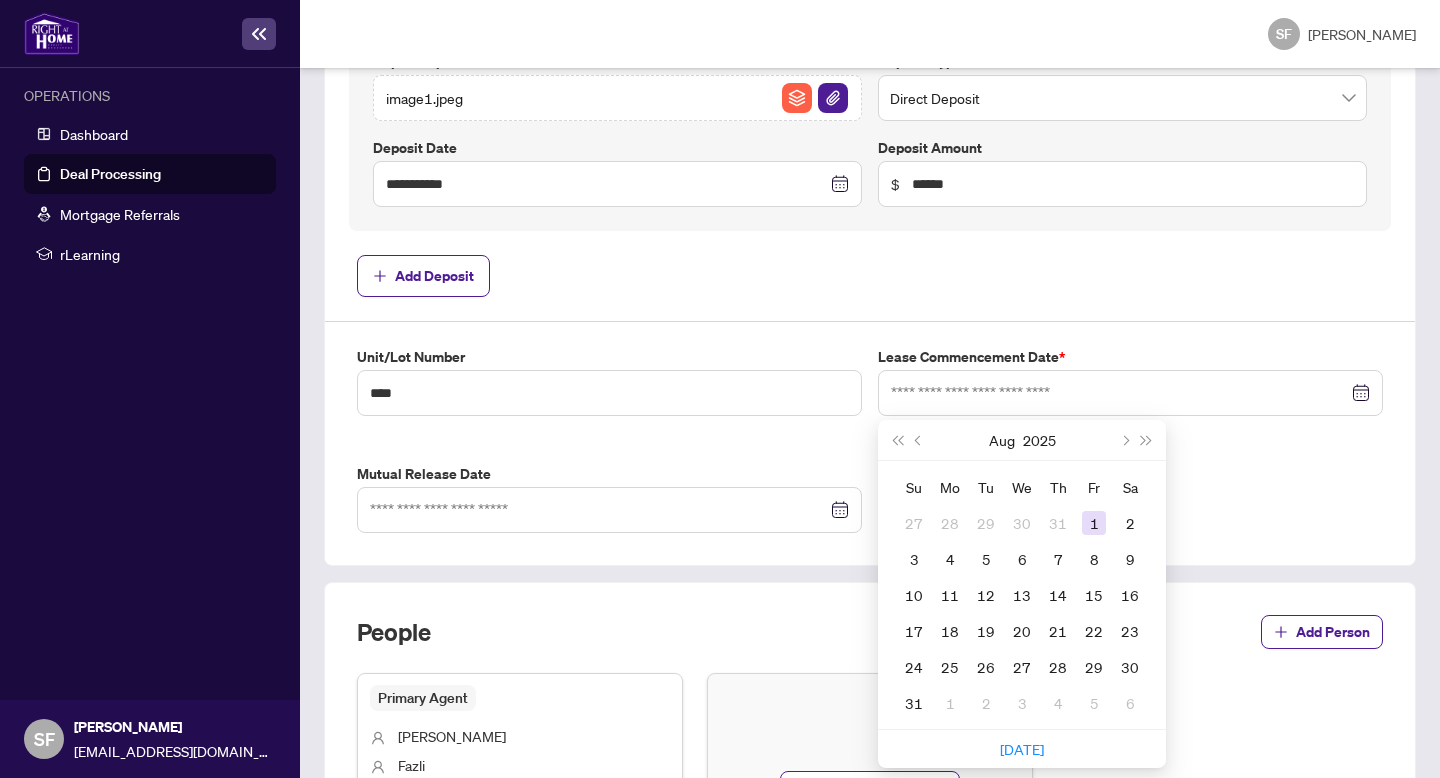 type on "**********" 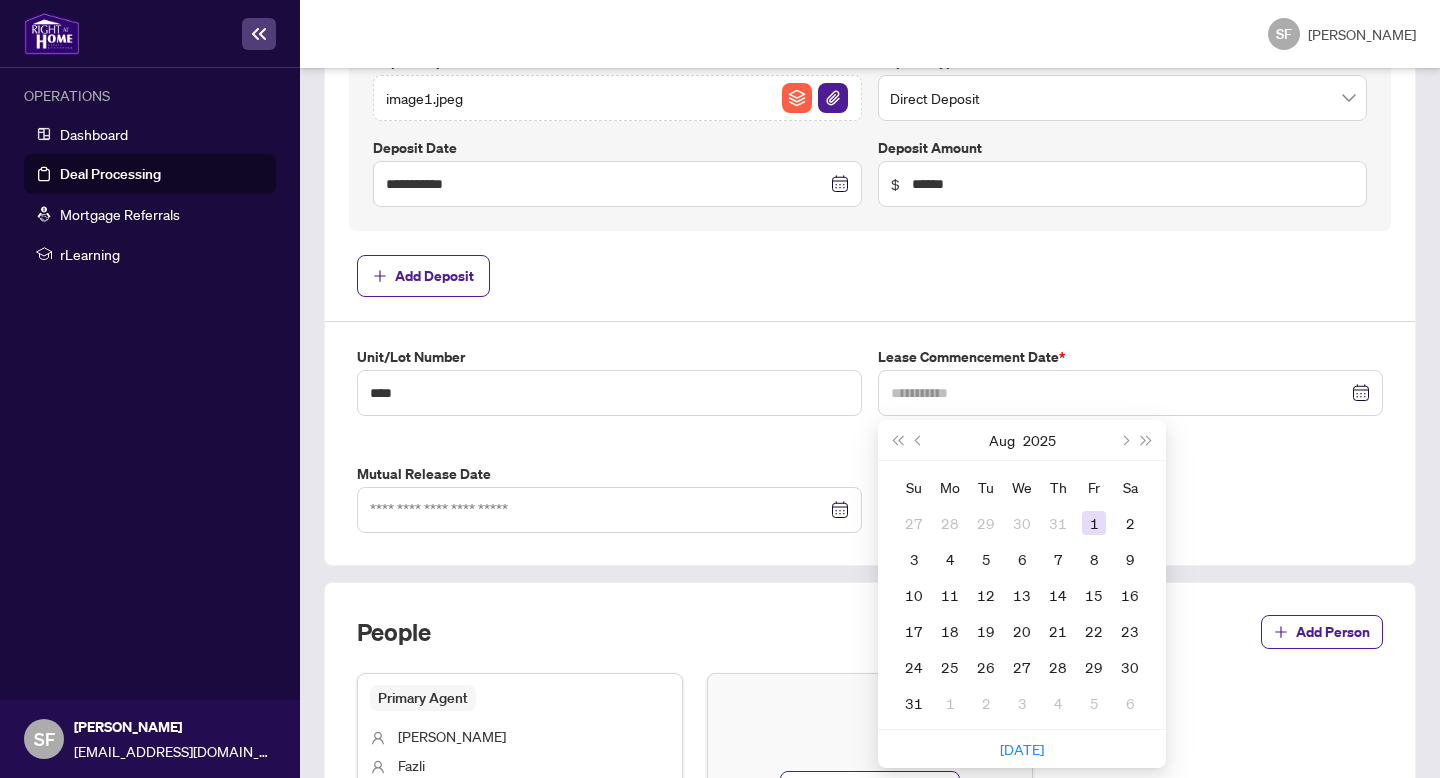 click on "1" at bounding box center (1094, 523) 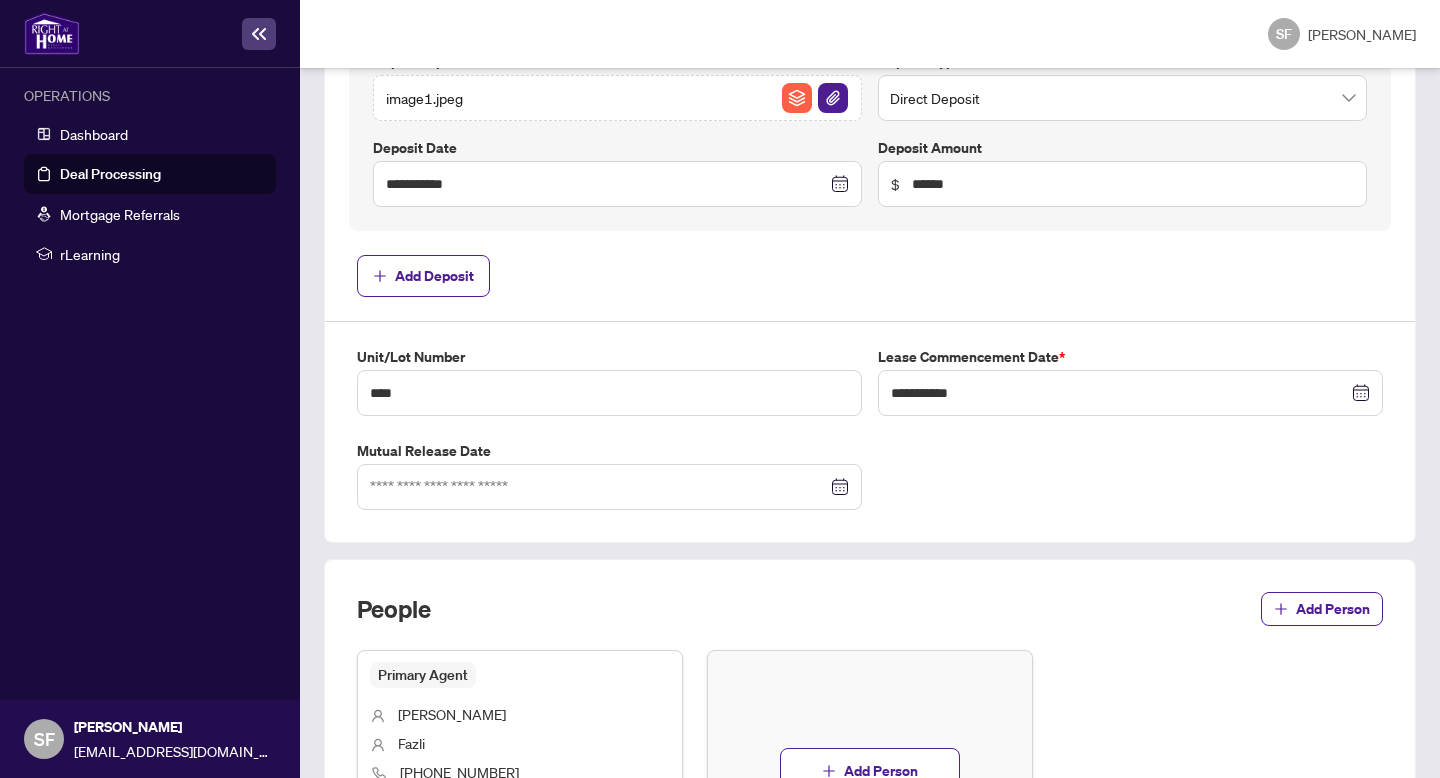 scroll, scrollTop: 1068, scrollLeft: 0, axis: vertical 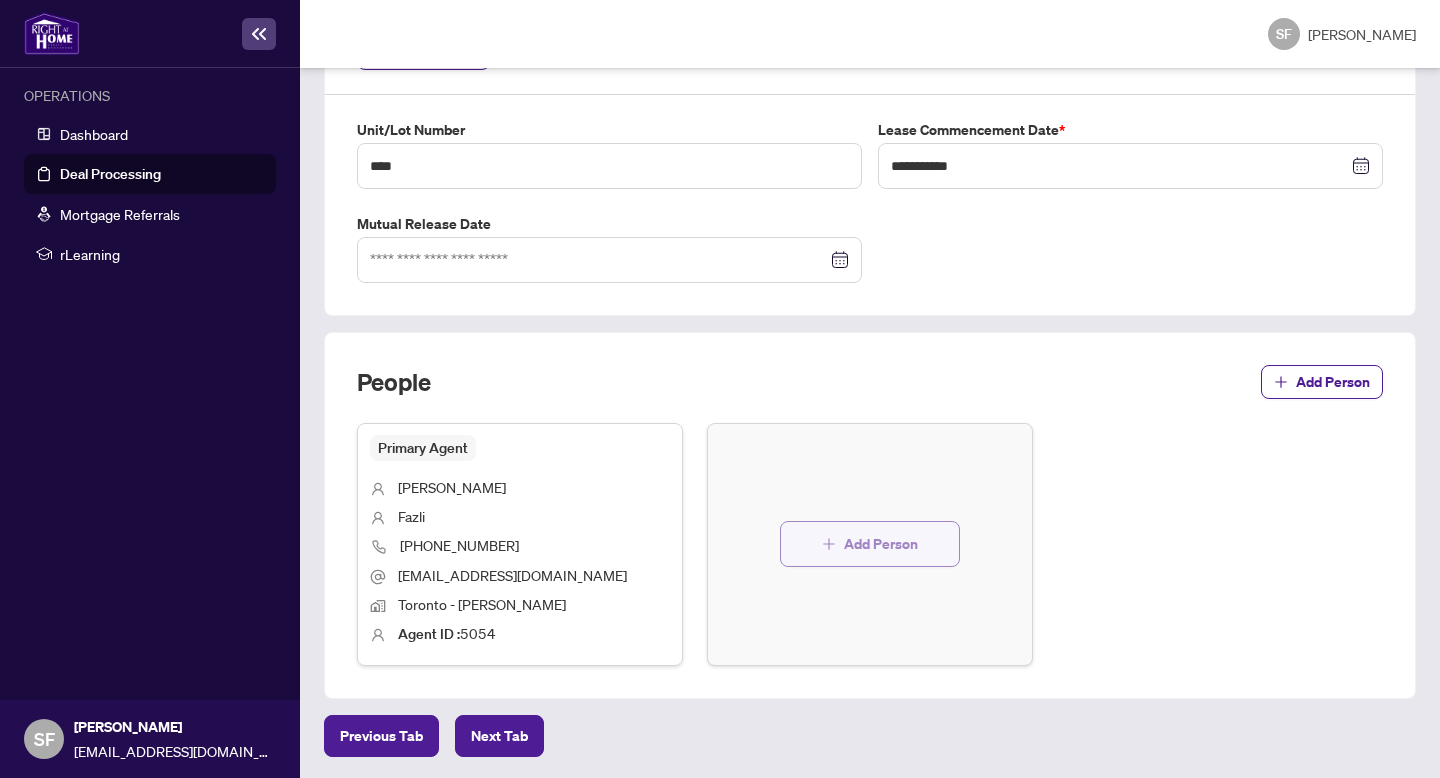 click on "Add Person" at bounding box center [881, 544] 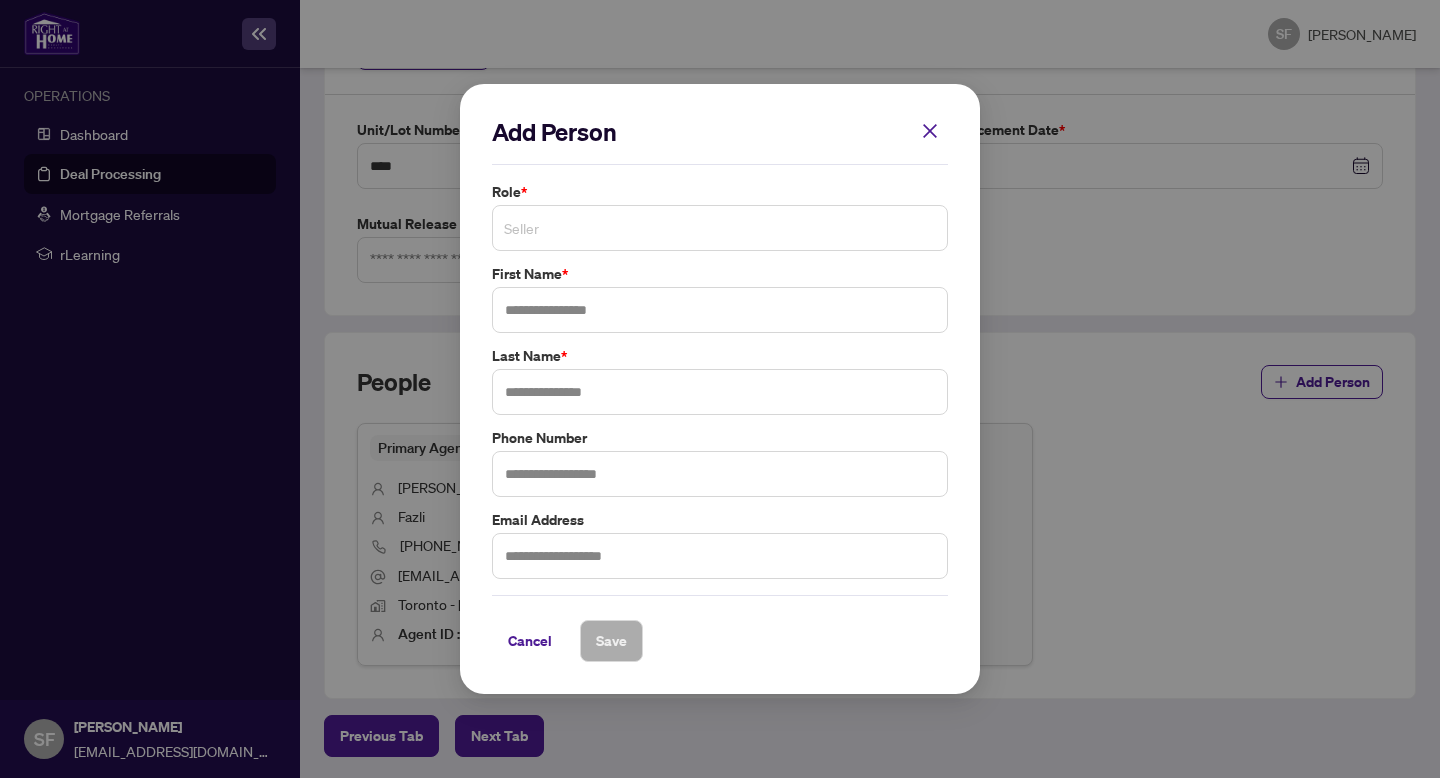 click on "Seller" at bounding box center (720, 228) 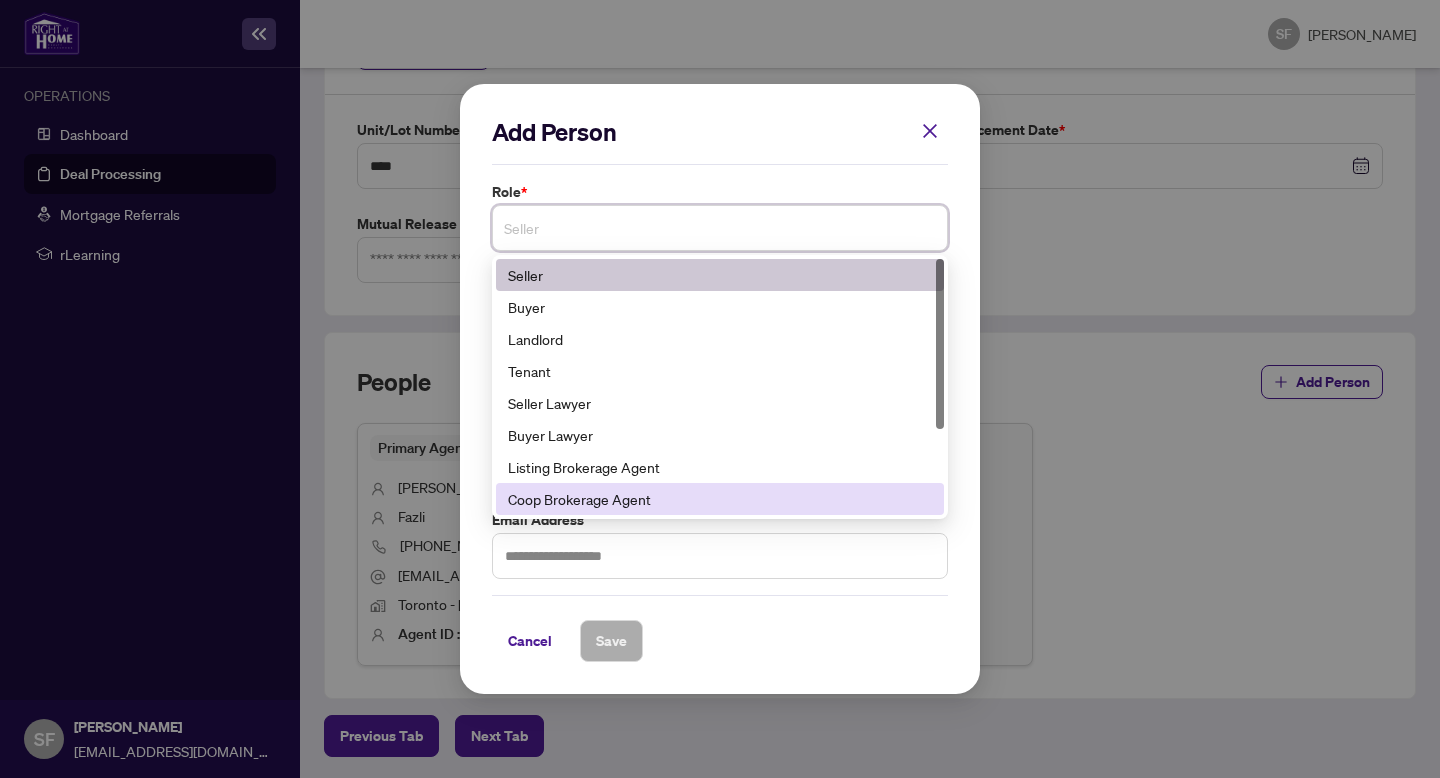 click on "Coop Brokerage Agent" at bounding box center [720, 499] 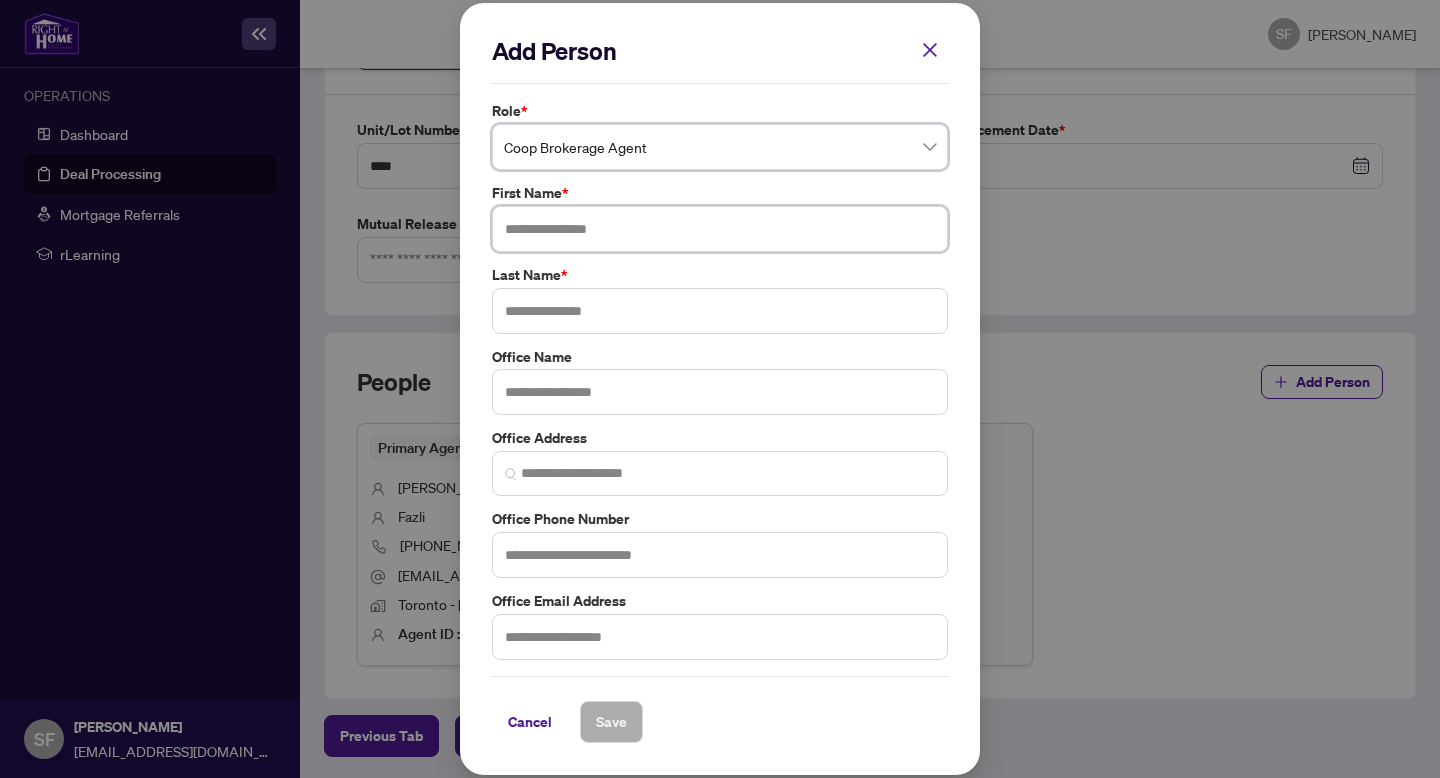 click at bounding box center (720, 229) 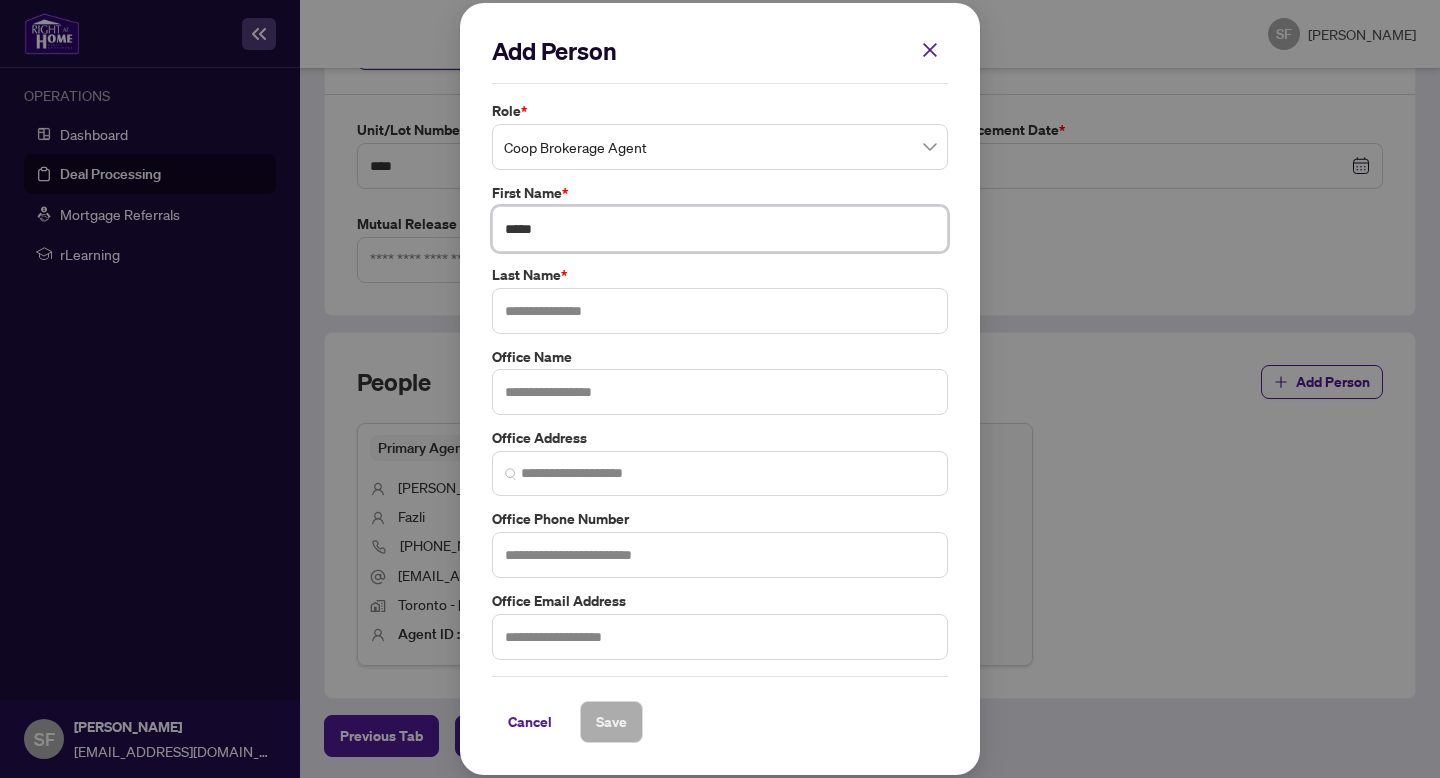 type on "*****" 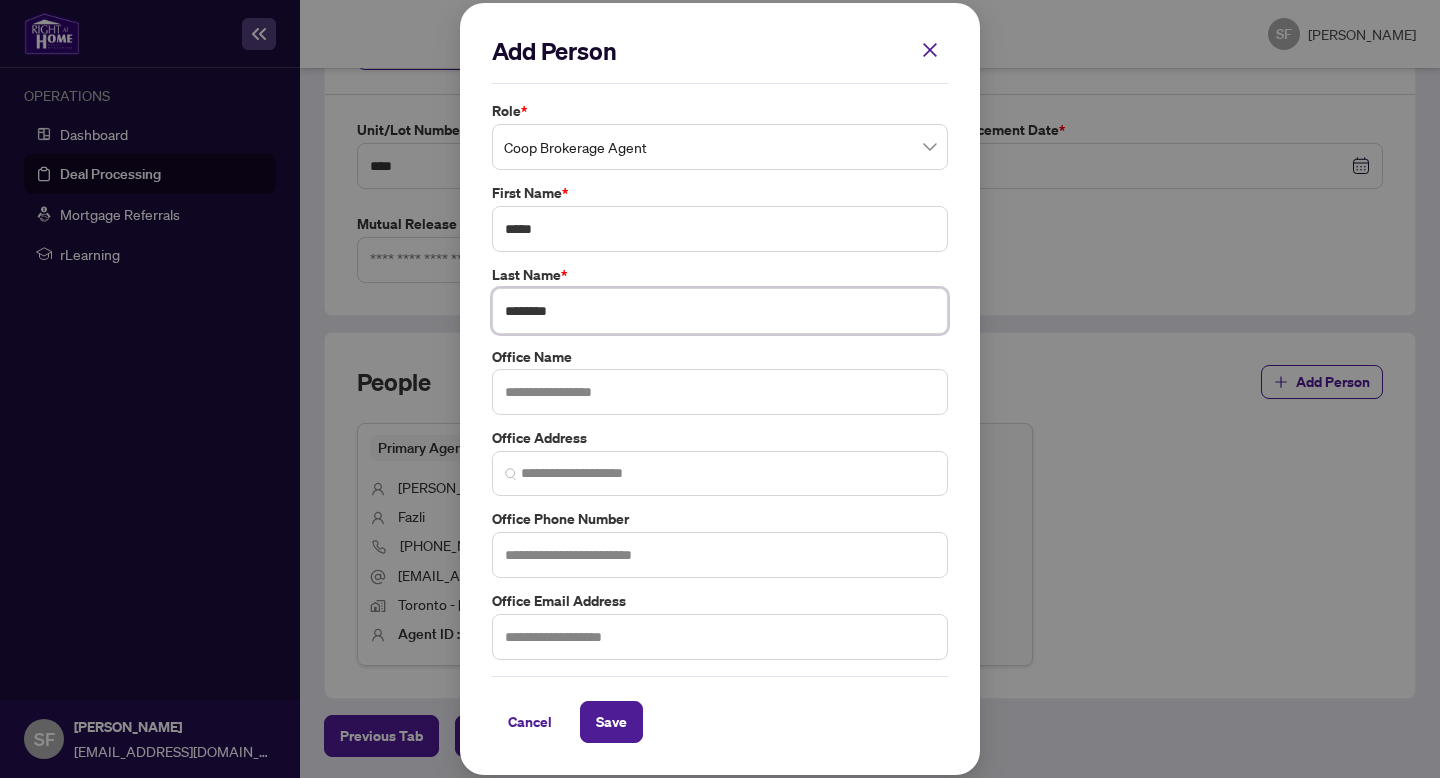 type on "********" 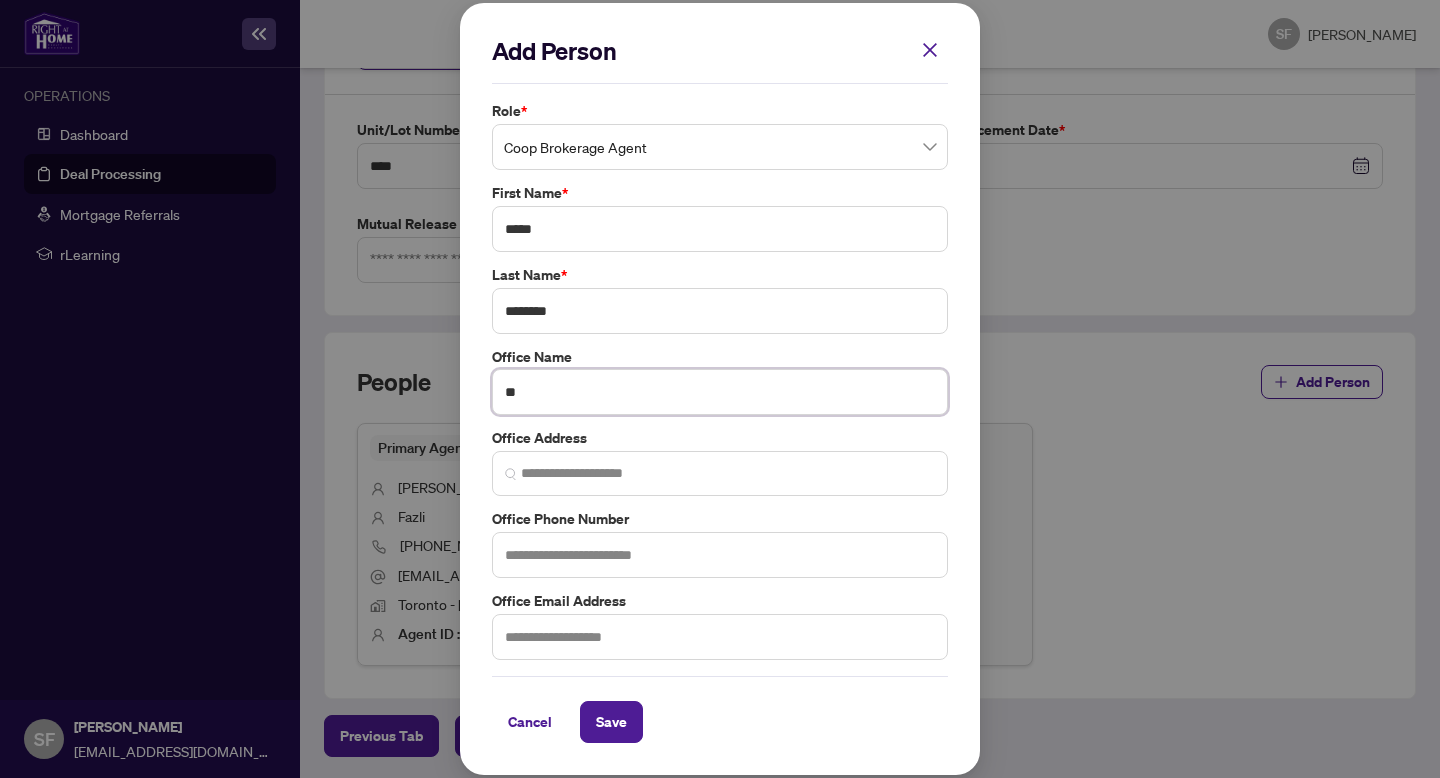 type on "*" 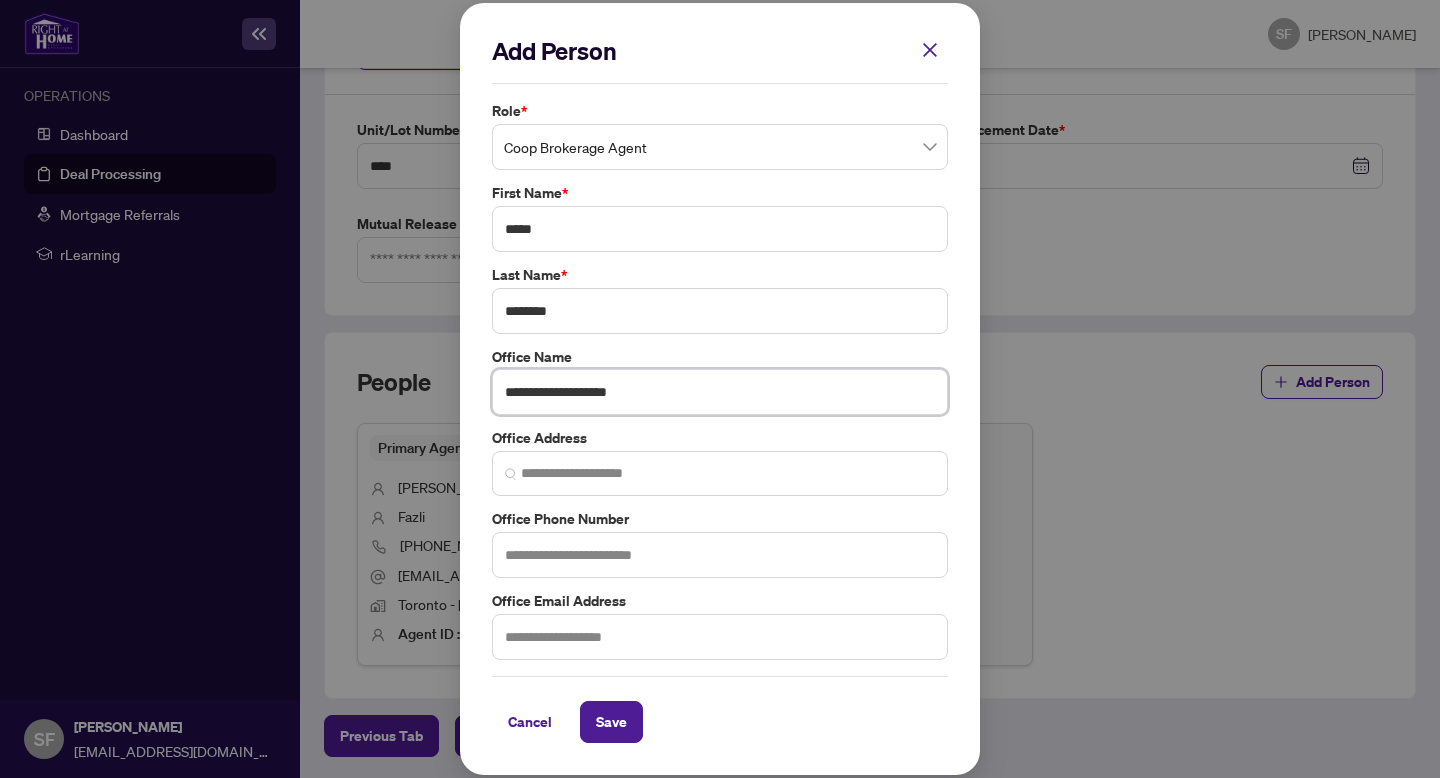type on "**********" 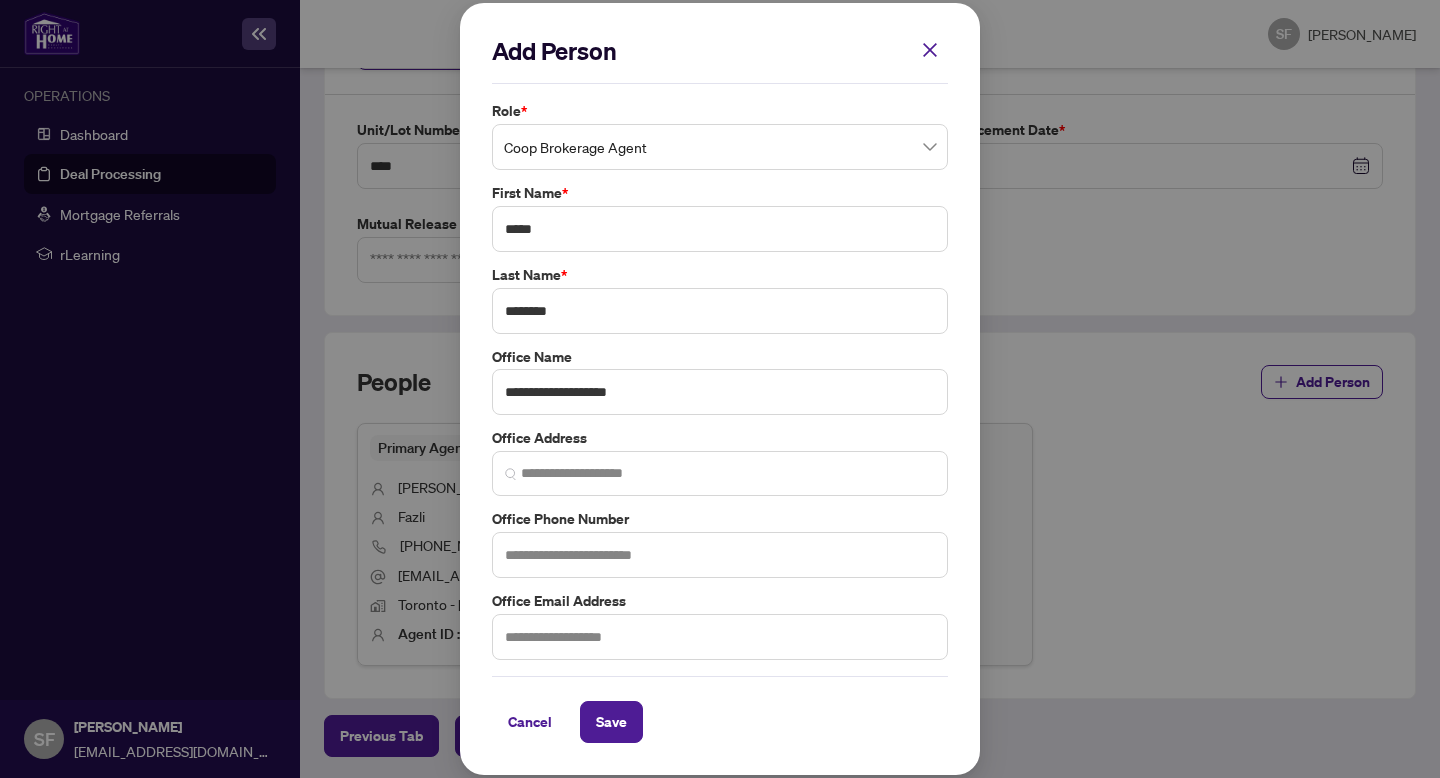 type 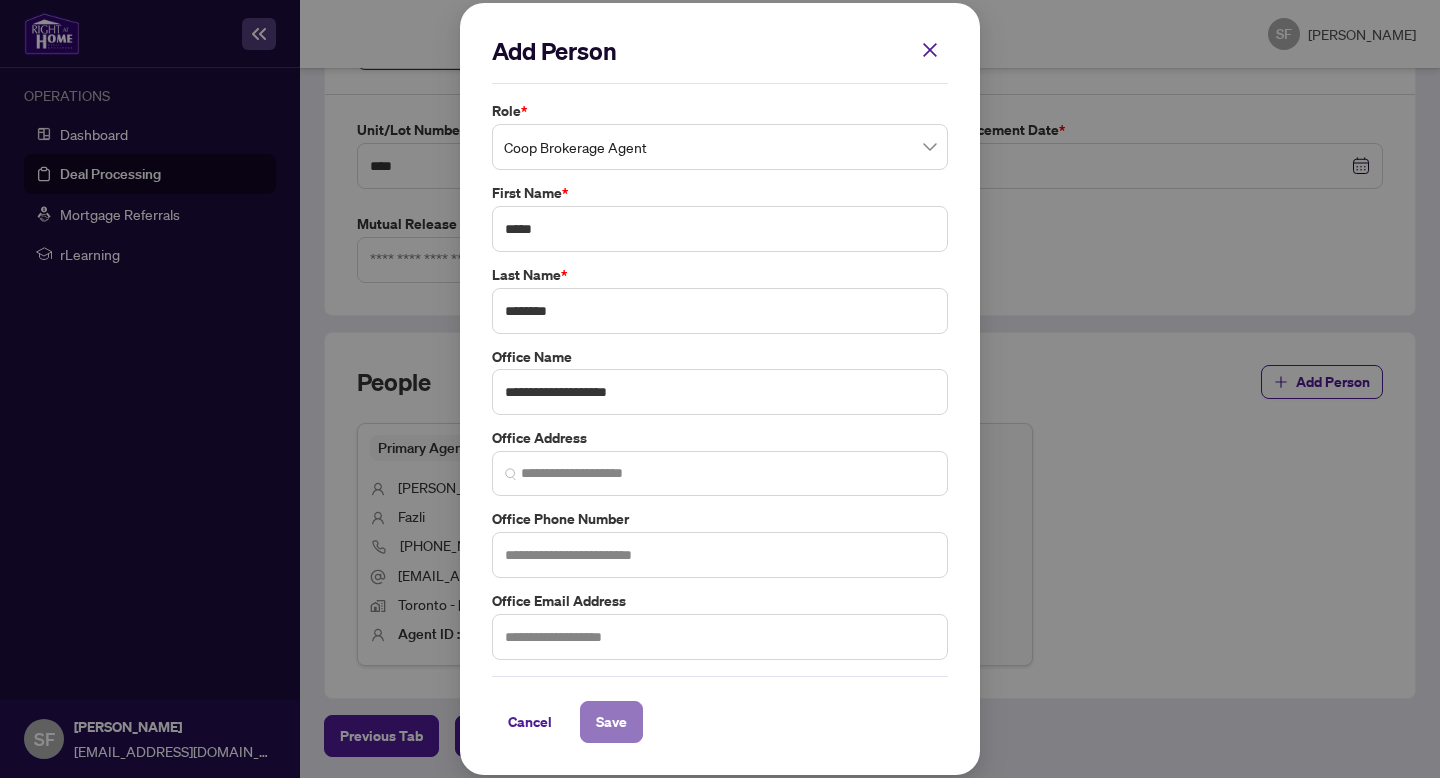 click on "Save" at bounding box center (611, 722) 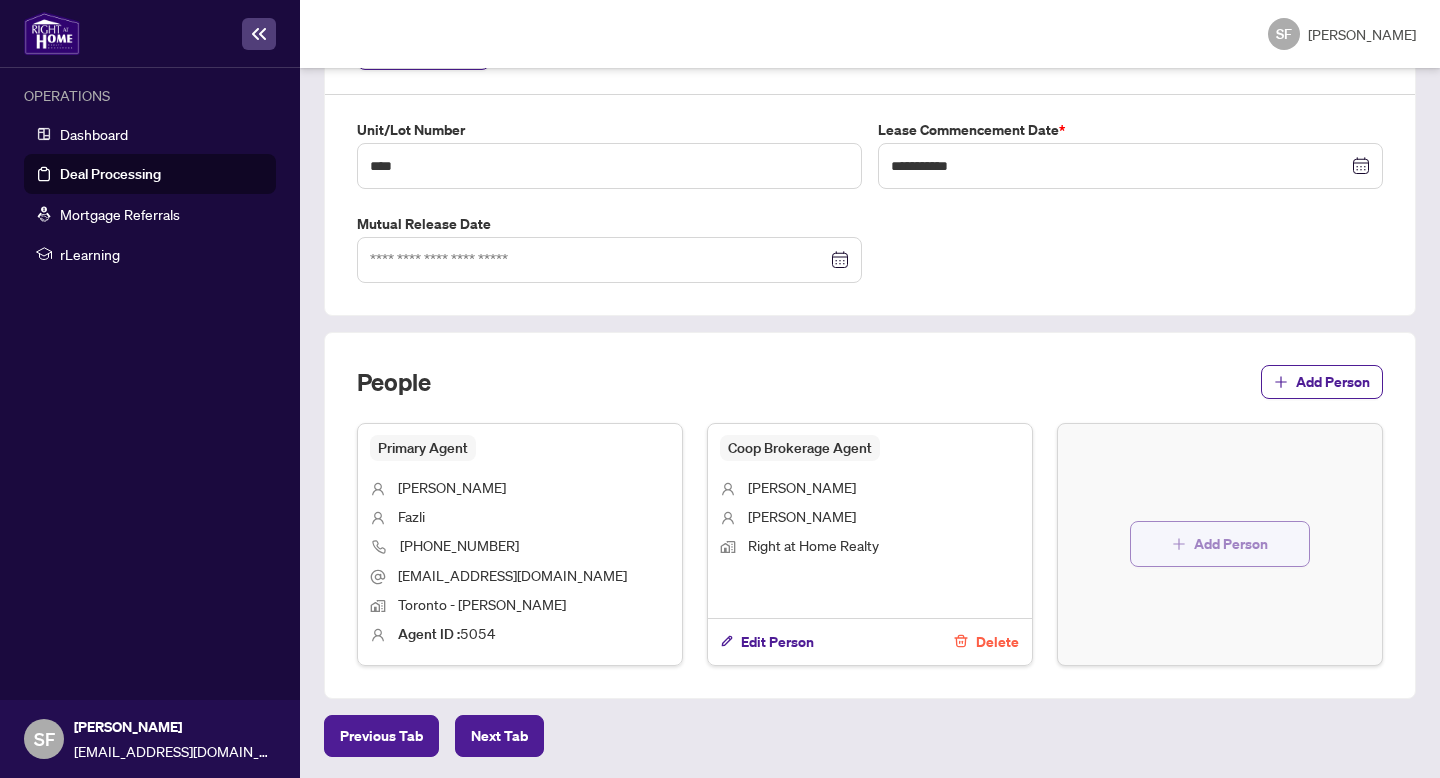 click on "Add Person" at bounding box center (1231, 544) 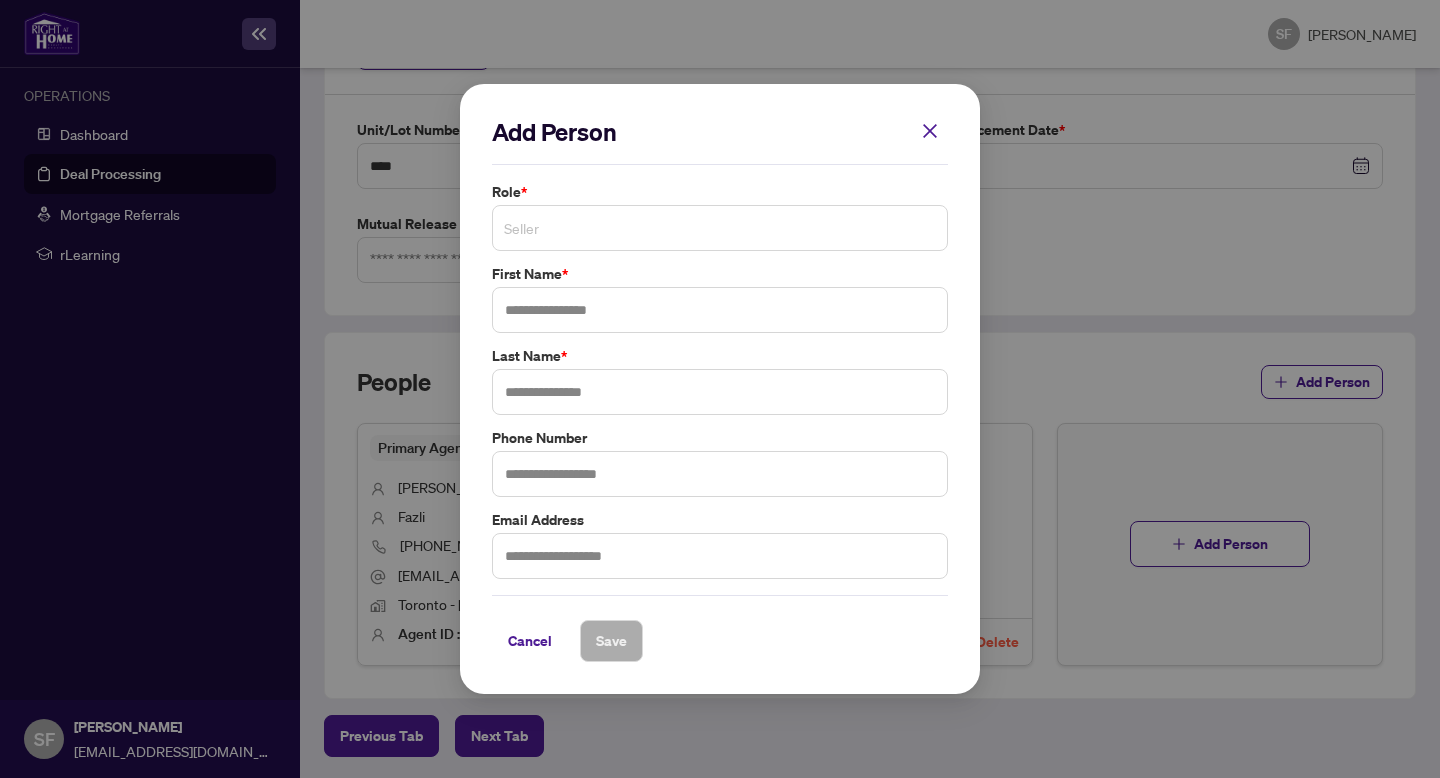 click on "Seller" at bounding box center (720, 228) 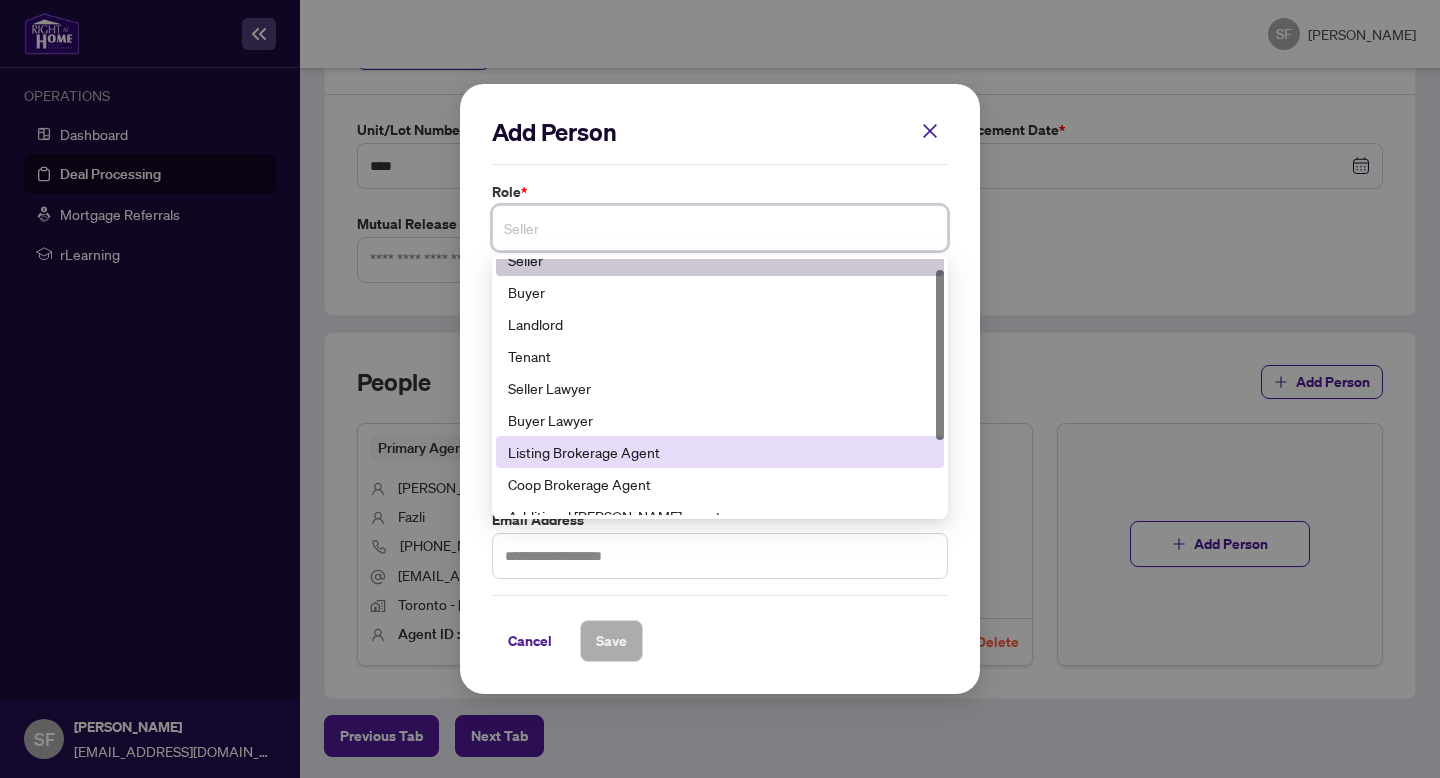 scroll, scrollTop: 16, scrollLeft: 0, axis: vertical 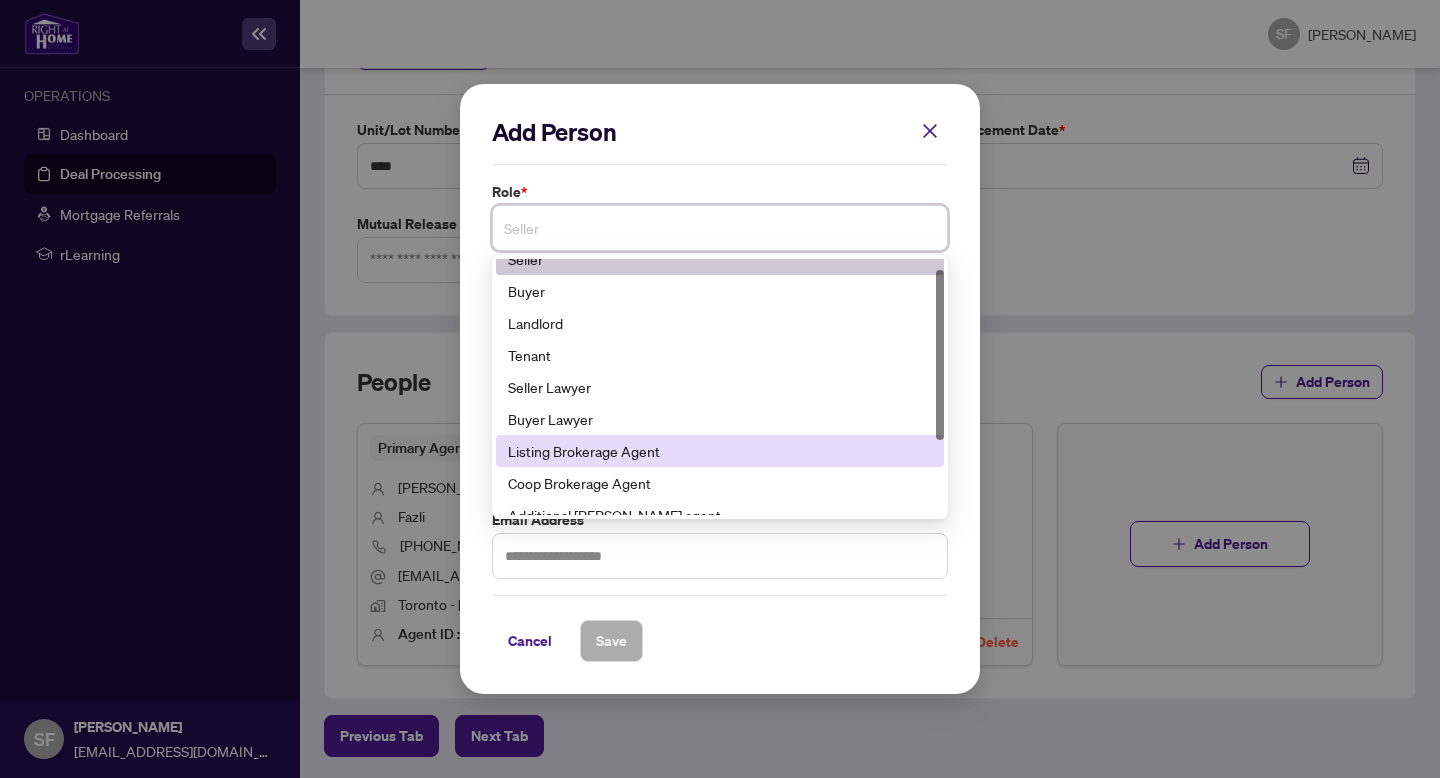 click on "Listing Brokerage Agent" at bounding box center [720, 451] 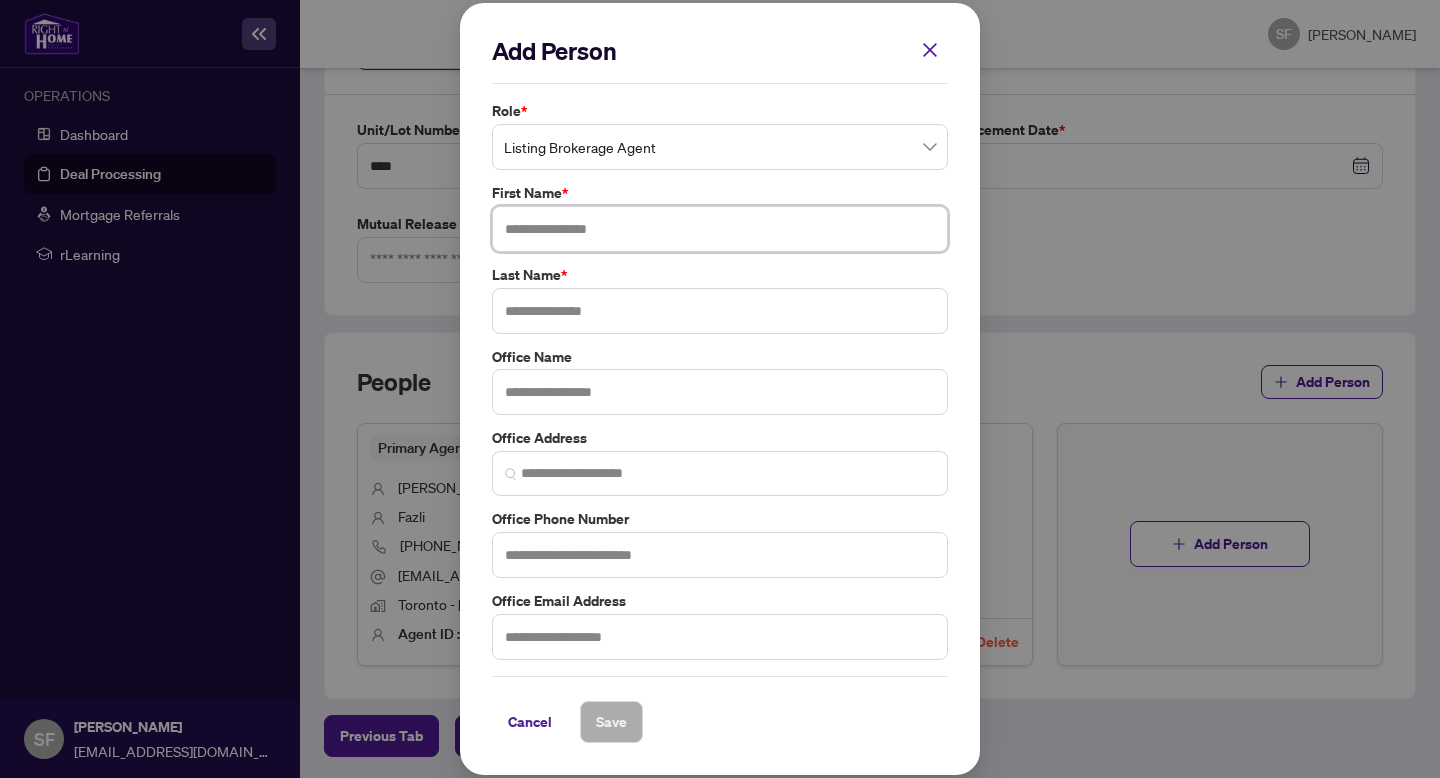 click at bounding box center (720, 229) 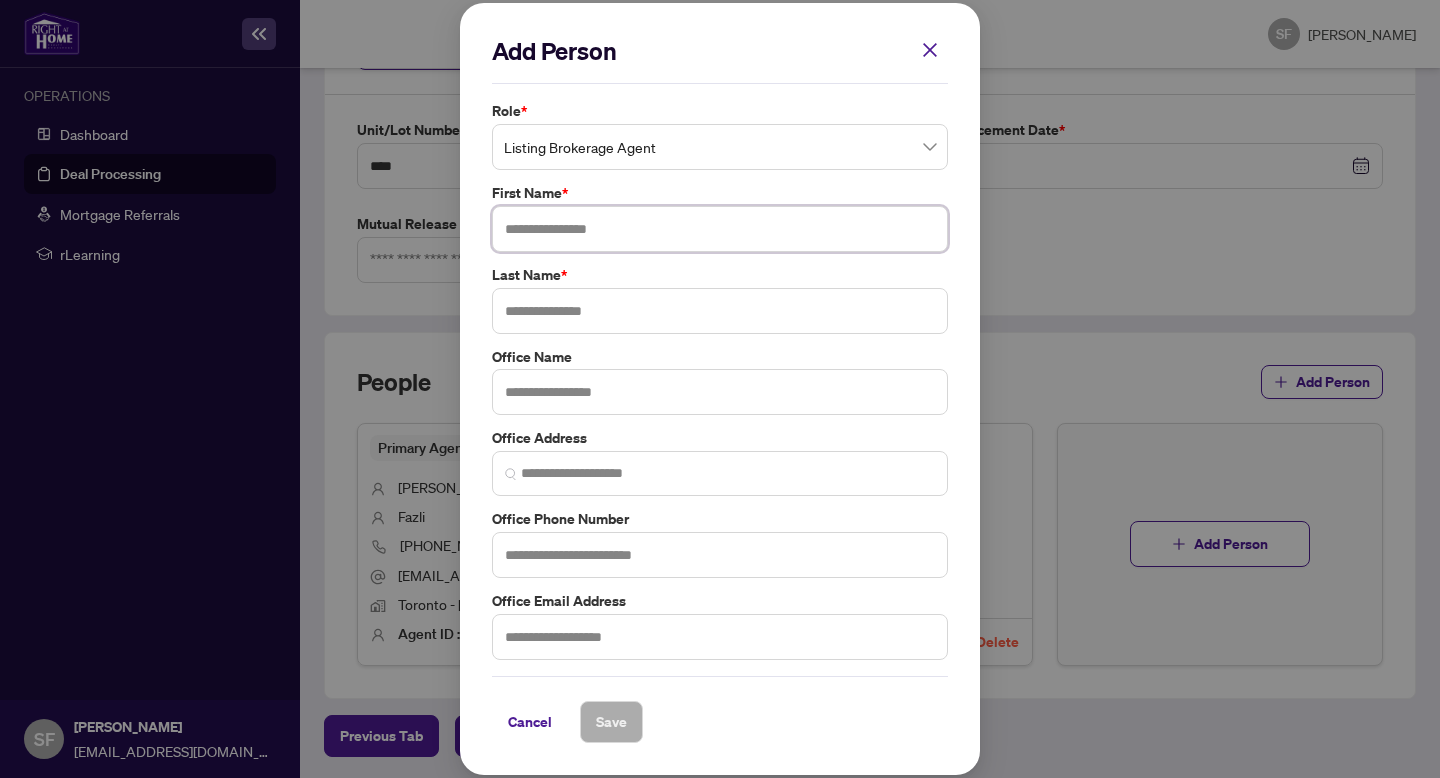 paste on "**********" 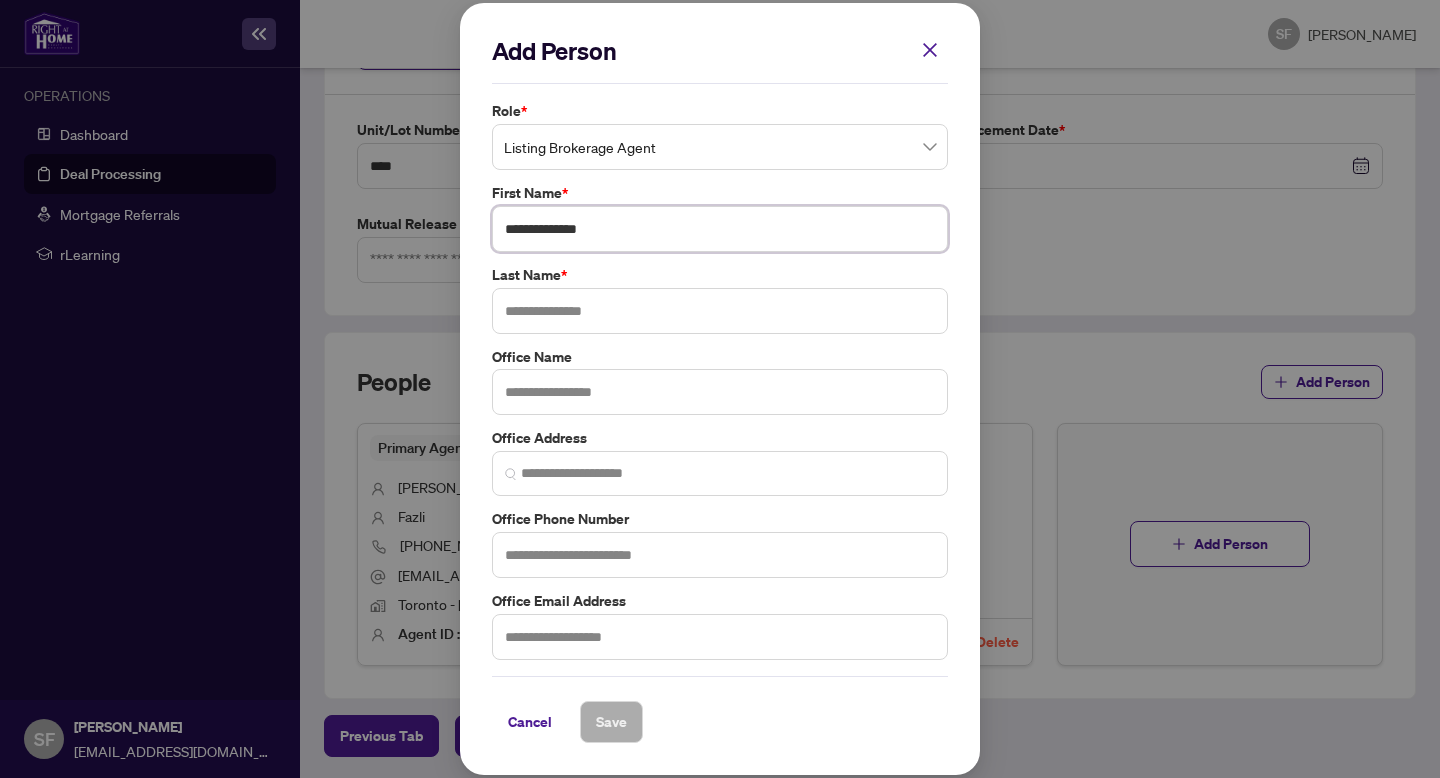 drag, startPoint x: 655, startPoint y: 229, endPoint x: 586, endPoint y: 227, distance: 69.02898 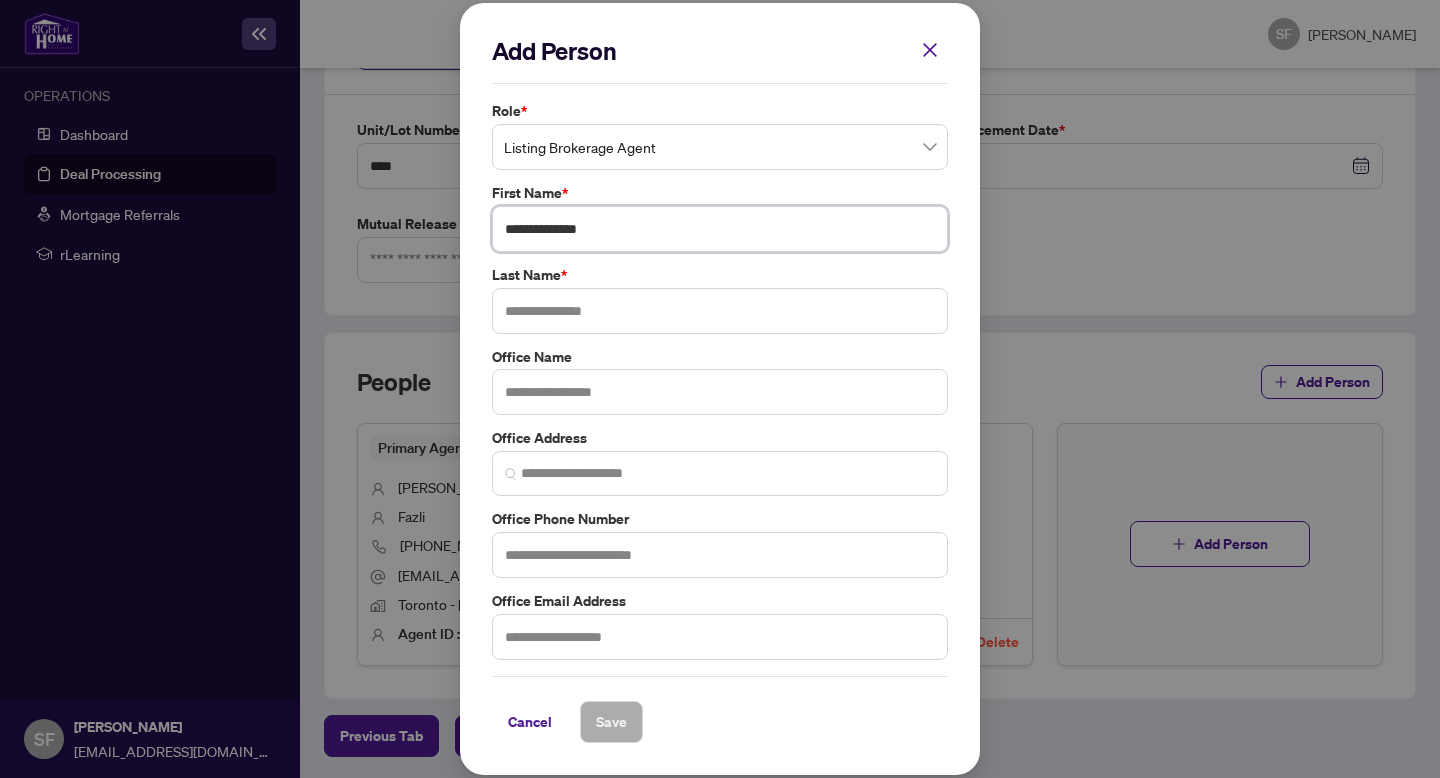 click on "**********" at bounding box center (720, 229) 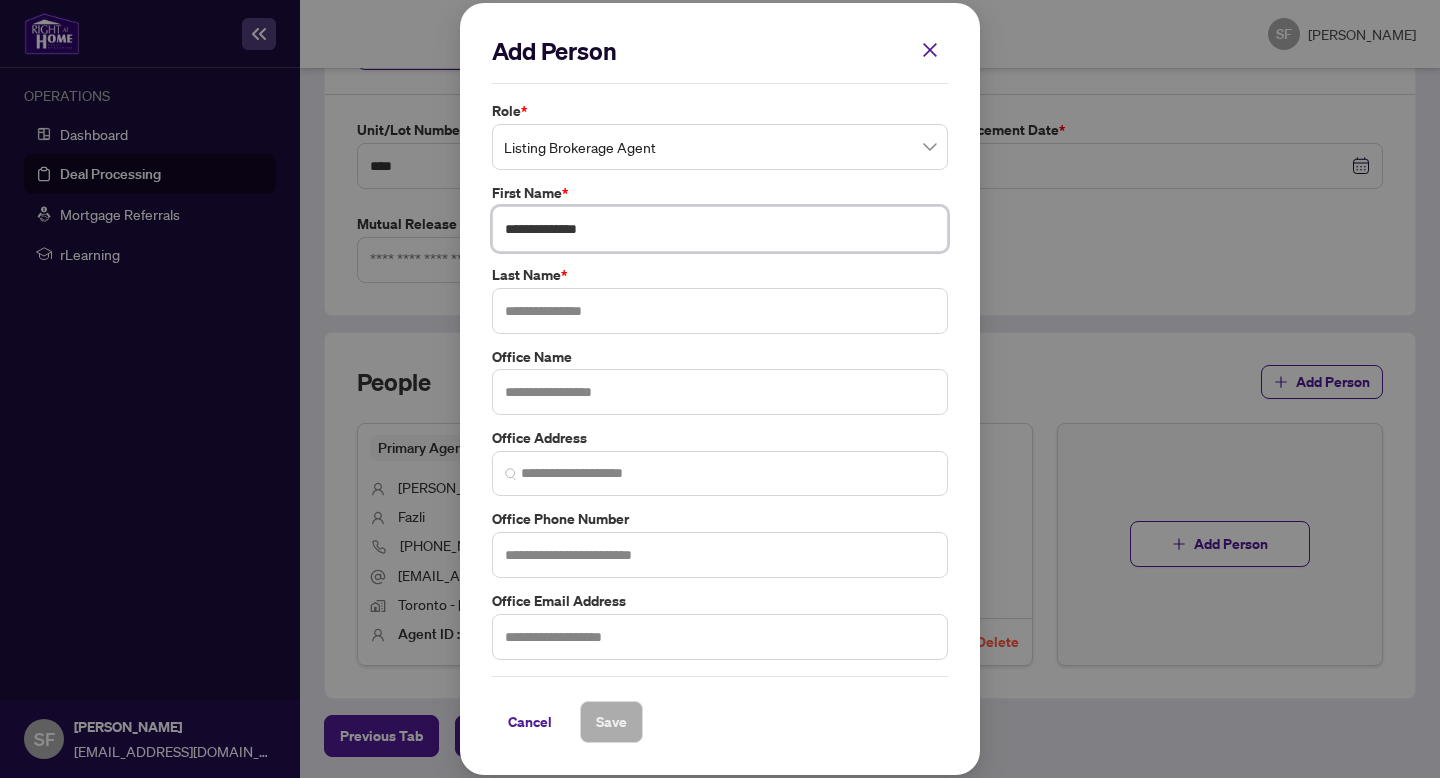 click on "**********" at bounding box center [720, 229] 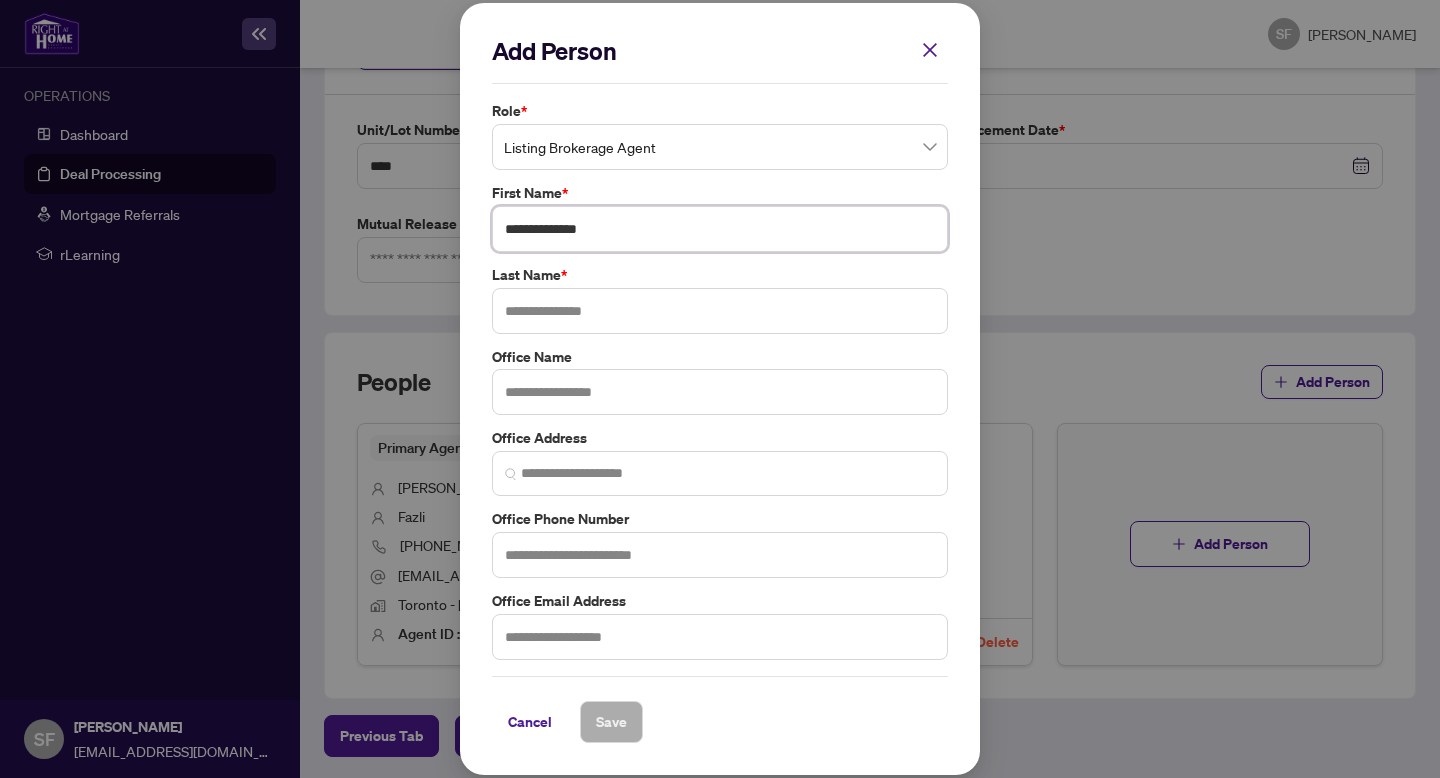 click on "**********" at bounding box center (720, 229) 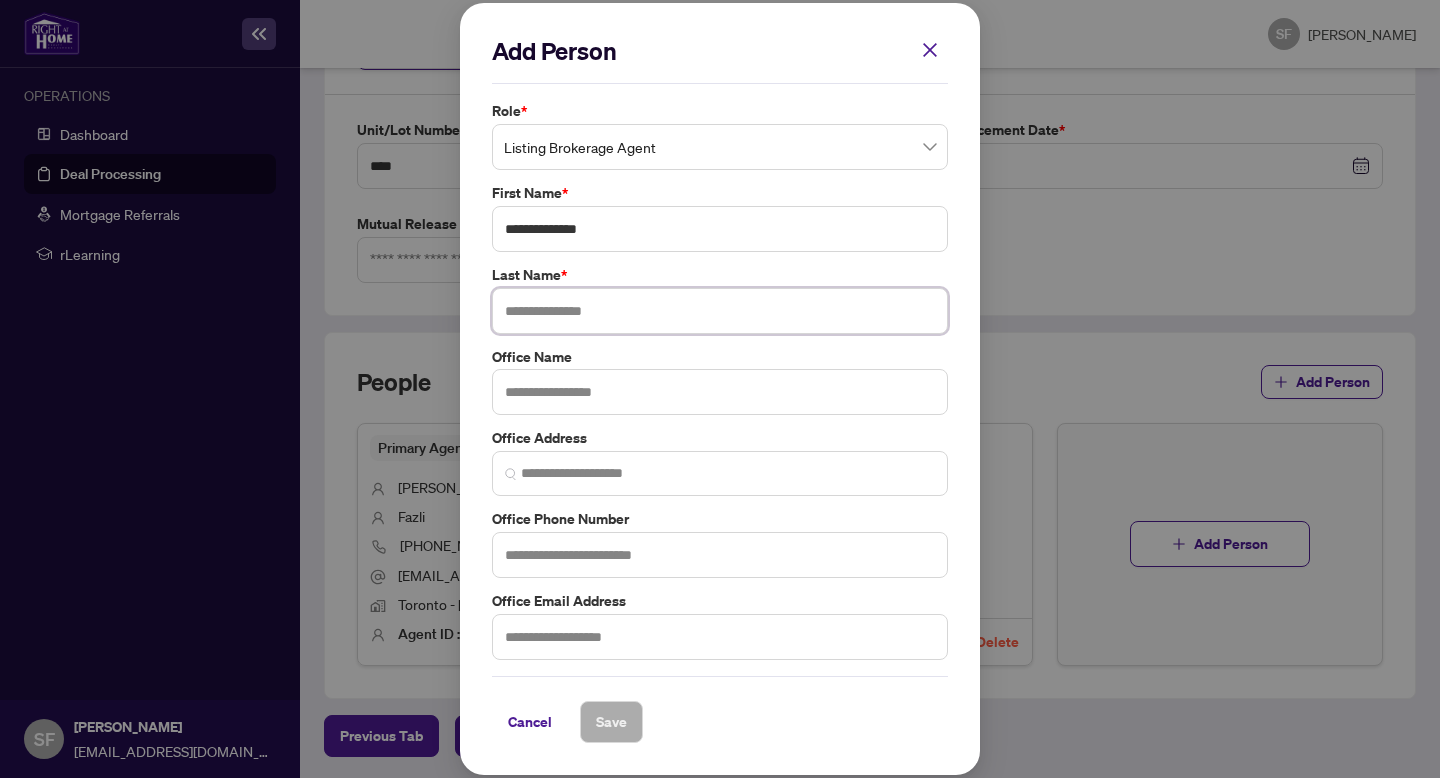 click at bounding box center (720, 311) 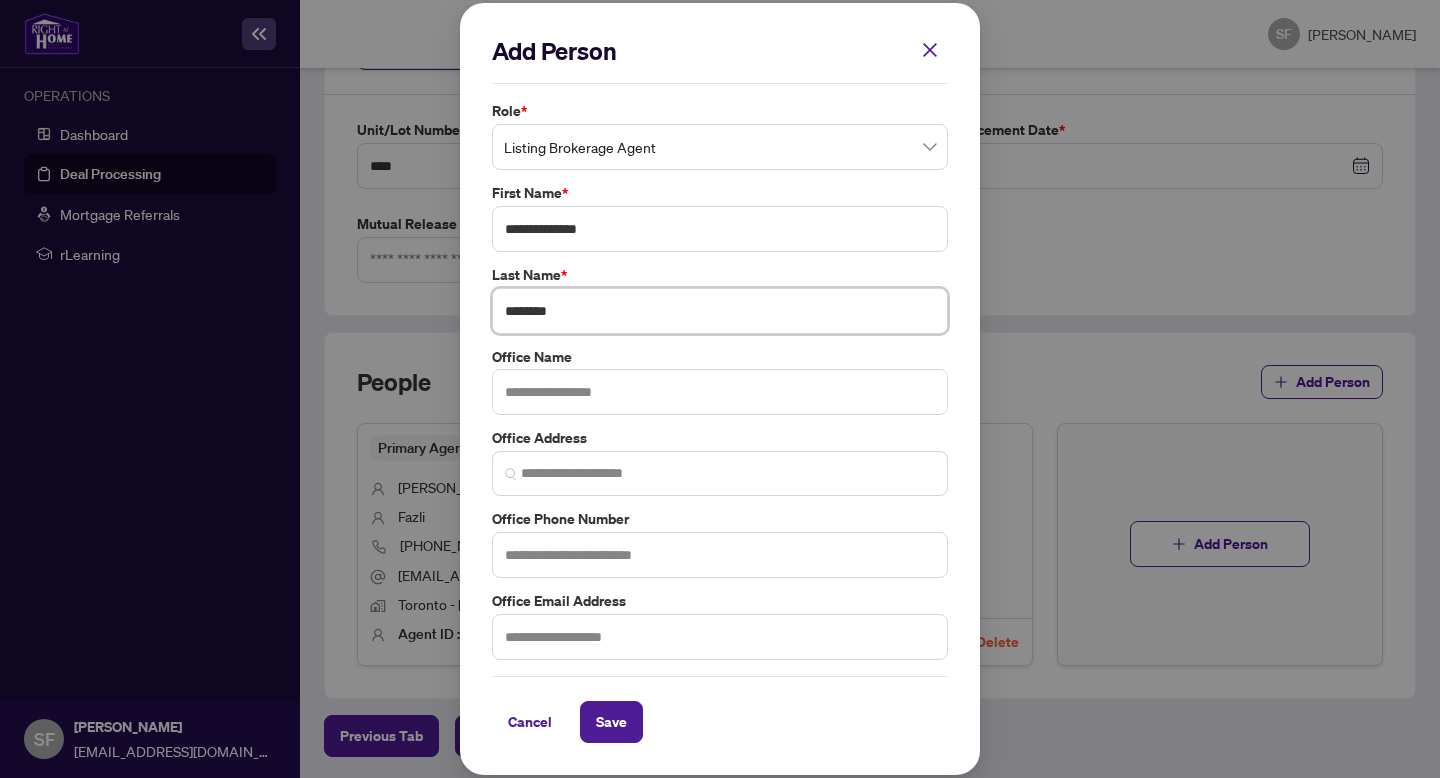 type on "*******" 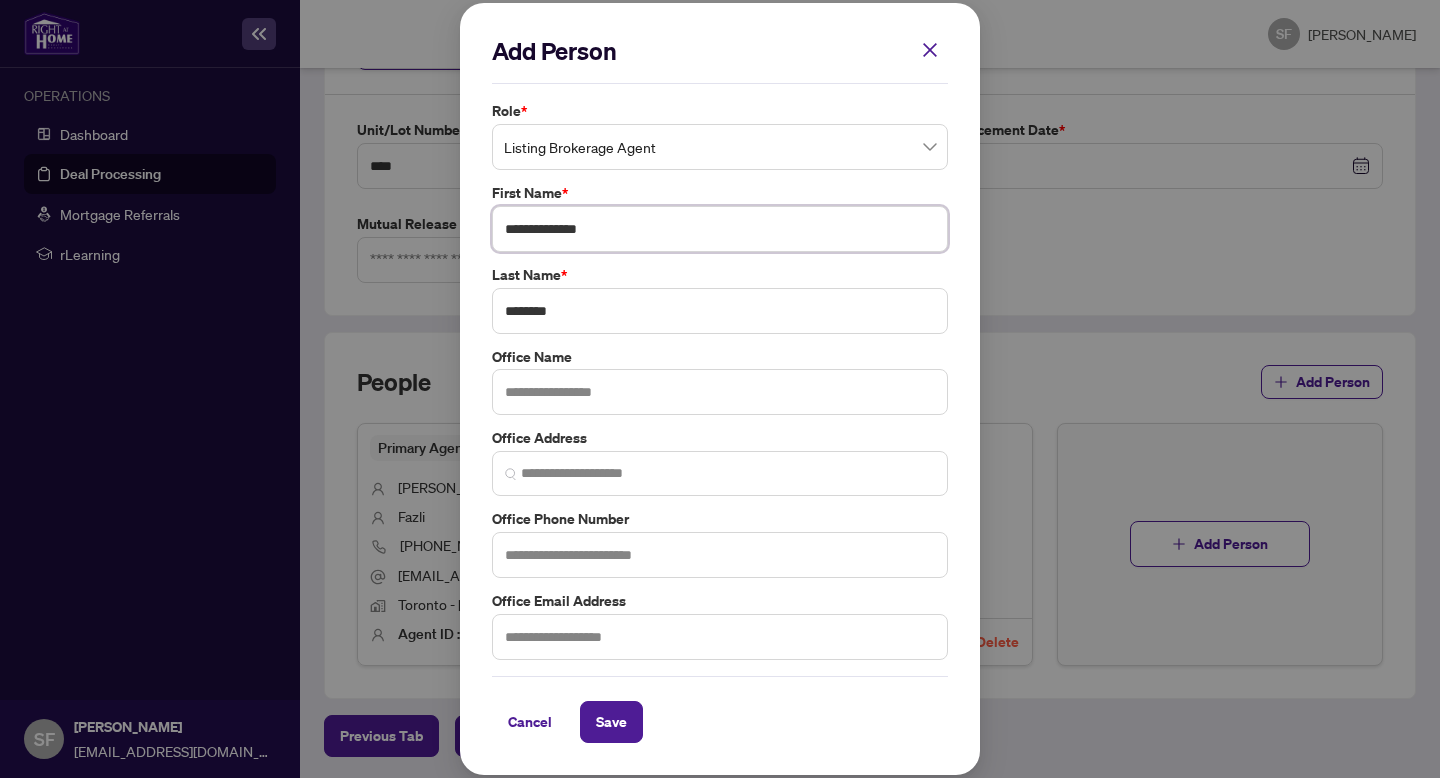 drag, startPoint x: 658, startPoint y: 238, endPoint x: 581, endPoint y: 234, distance: 77.10383 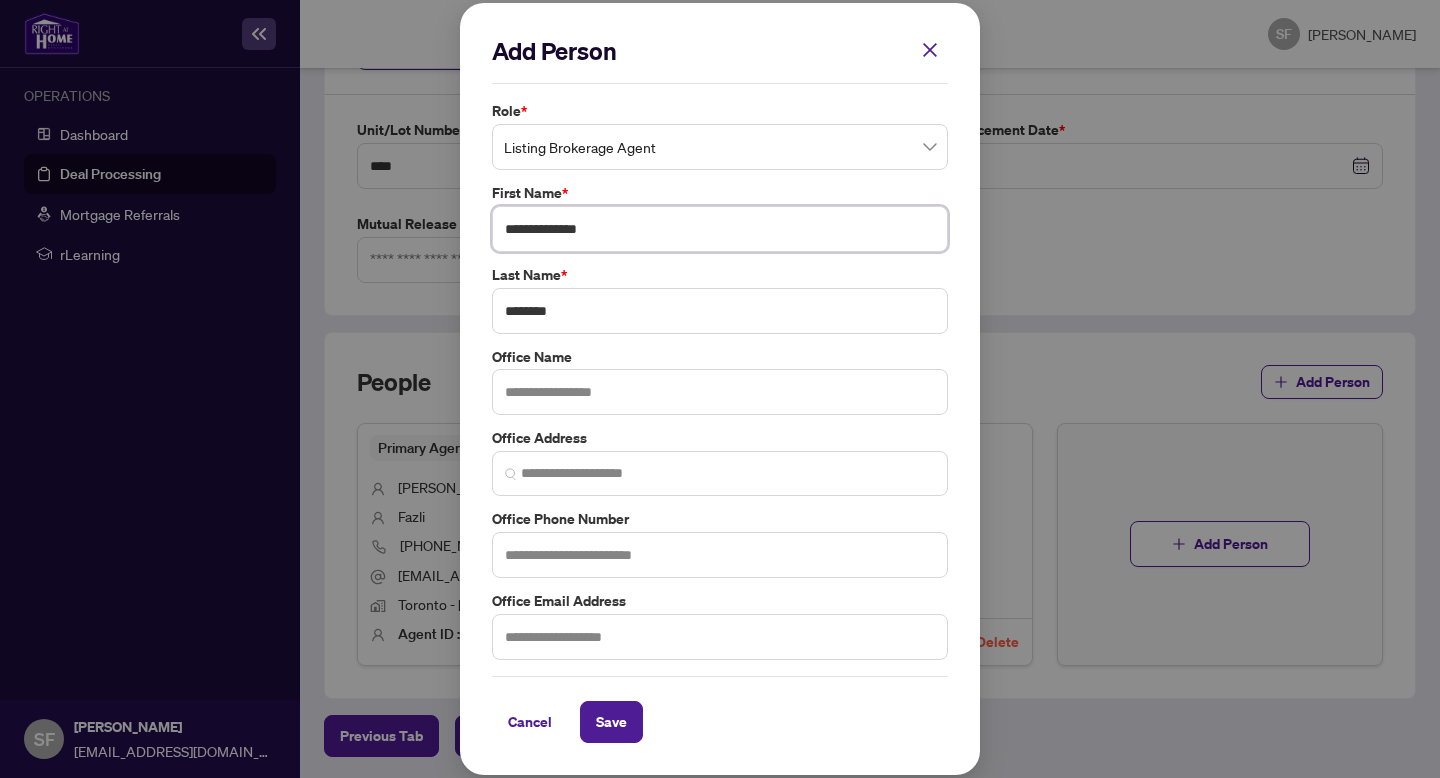 click on "**********" at bounding box center [720, 229] 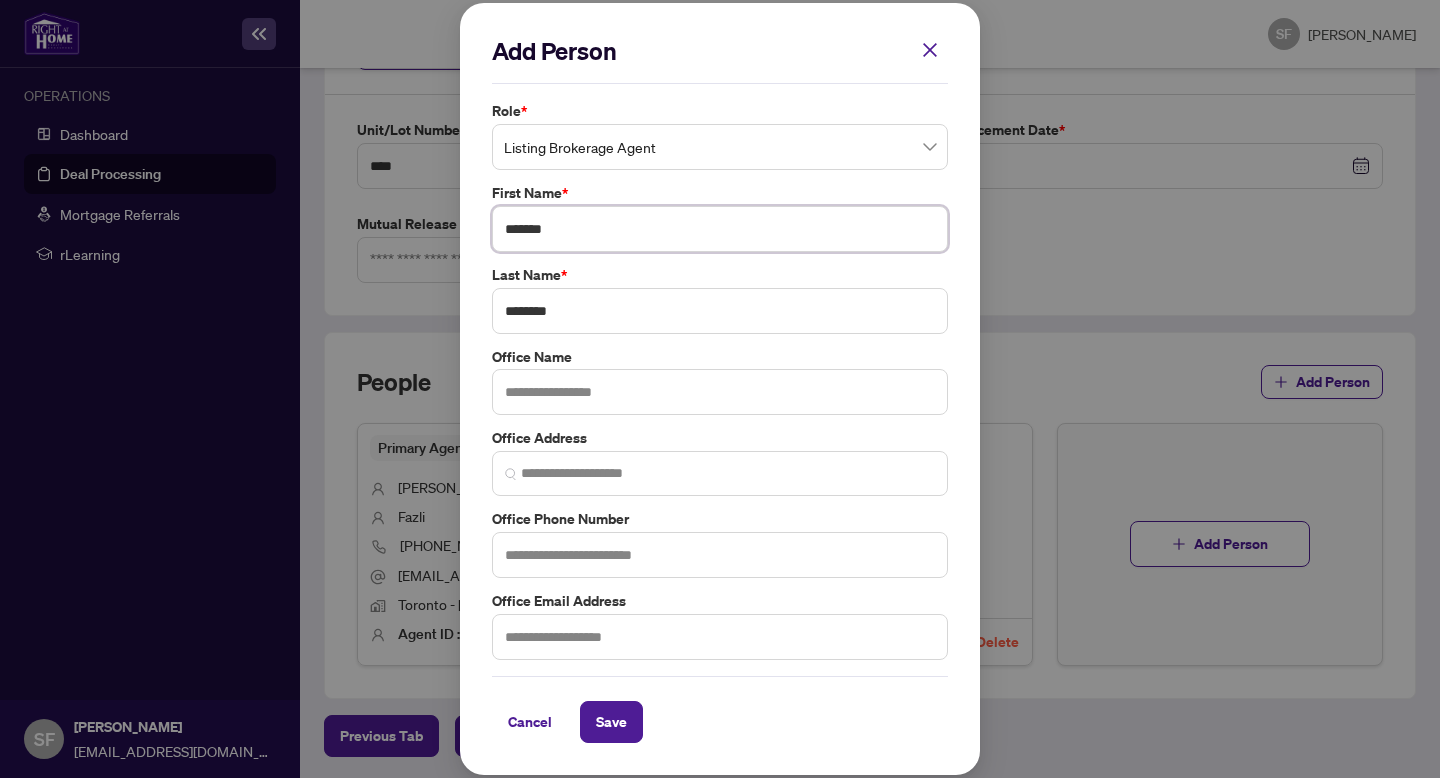 click on "*****" at bounding box center (720, 229) 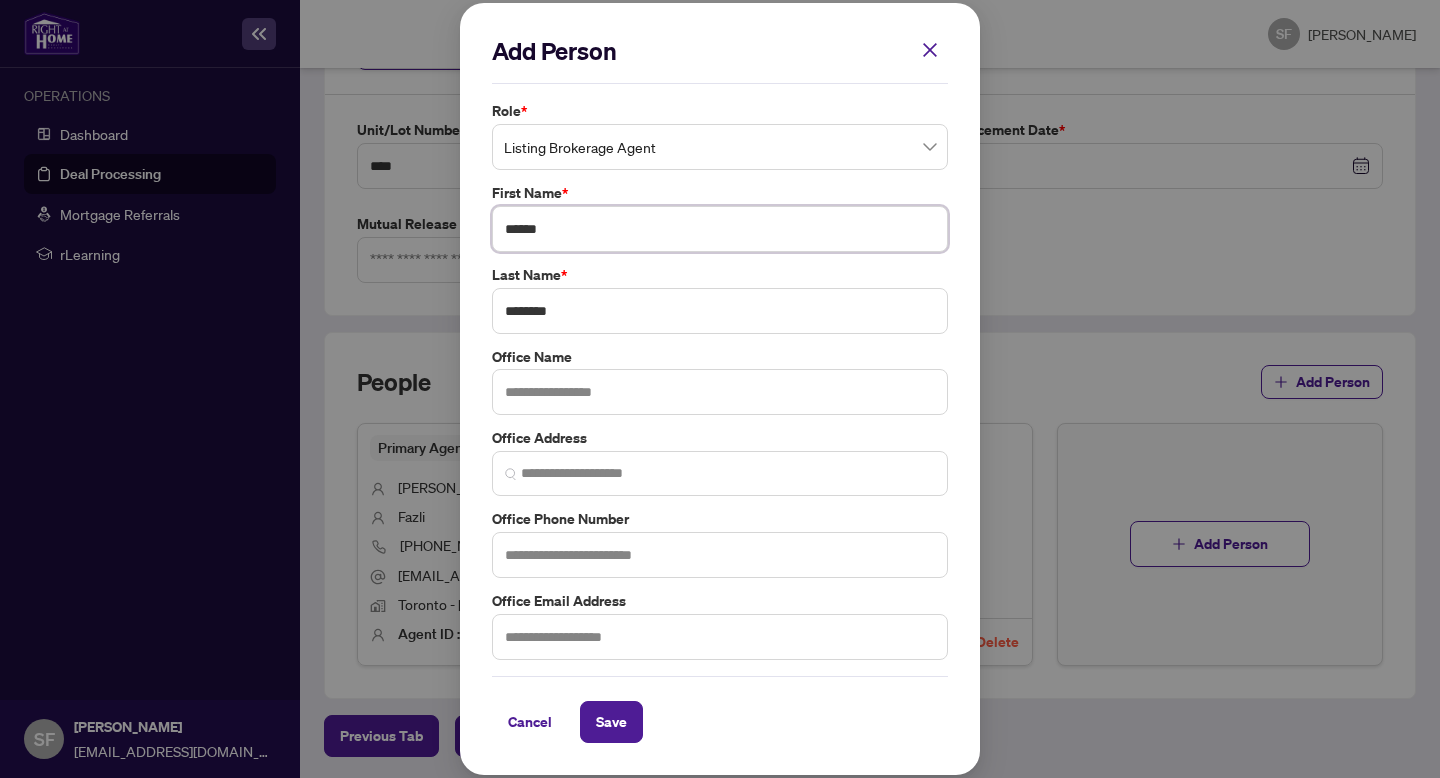 type on "*****" 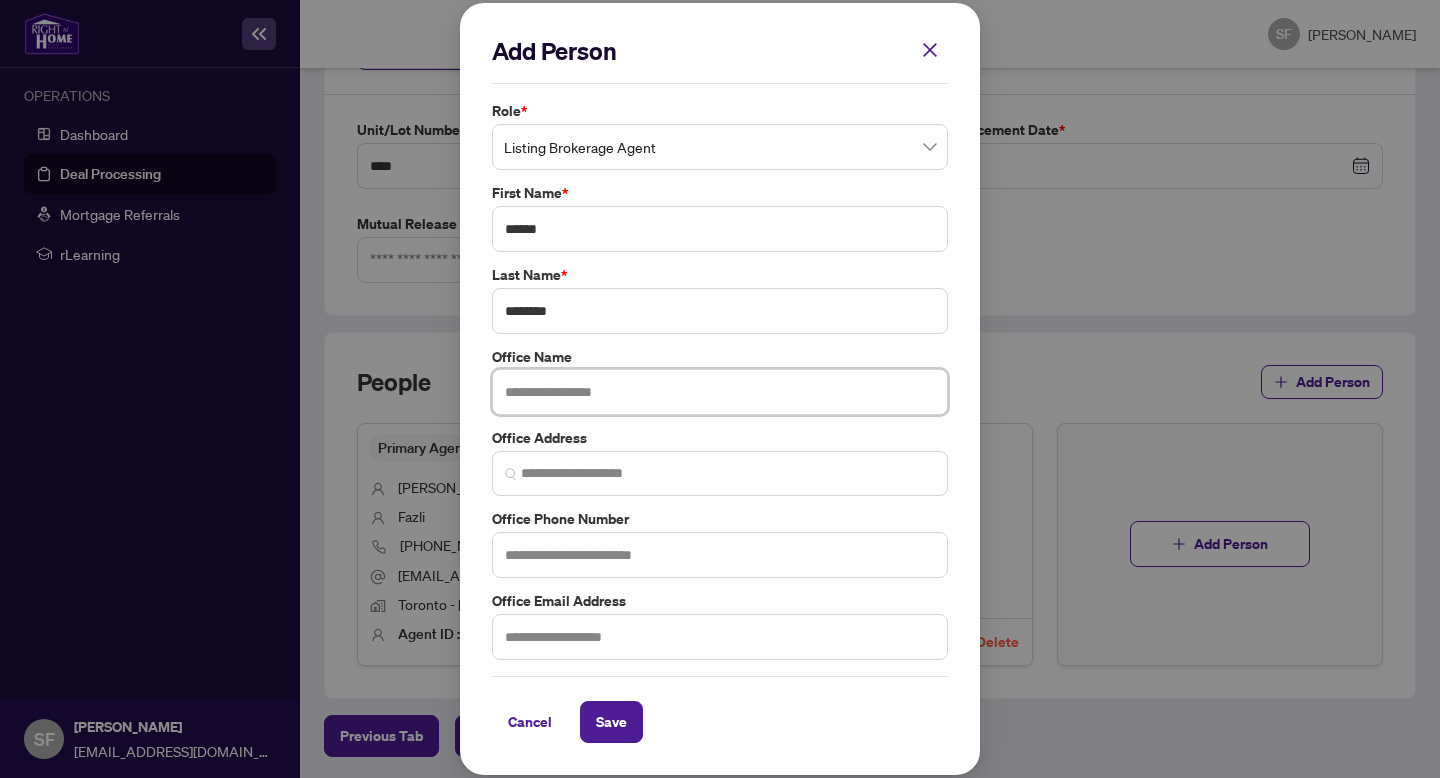 click at bounding box center (720, 392) 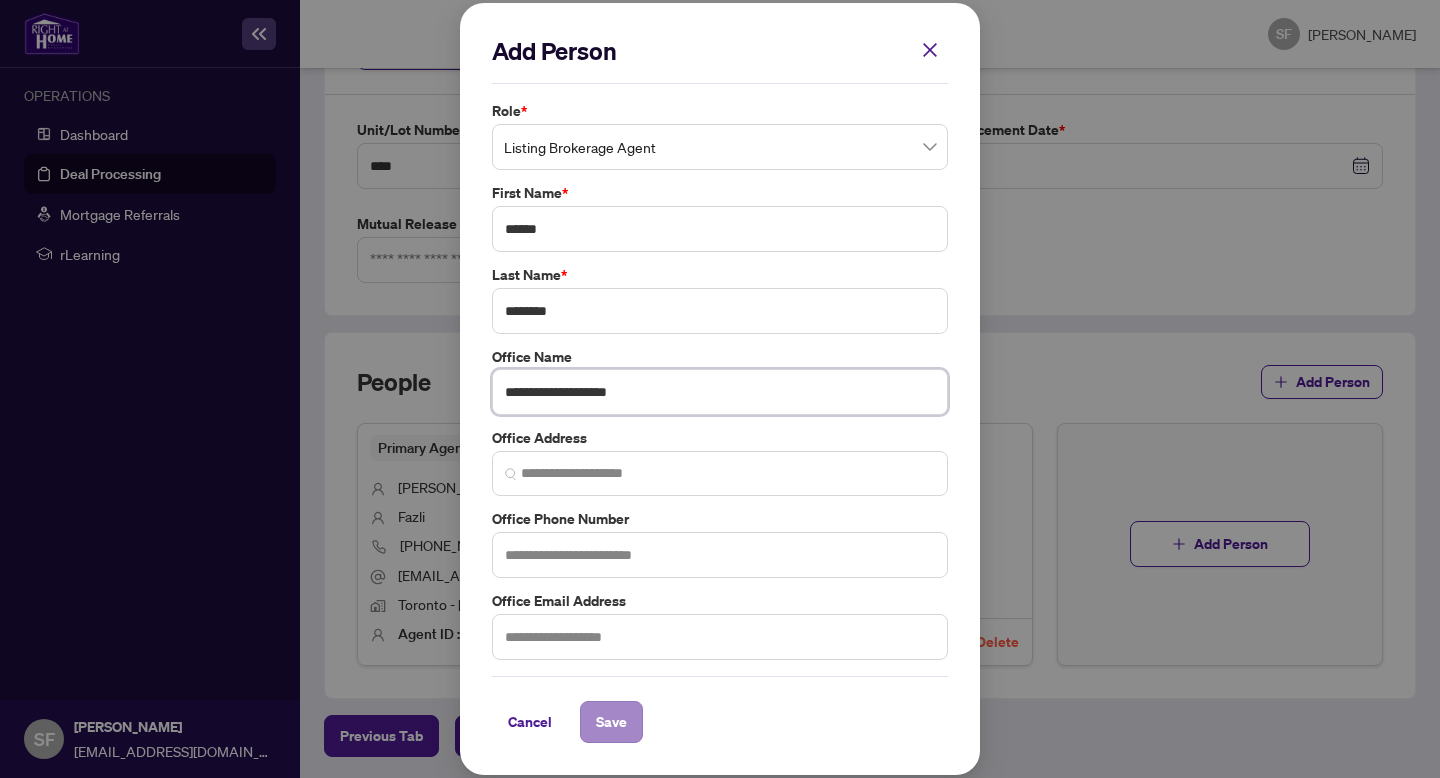 type on "**********" 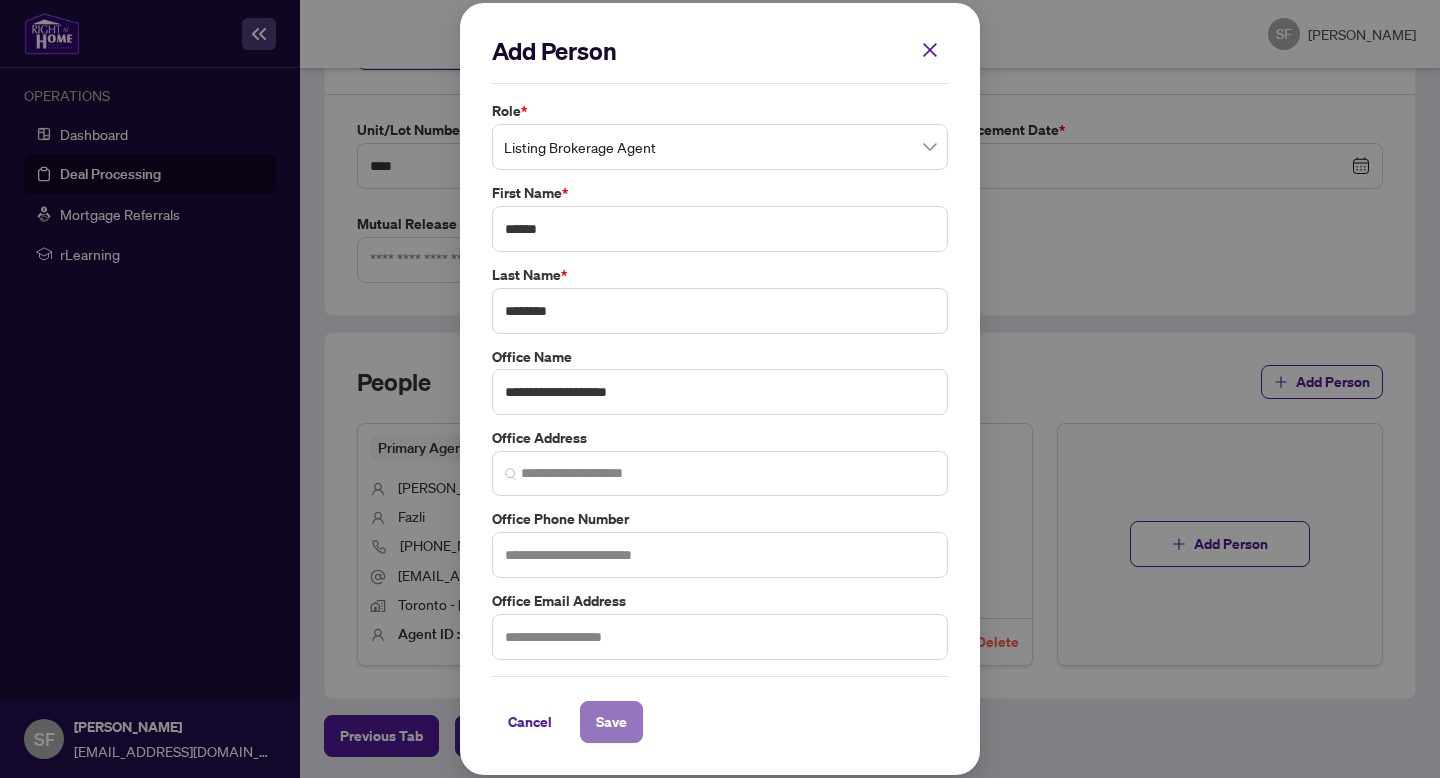 click on "Save" at bounding box center [611, 722] 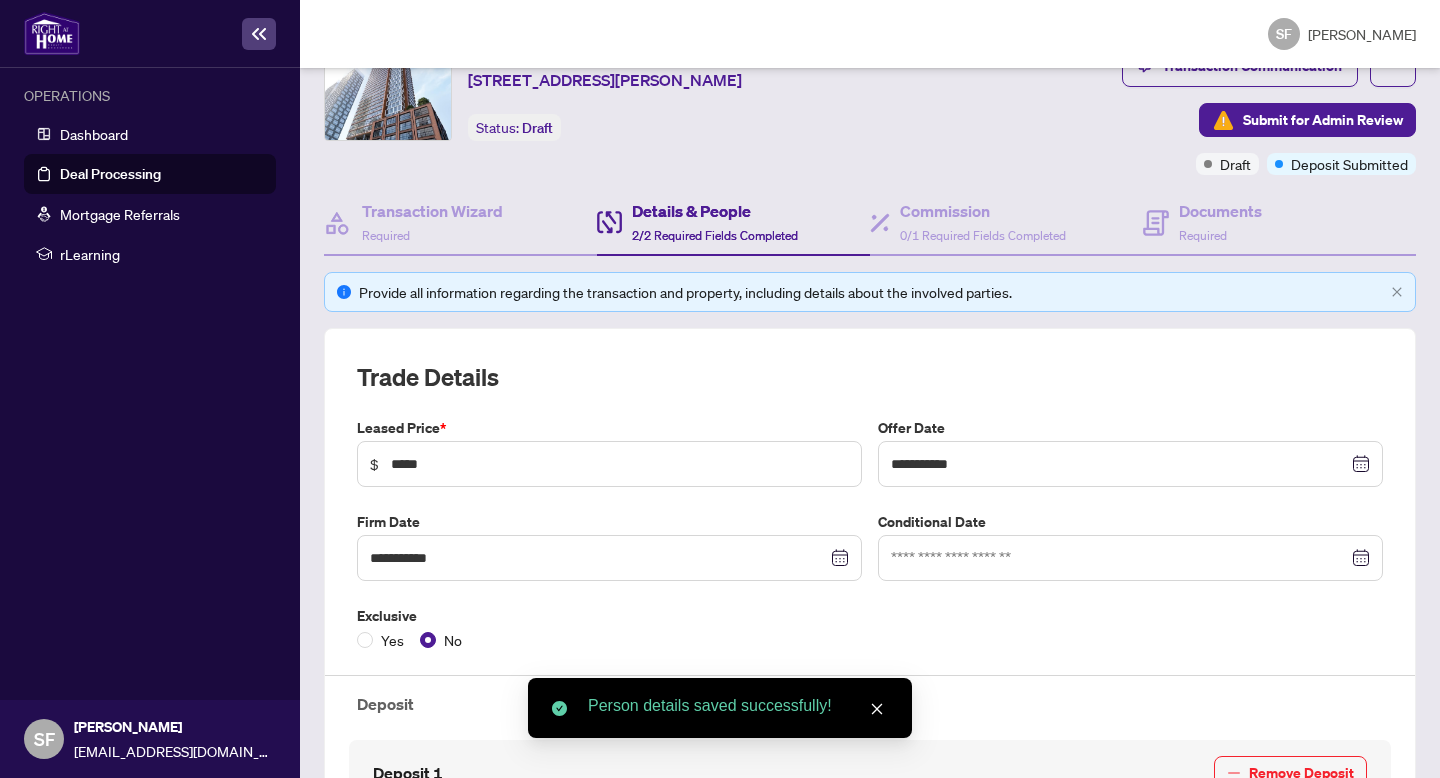 scroll, scrollTop: 0, scrollLeft: 0, axis: both 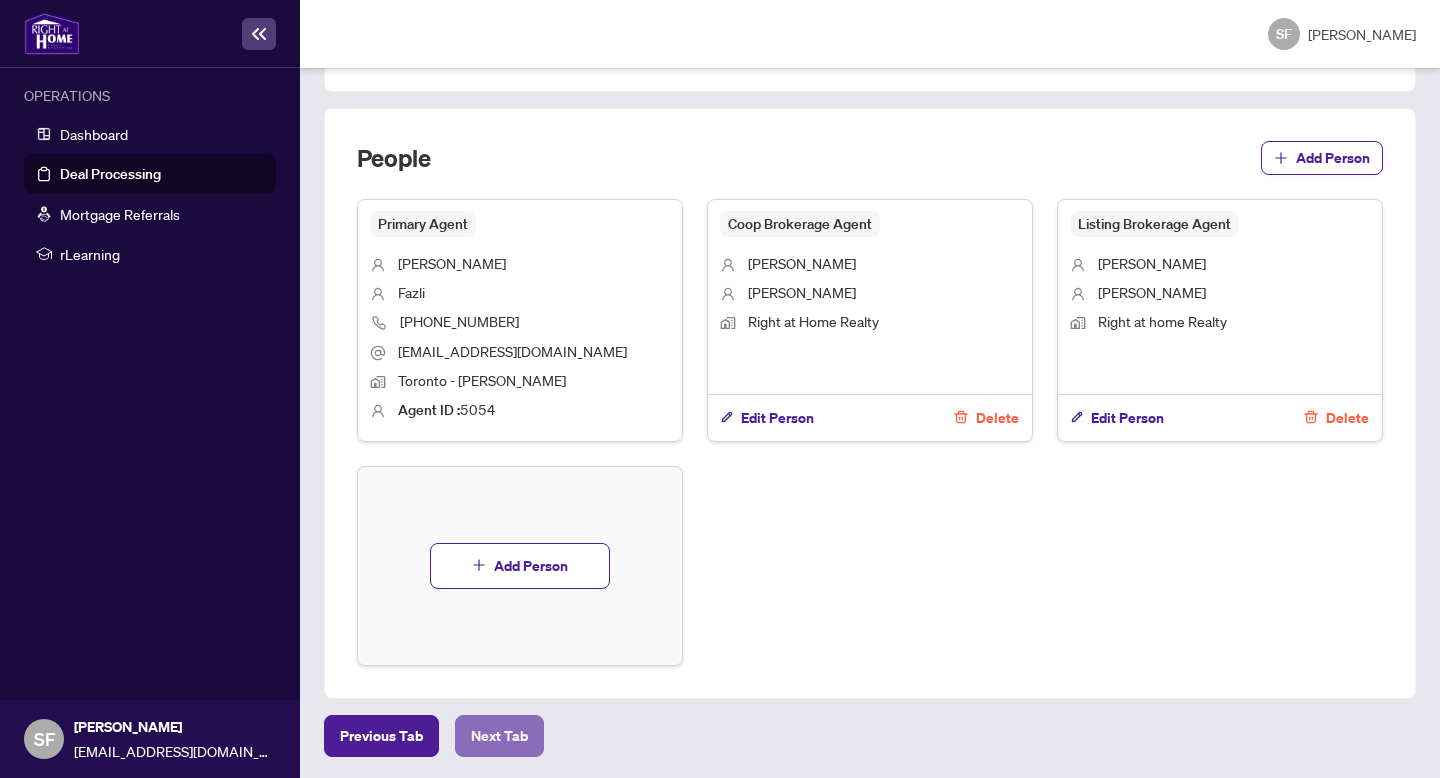 click on "Next Tab" at bounding box center [499, 736] 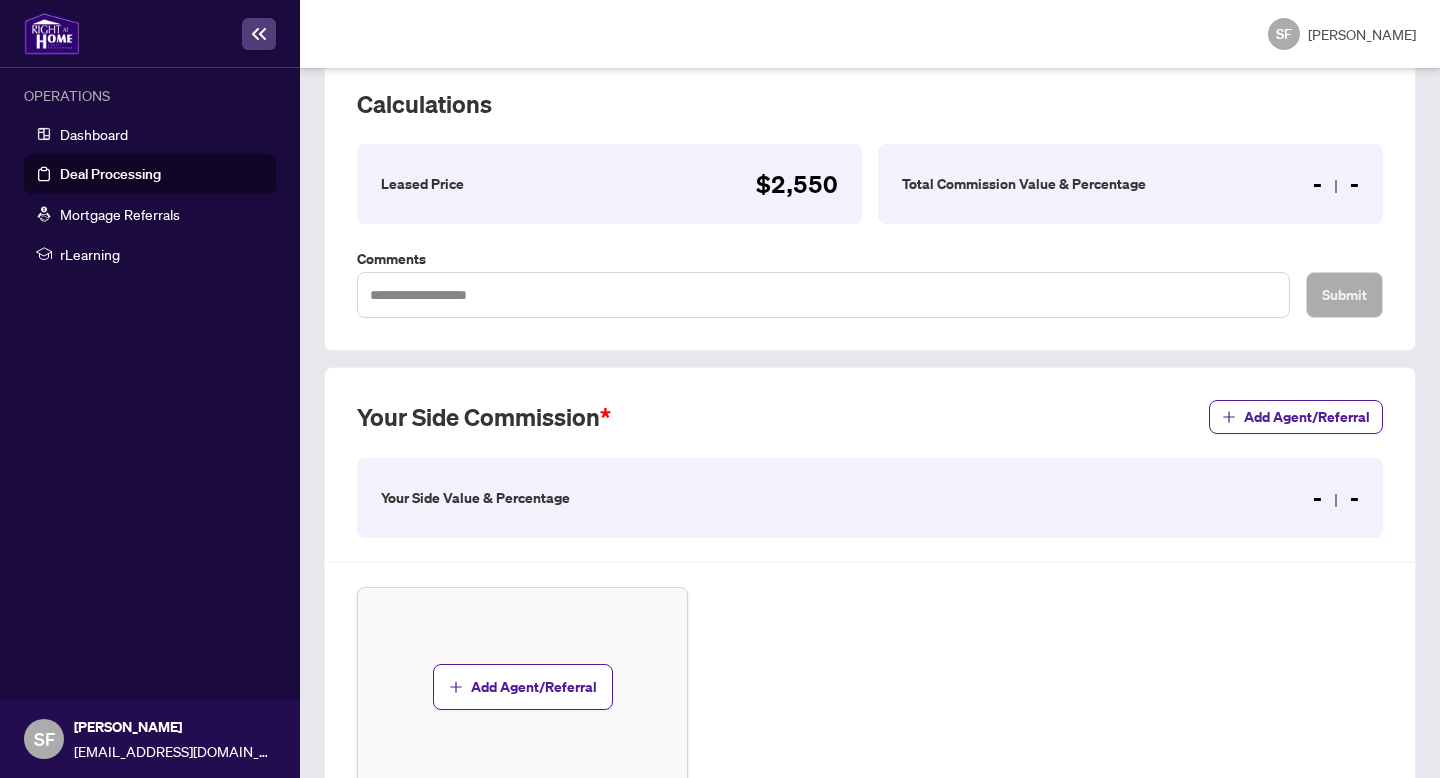 scroll, scrollTop: 333, scrollLeft: 0, axis: vertical 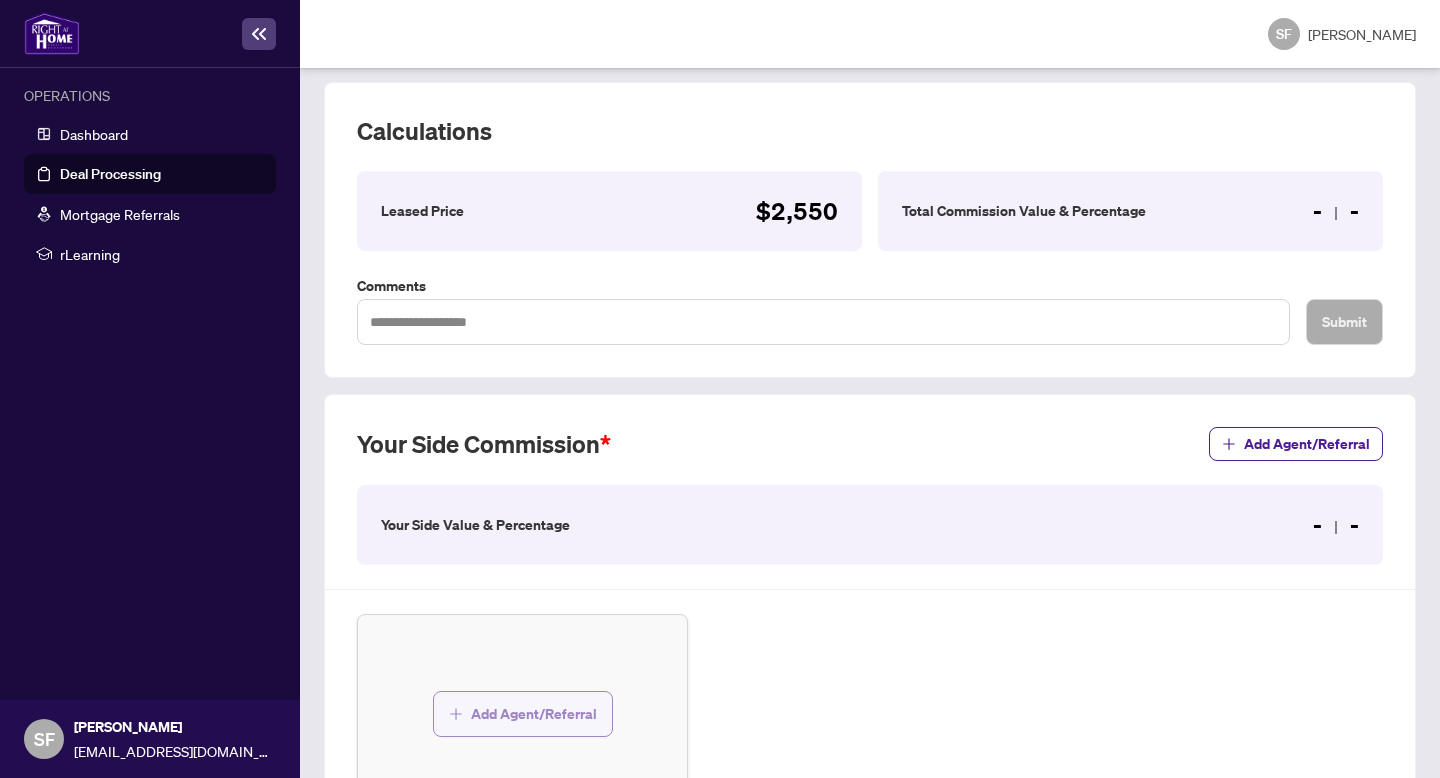 click on "Add Agent/Referral" at bounding box center (534, 714) 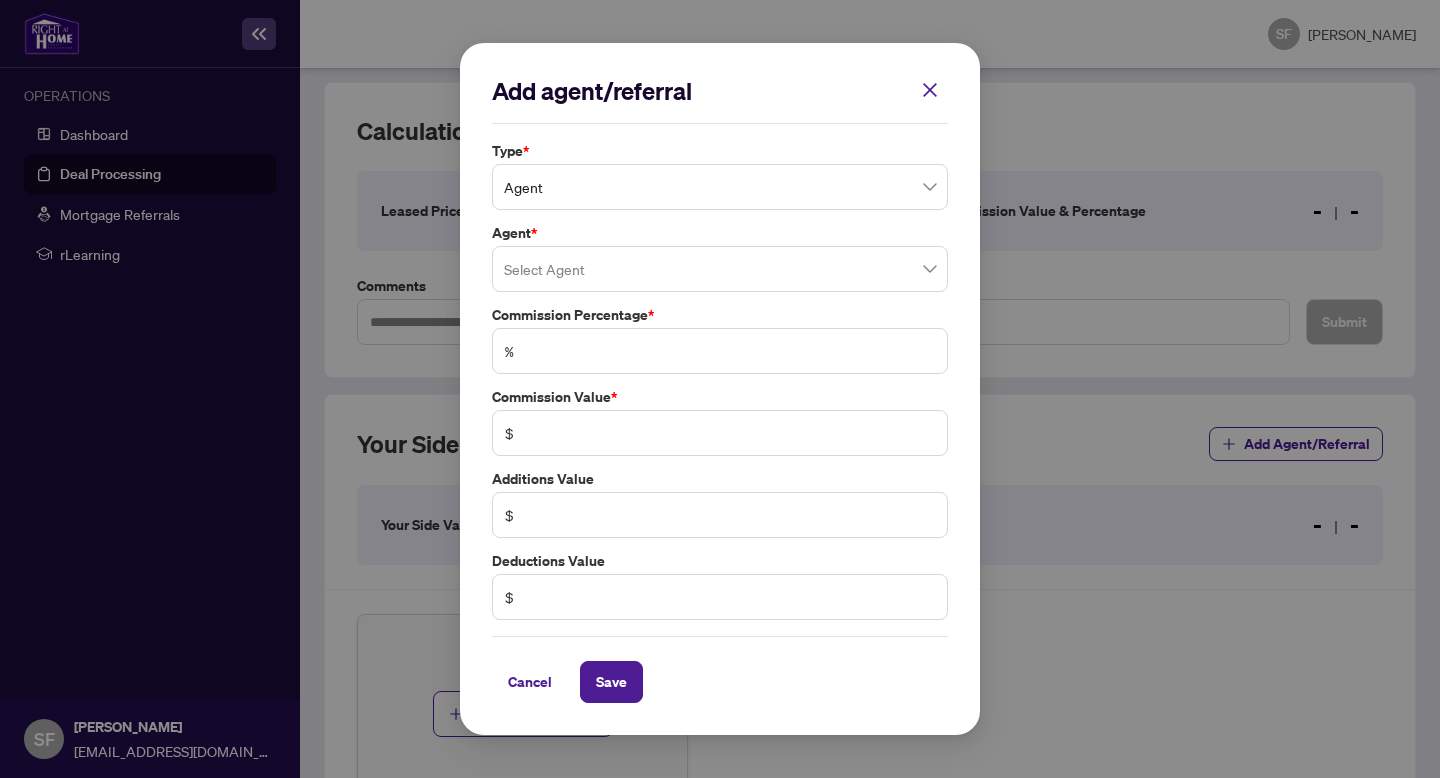 click at bounding box center (720, 269) 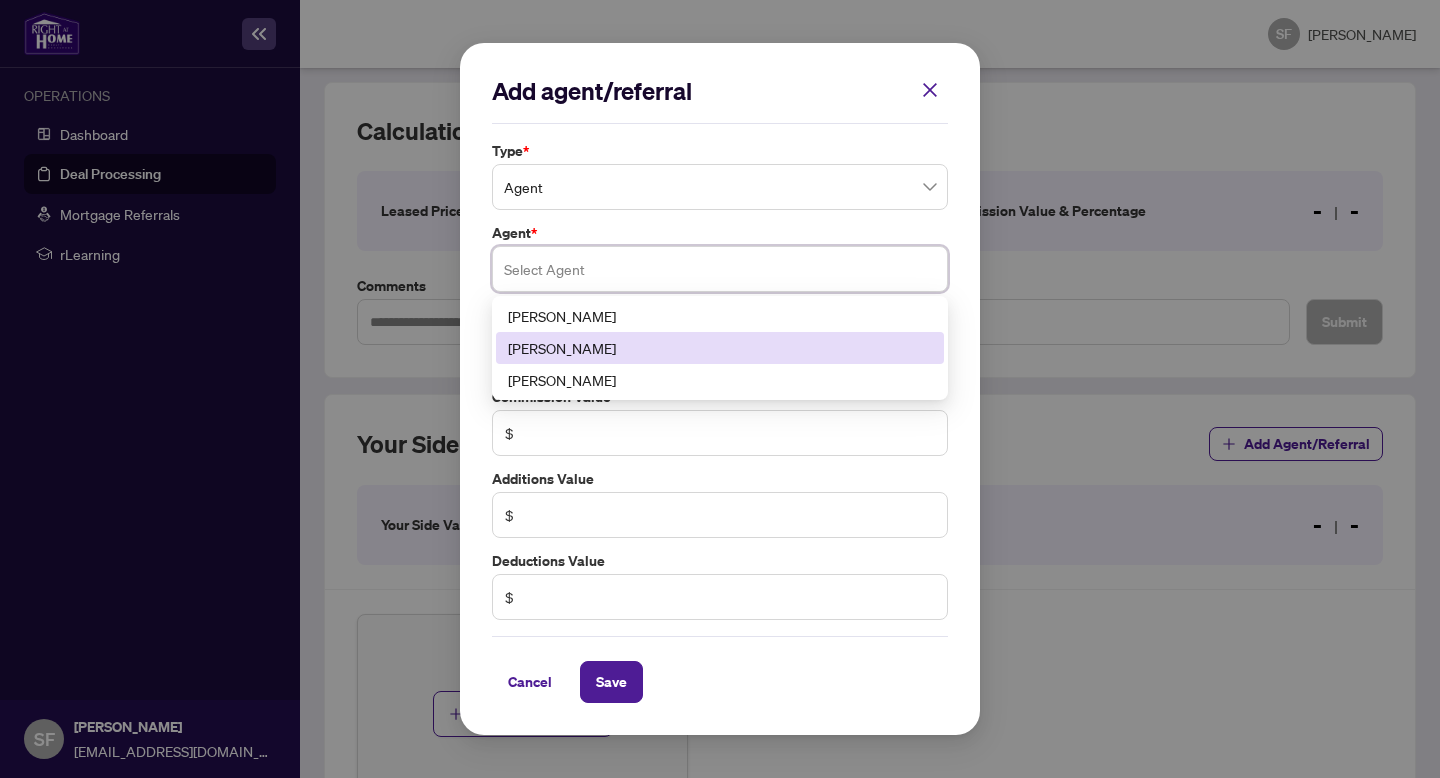 click on "[PERSON_NAME]" at bounding box center (720, 348) 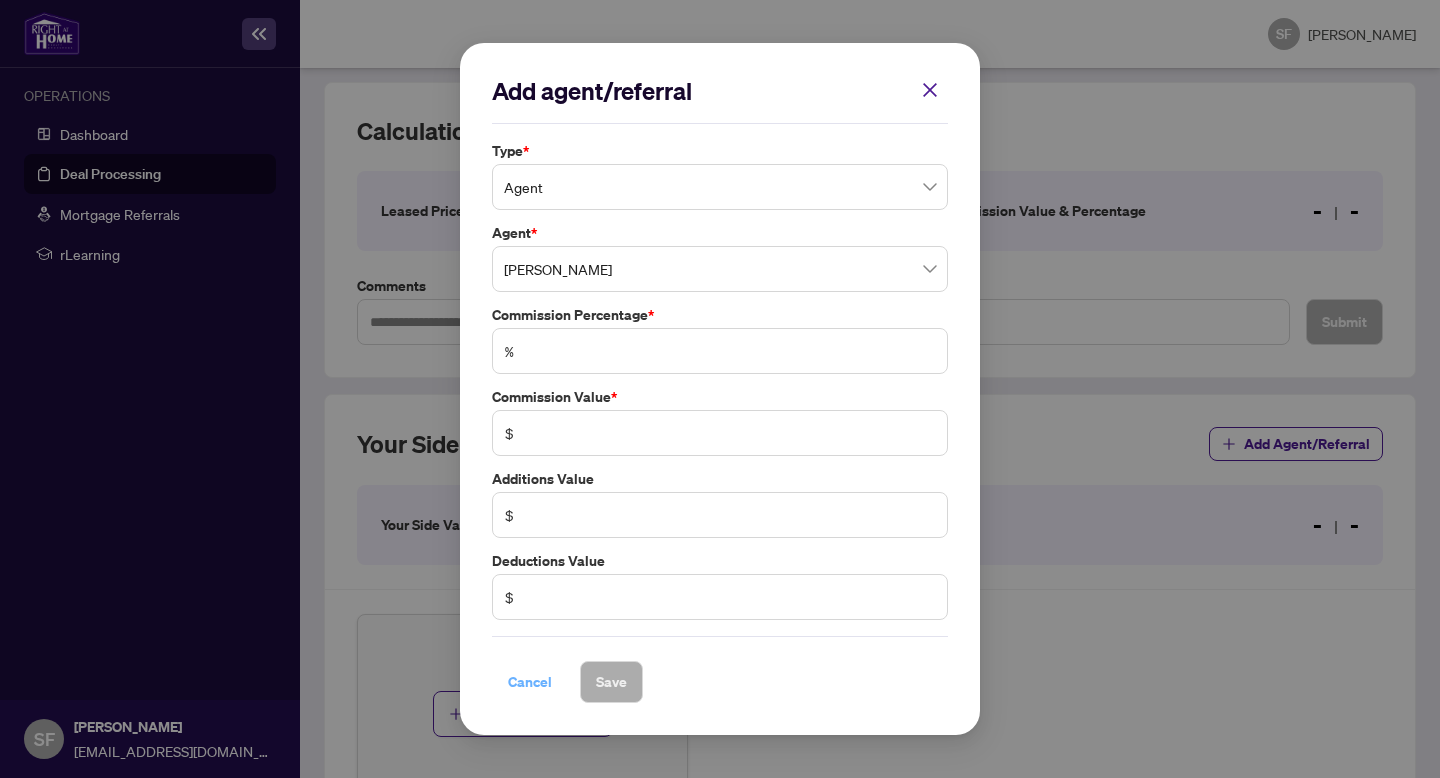 click on "Cancel" at bounding box center [530, 682] 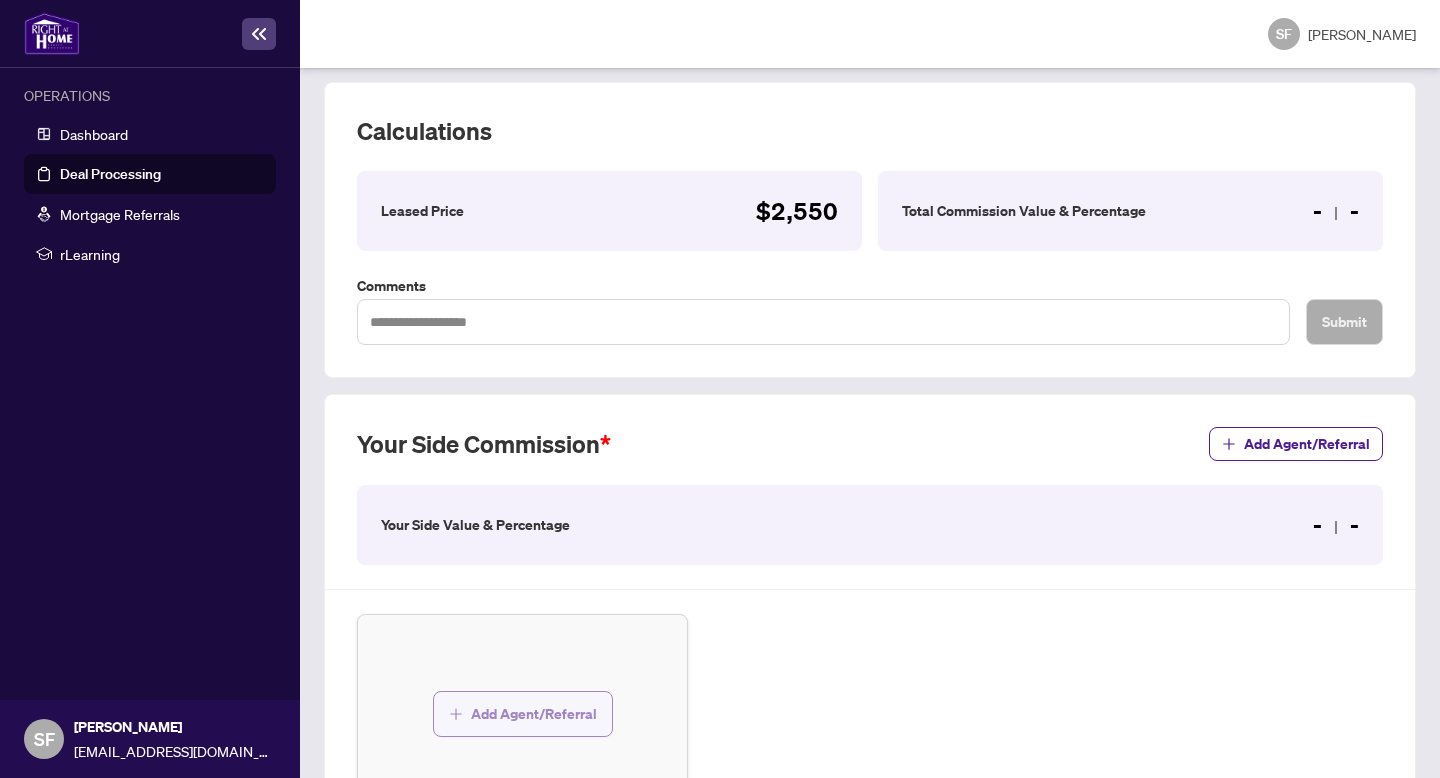 click on "Add Agent/Referral" at bounding box center [534, 714] 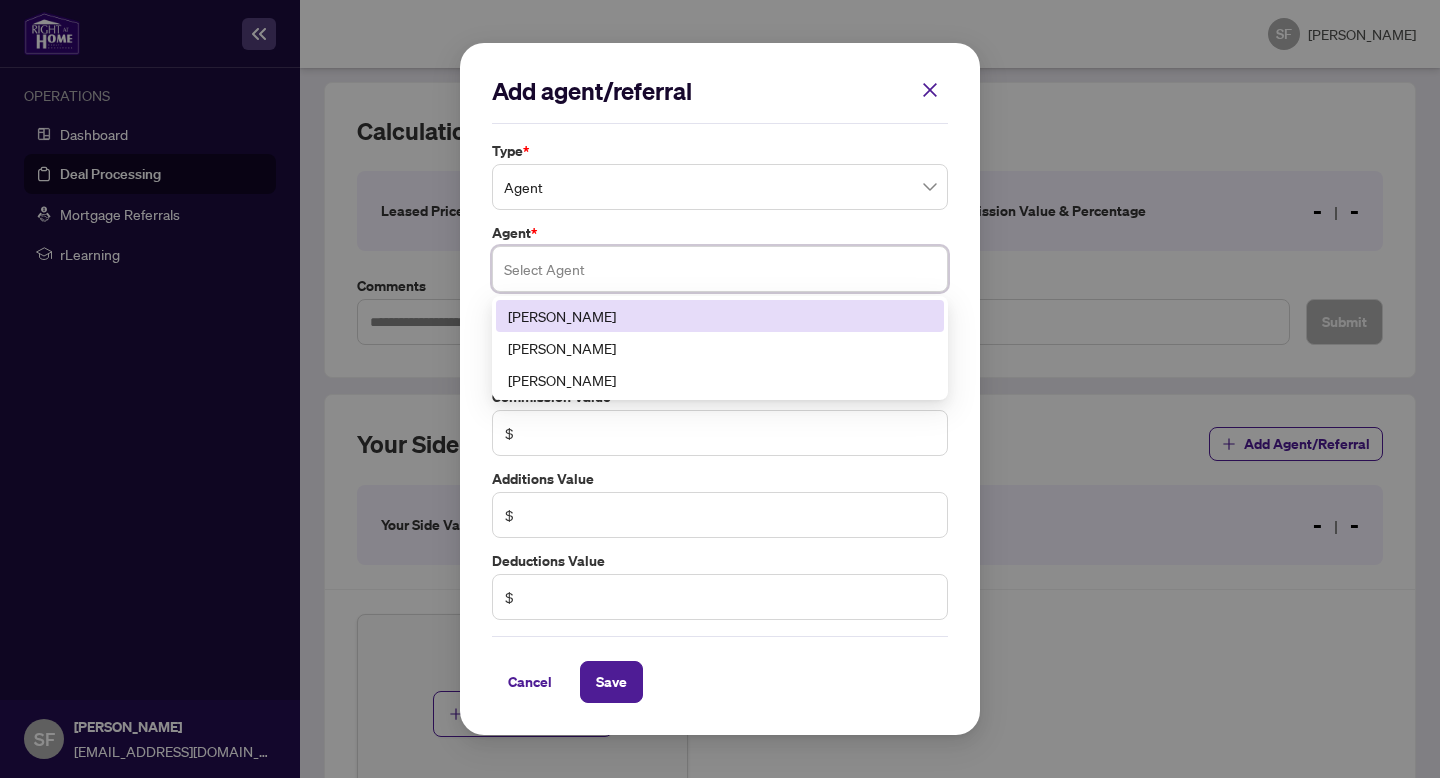 click at bounding box center [720, 269] 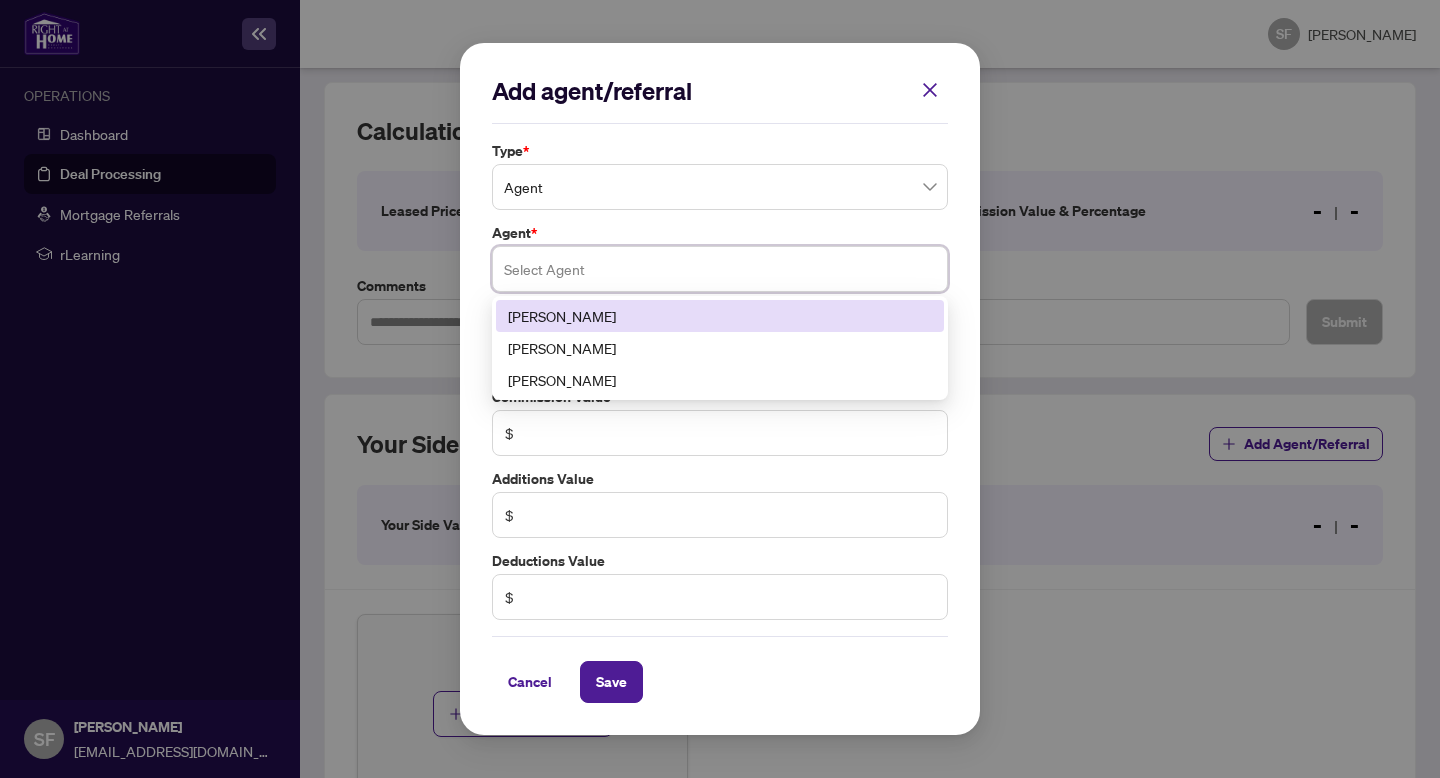 click on "[PERSON_NAME]" at bounding box center (720, 316) 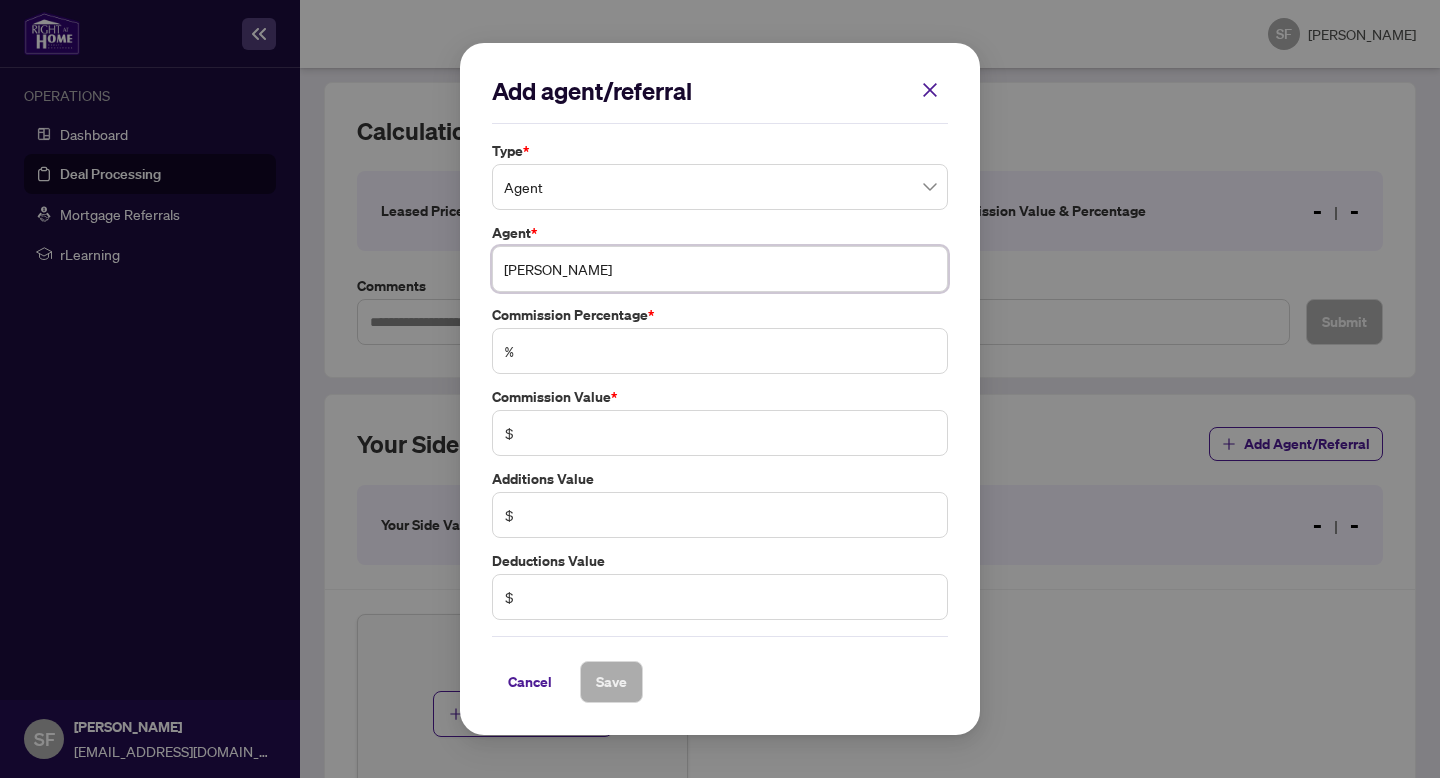 click on "[PERSON_NAME]" at bounding box center (720, 269) 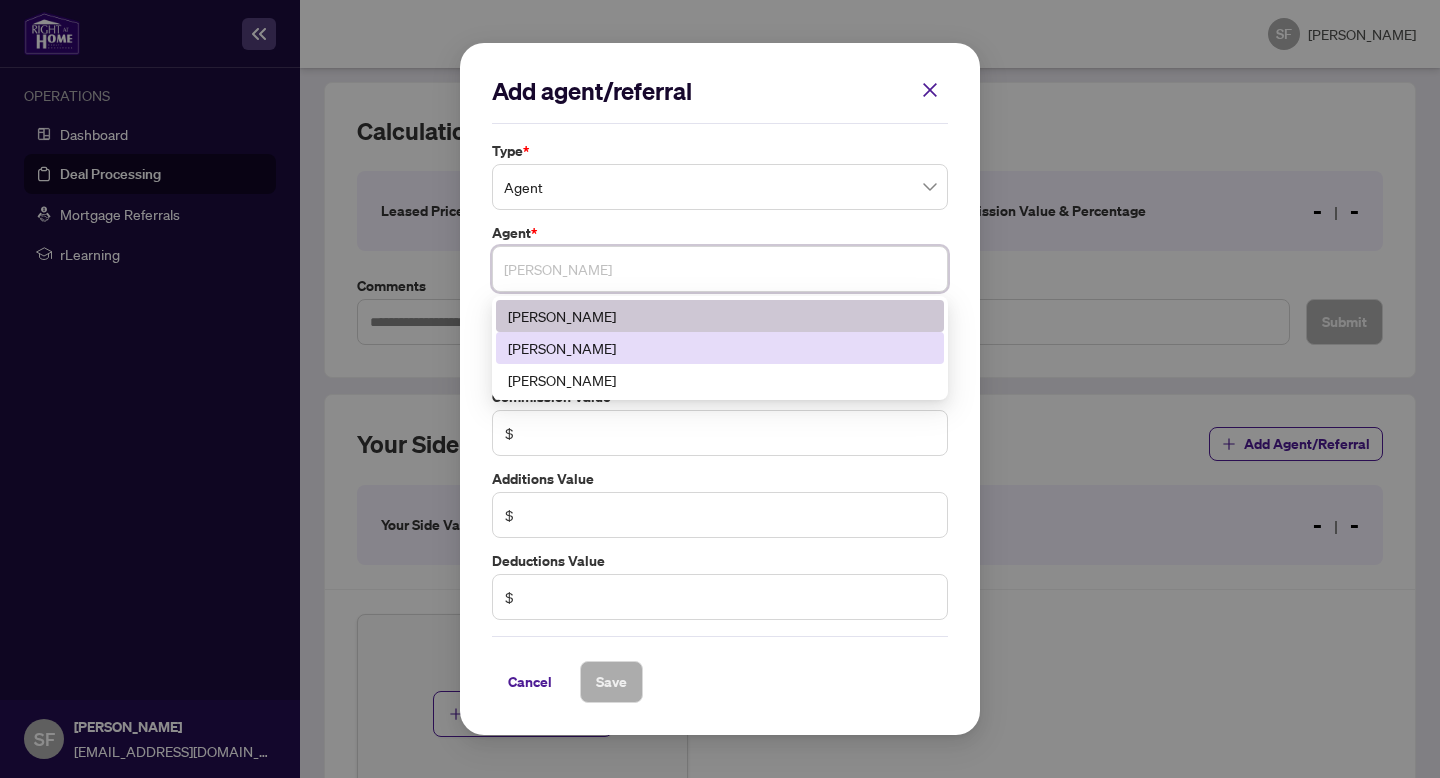 click on "[PERSON_NAME]" at bounding box center [720, 348] 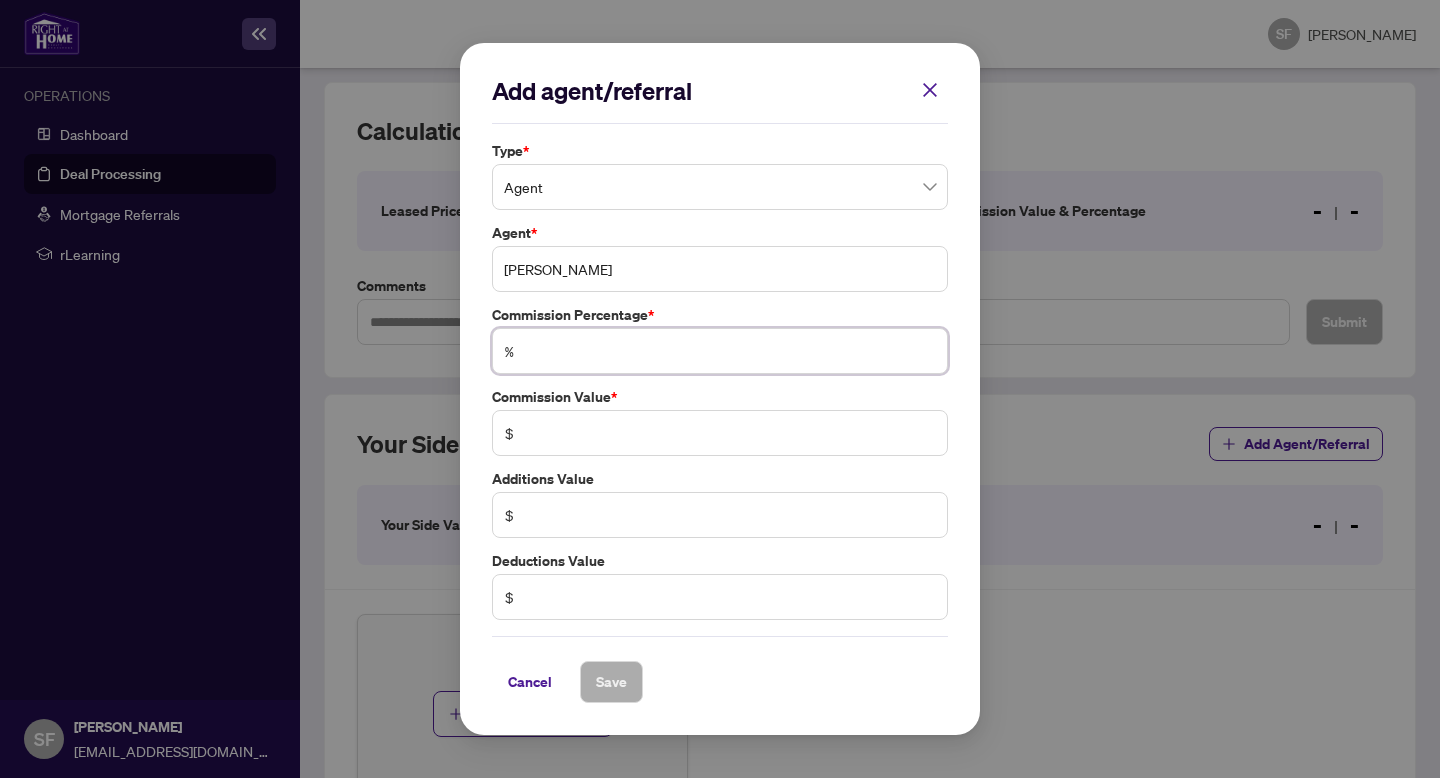 click at bounding box center (730, 351) 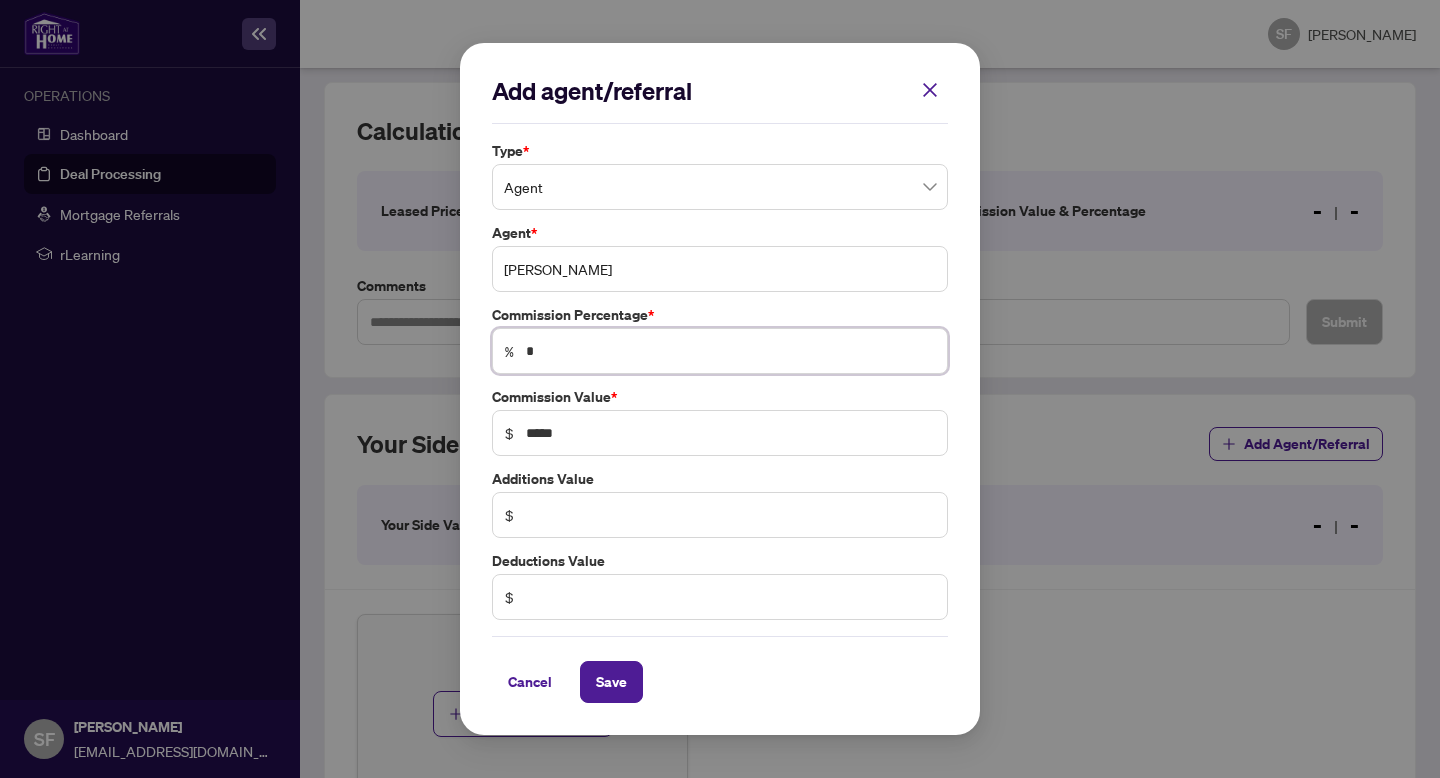 type on "**" 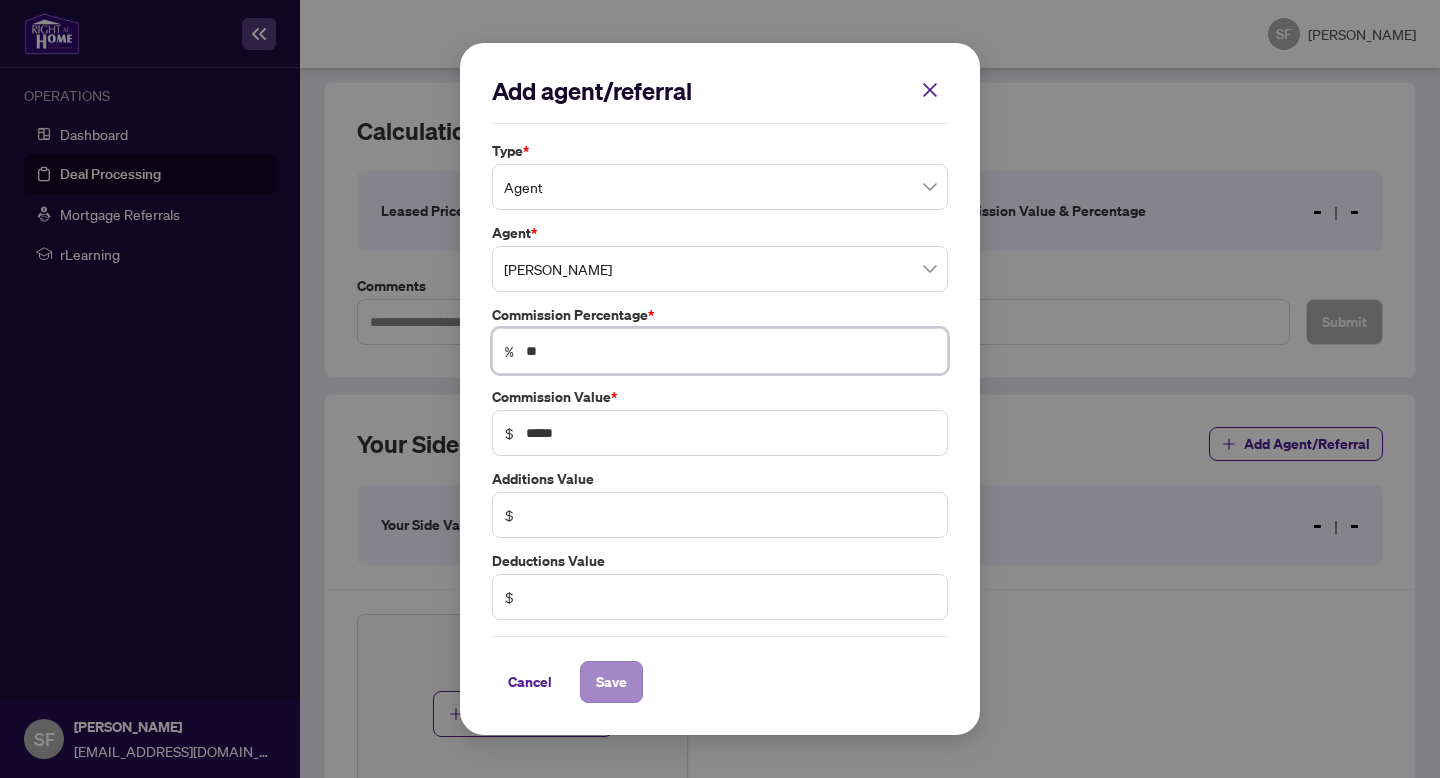 type on "*" 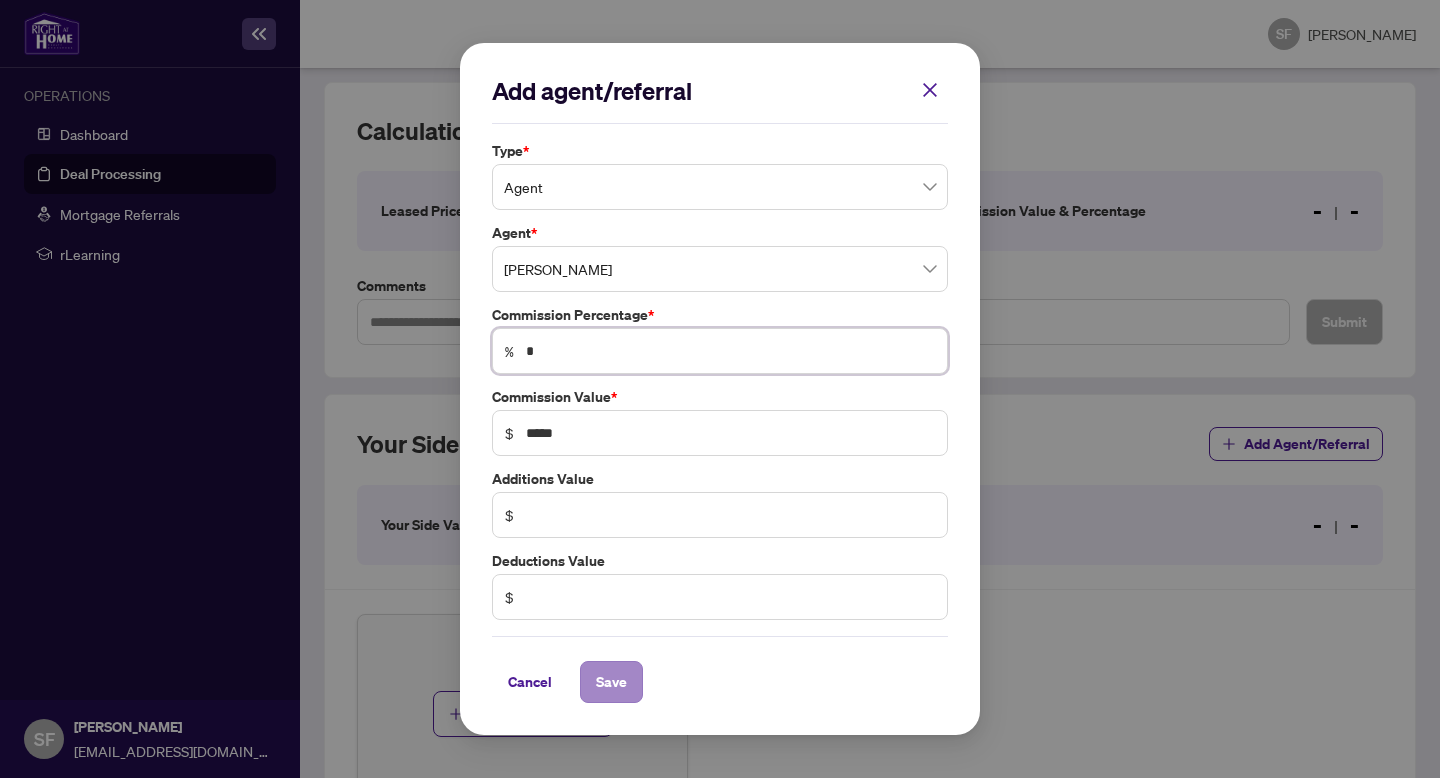 type 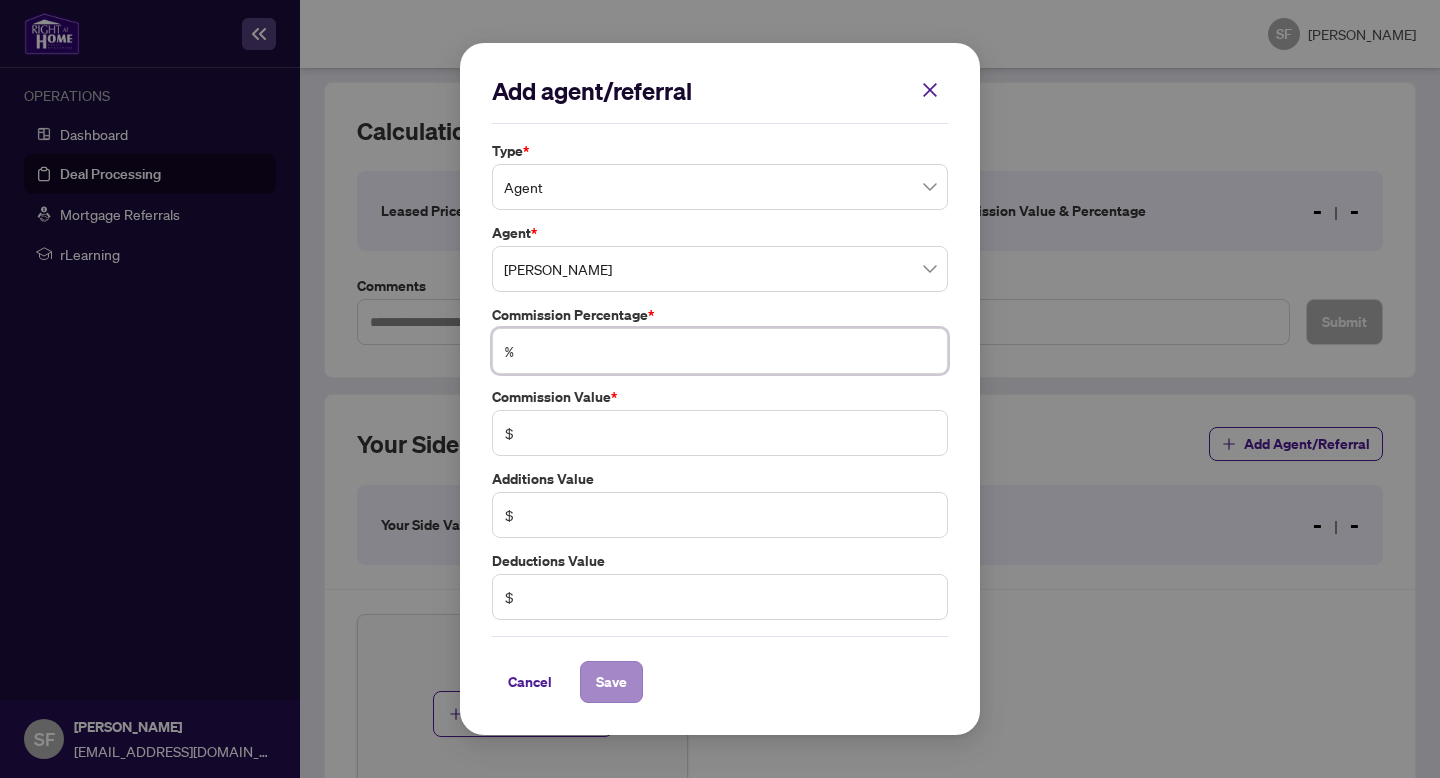 type on "*" 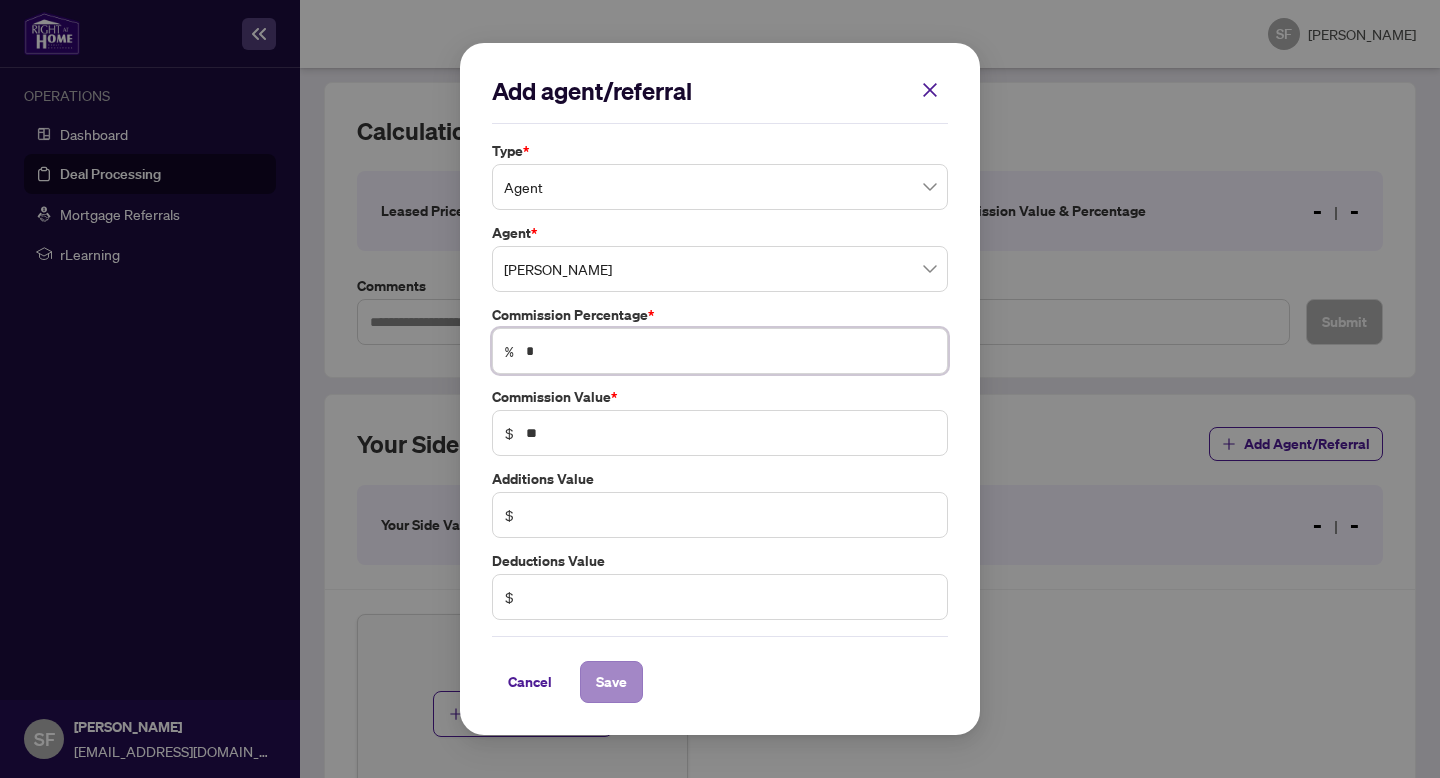 type on "**" 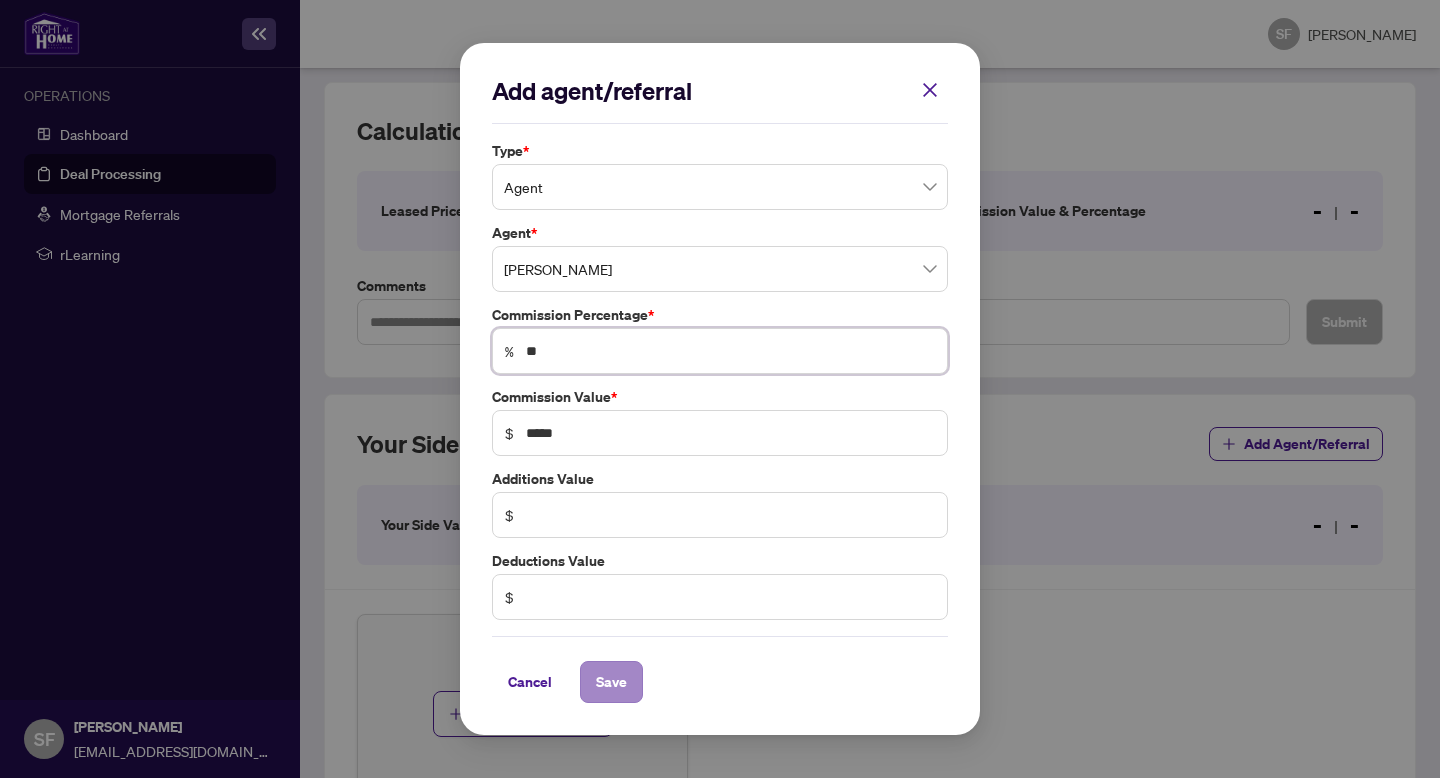 type on "**" 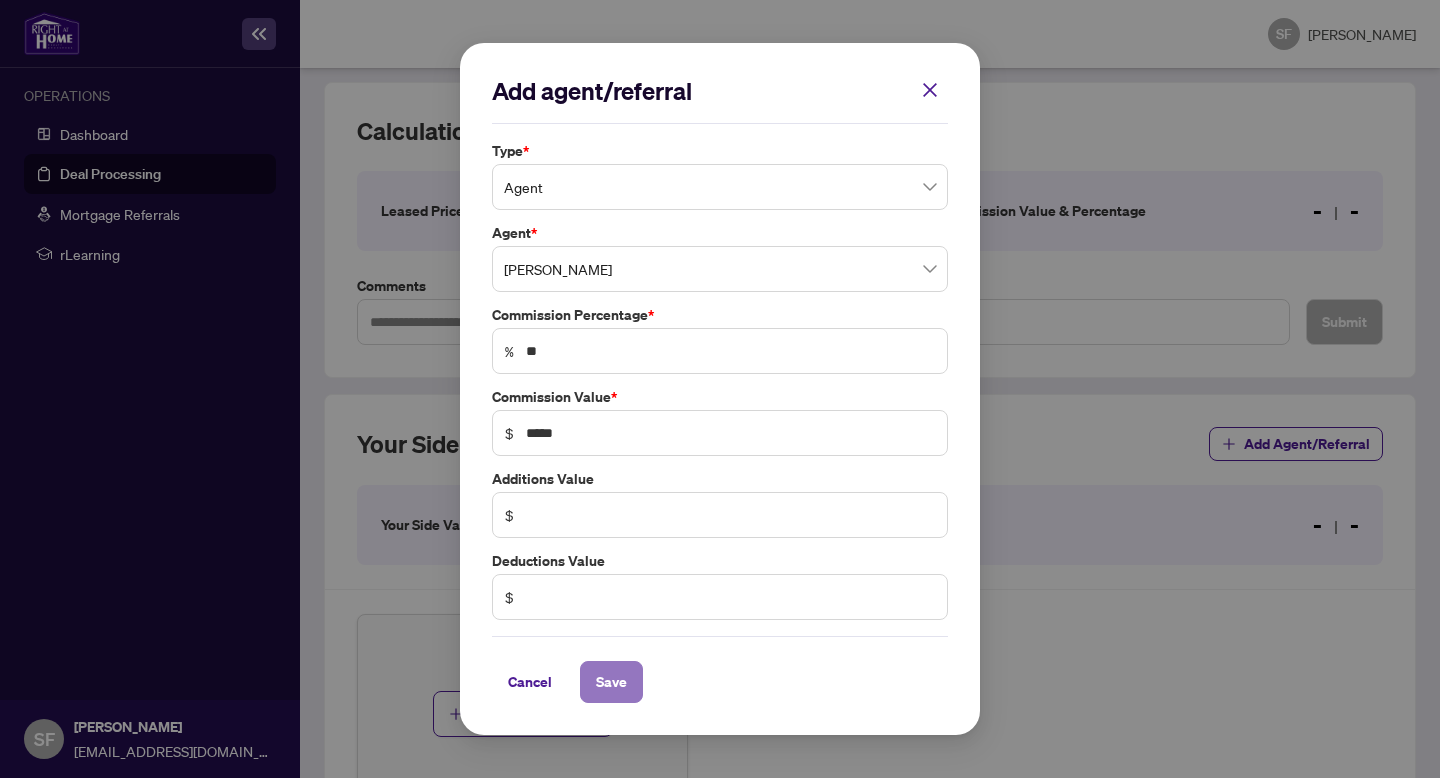click on "Save" at bounding box center (611, 682) 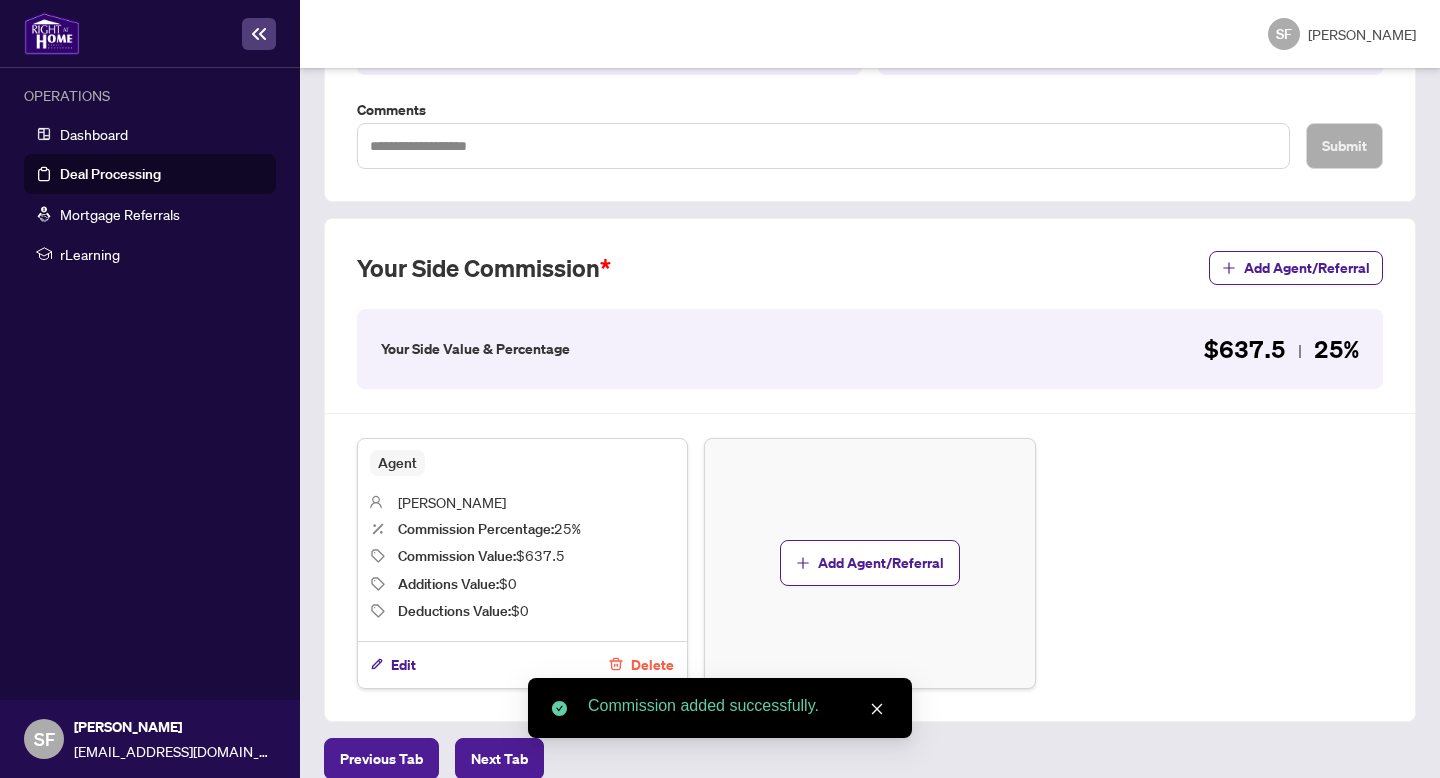 scroll, scrollTop: 519, scrollLeft: 0, axis: vertical 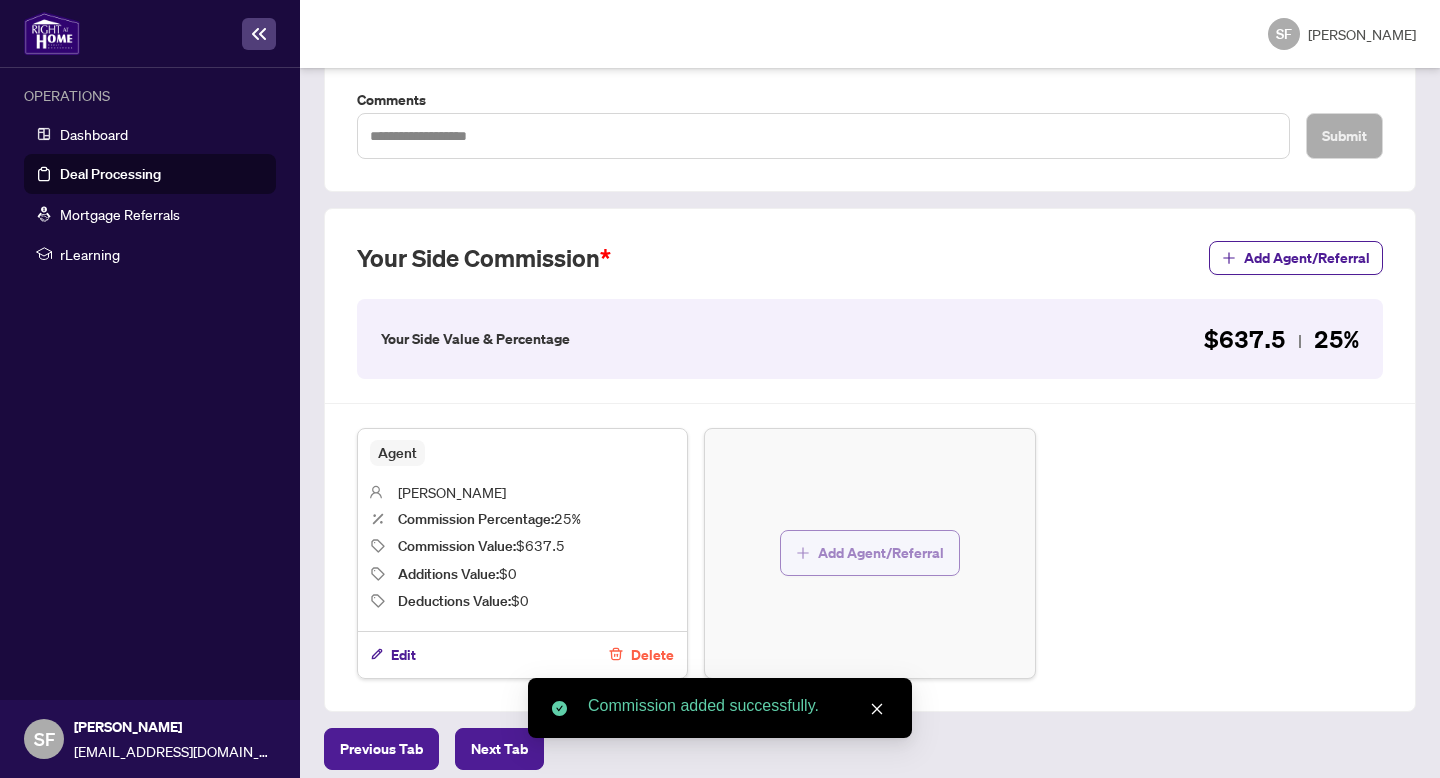 click on "Add Agent/Referral" at bounding box center (881, 553) 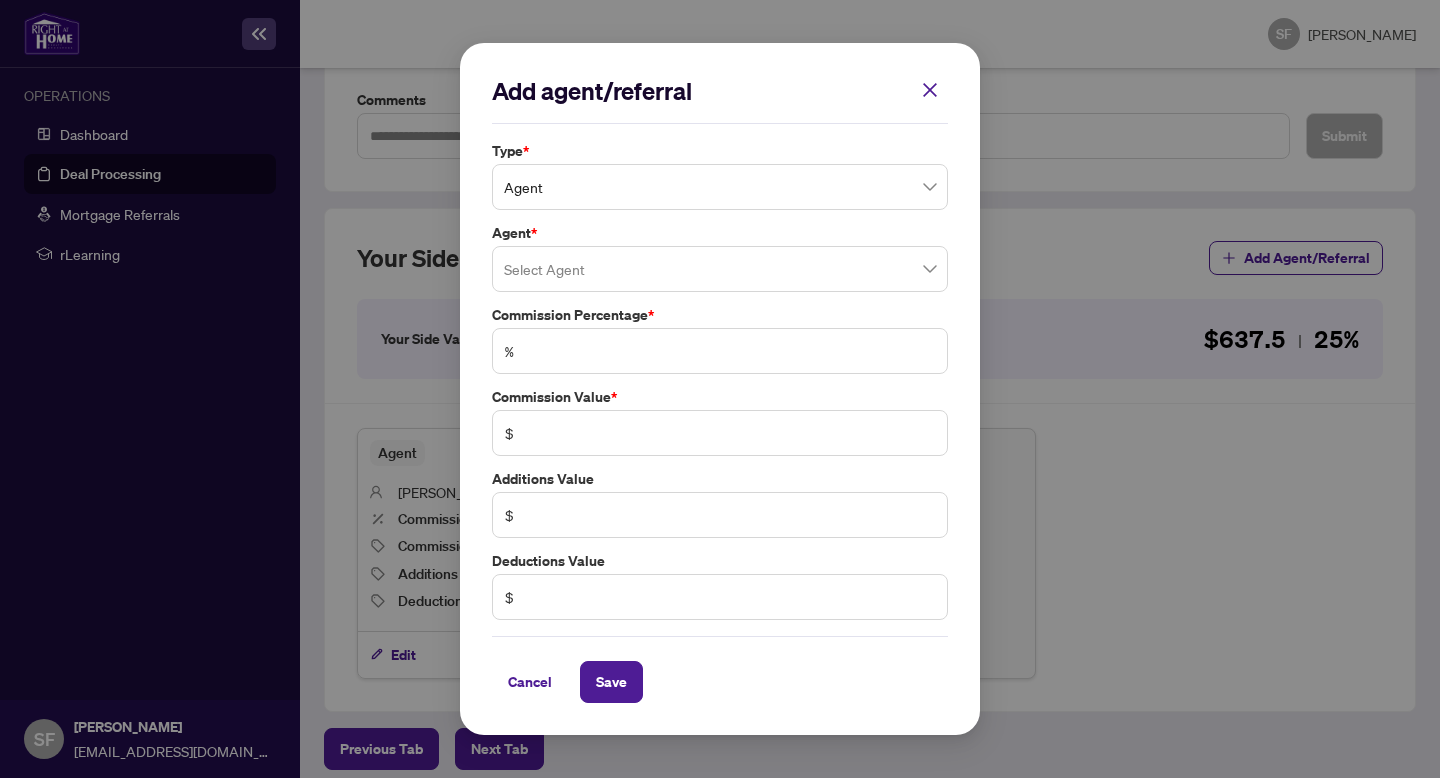 click at bounding box center (720, 269) 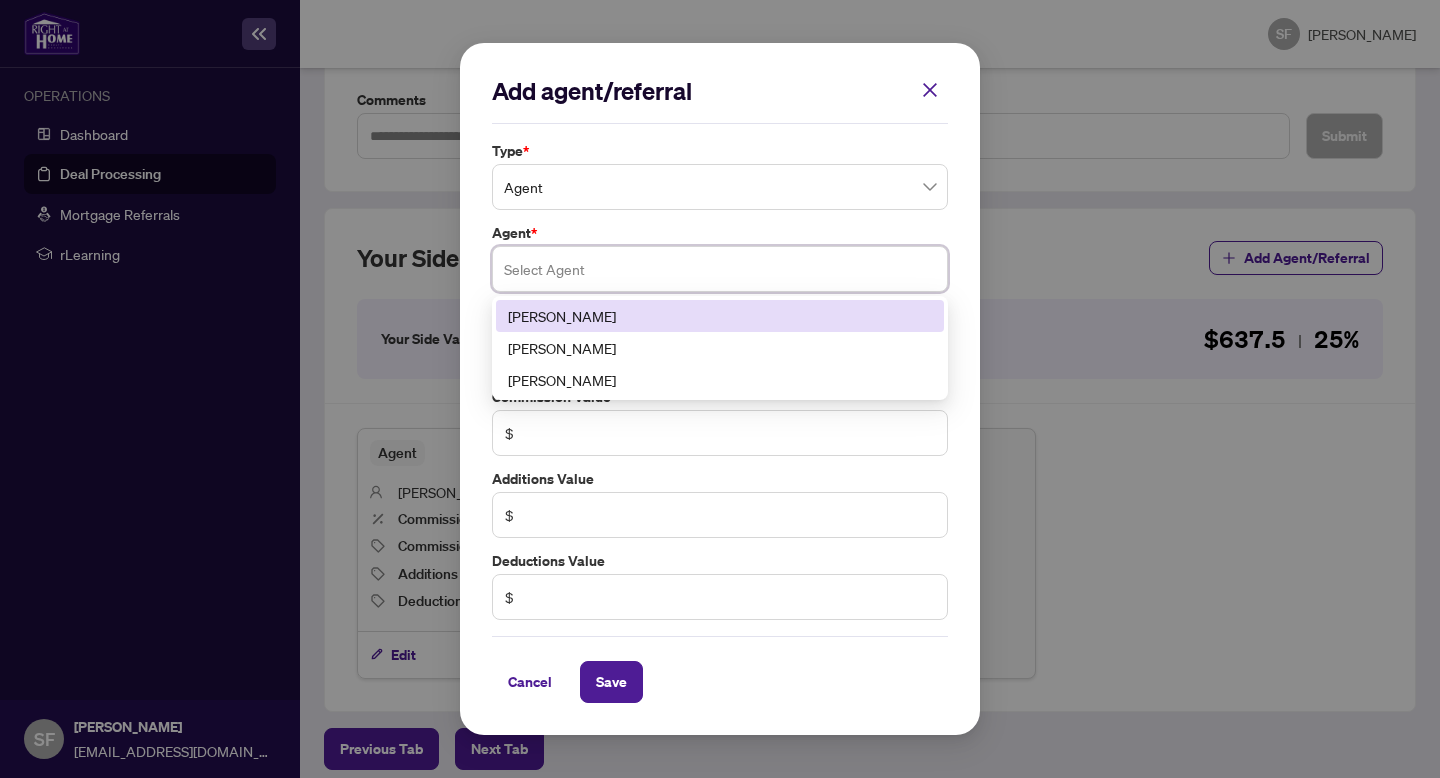 click on "[PERSON_NAME]" at bounding box center (720, 316) 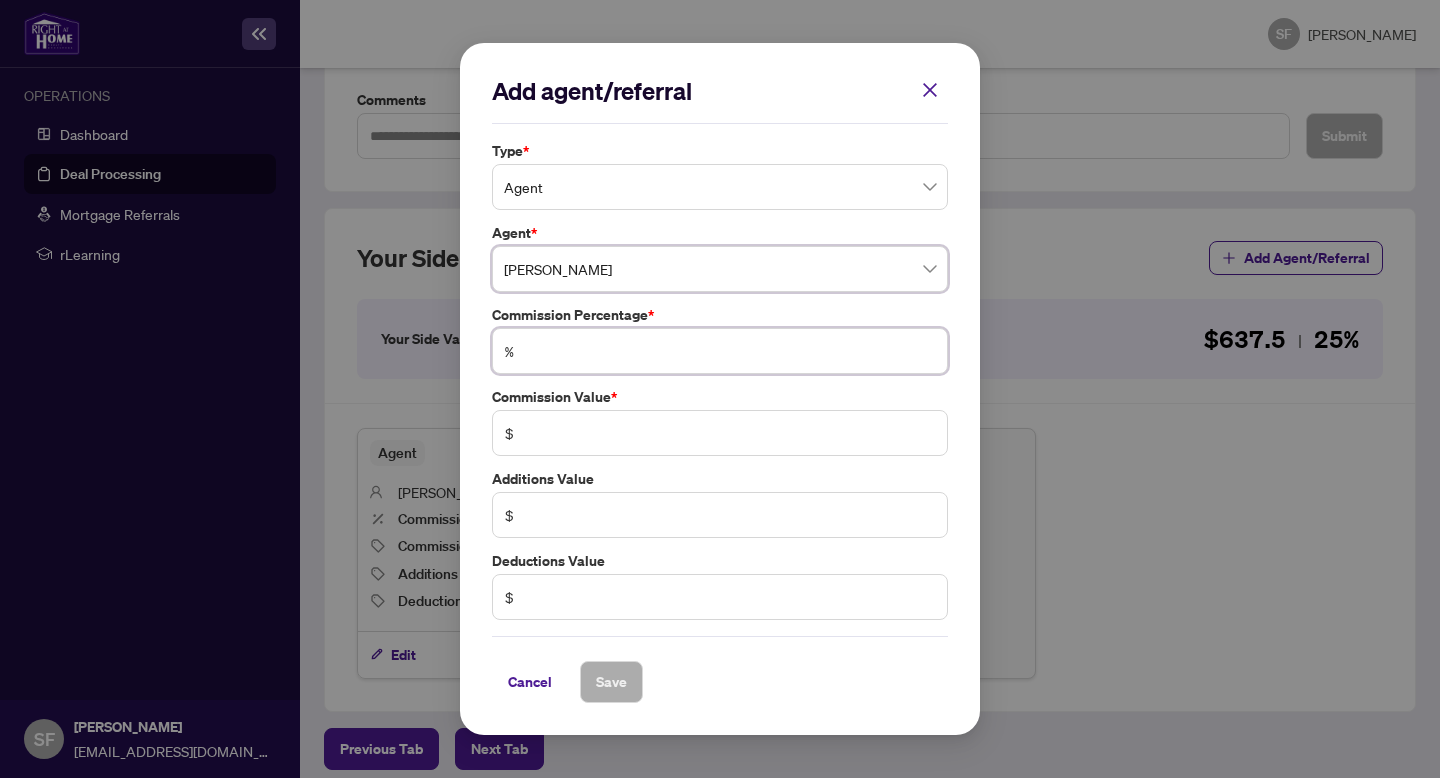 click at bounding box center (730, 351) 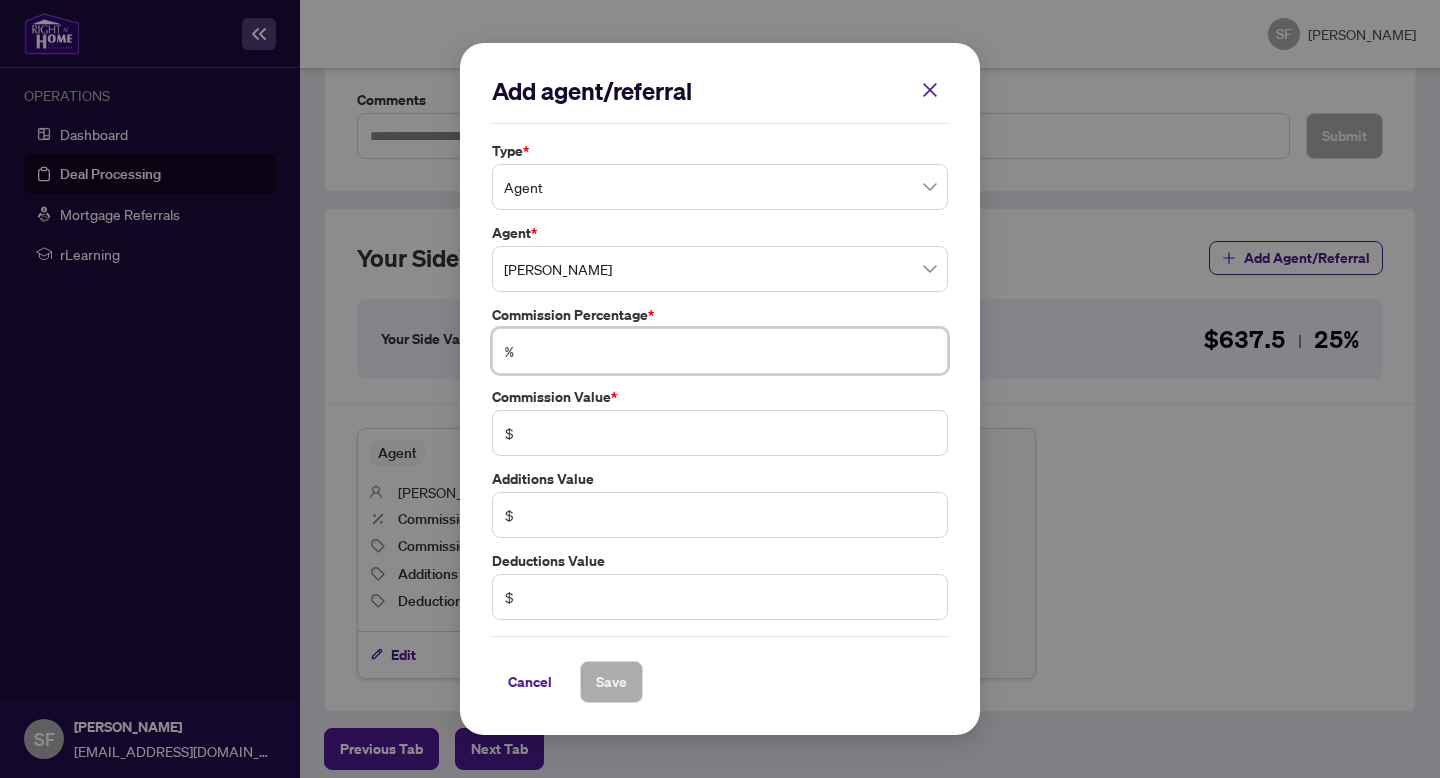 type on "*" 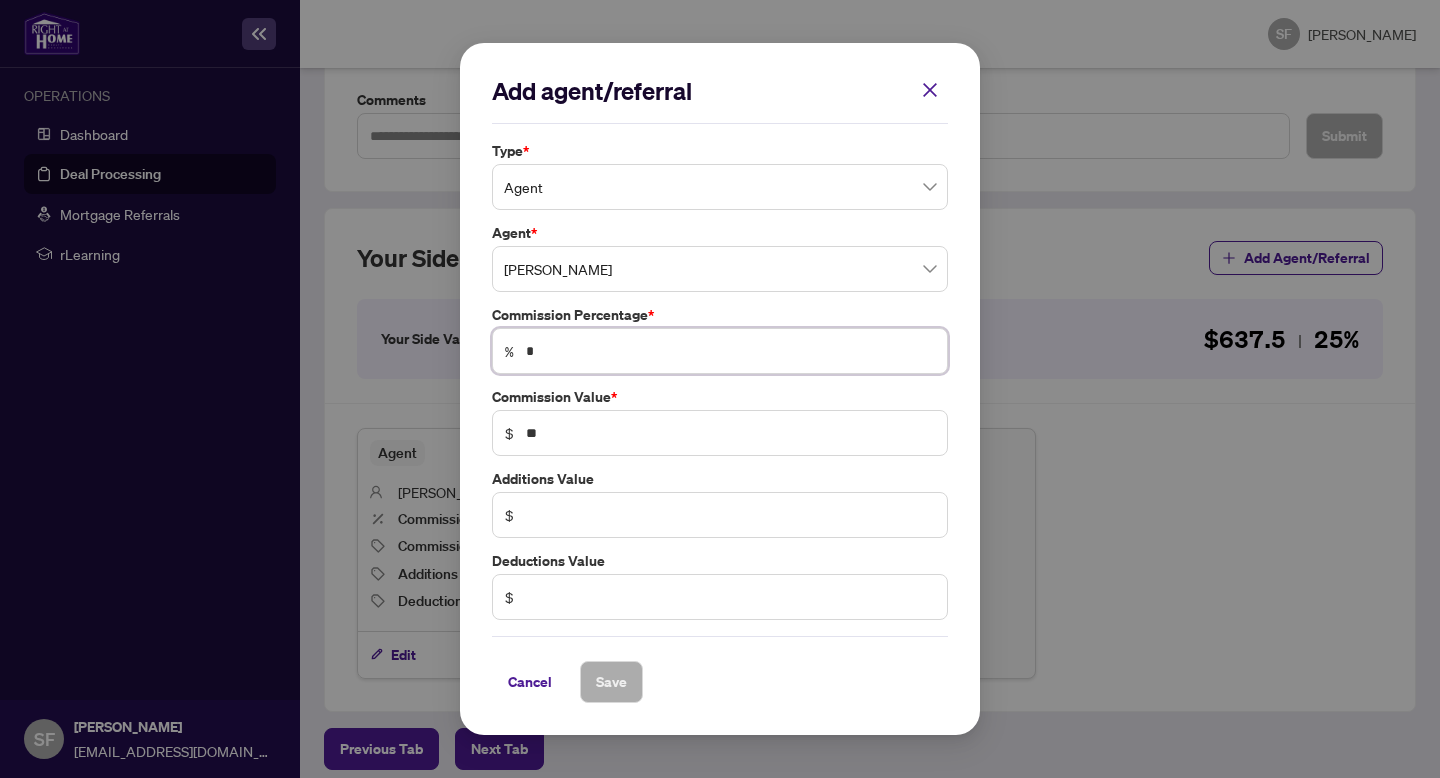 type on "**" 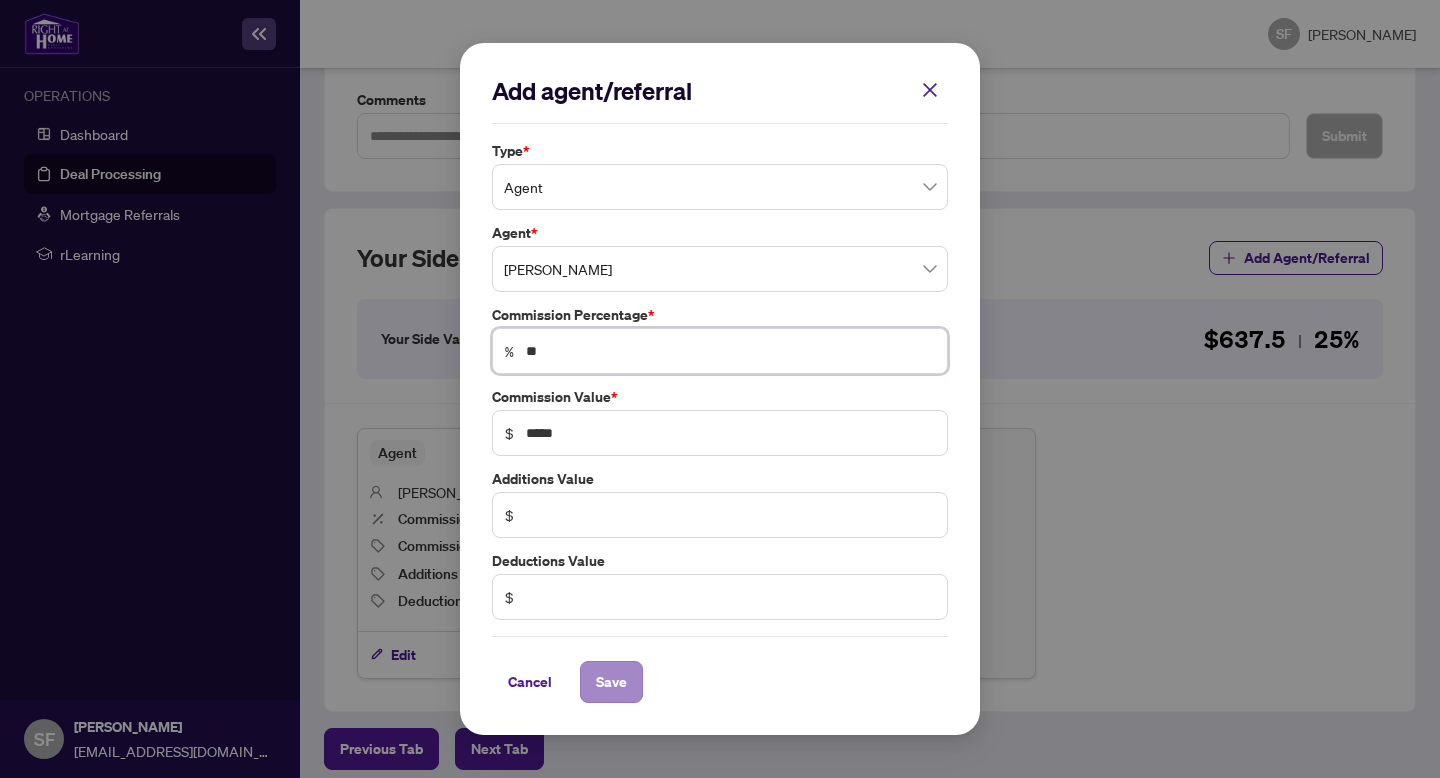 type on "**" 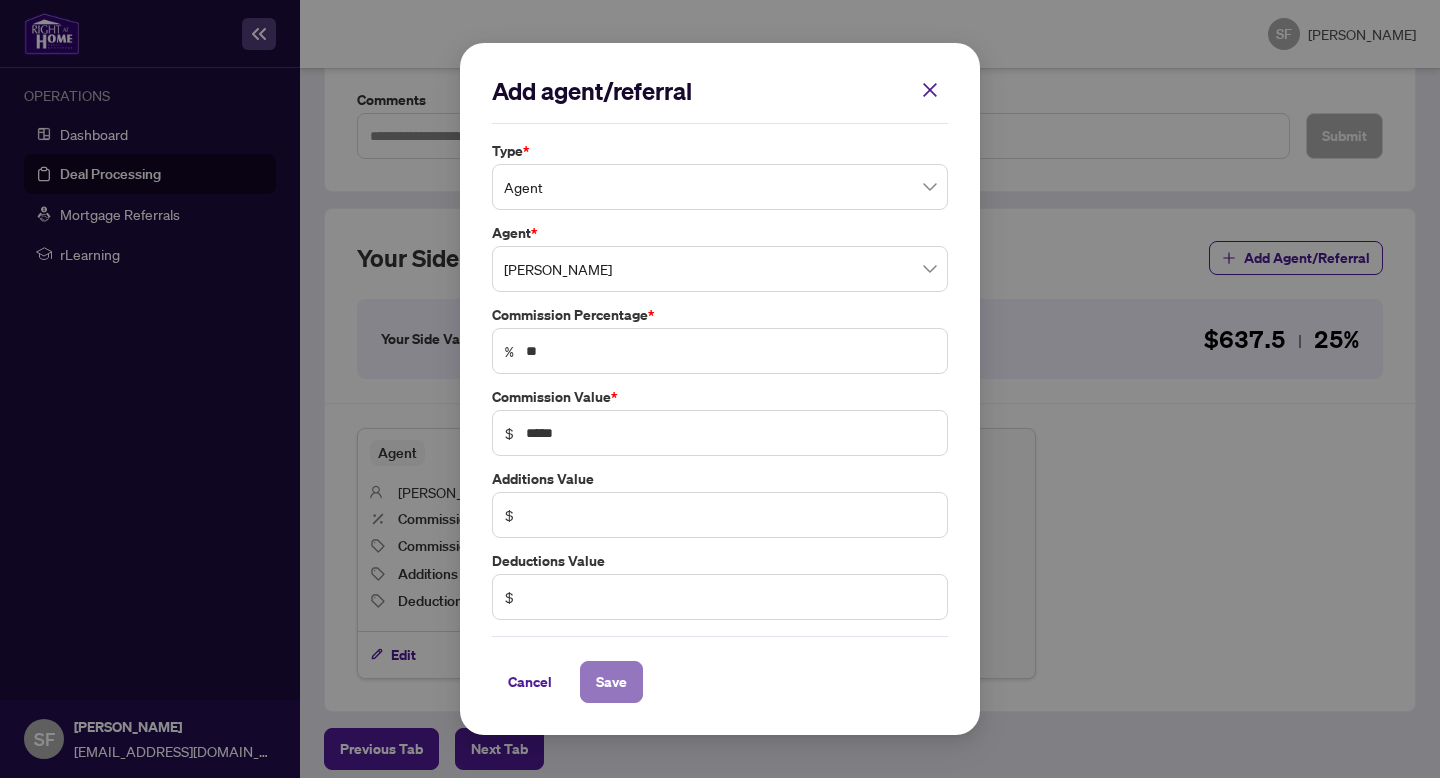 click on "Save" at bounding box center [611, 682] 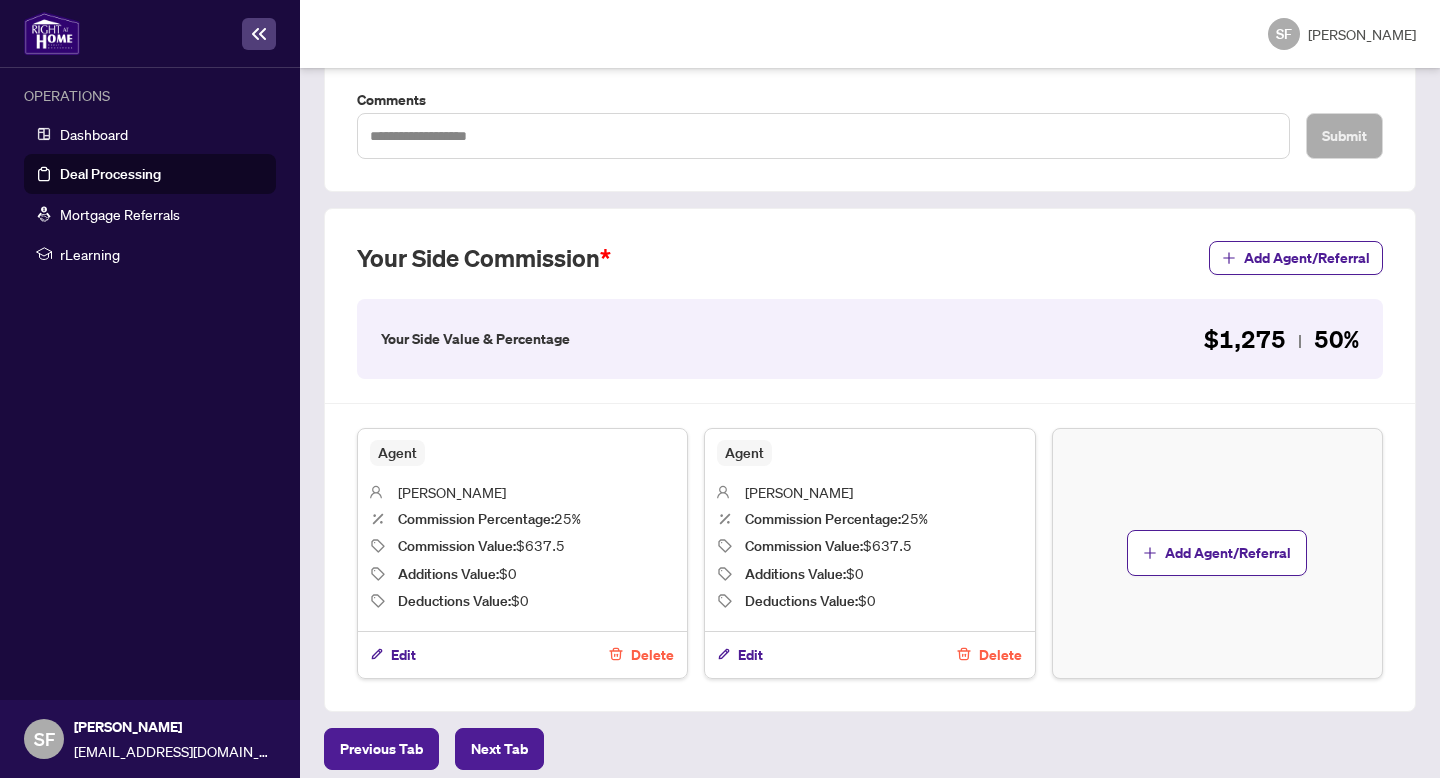 scroll, scrollTop: 526, scrollLeft: 0, axis: vertical 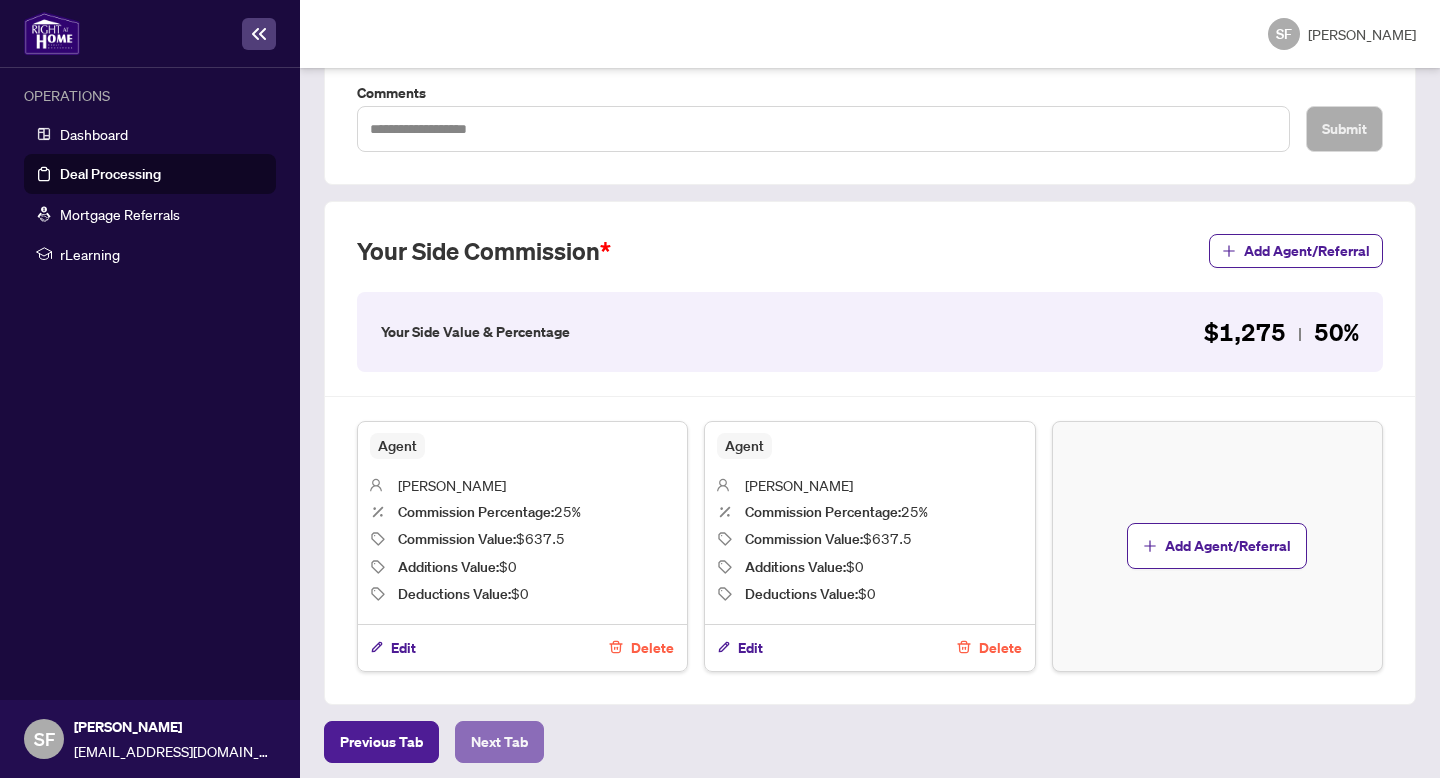 click on "Next Tab" at bounding box center [499, 742] 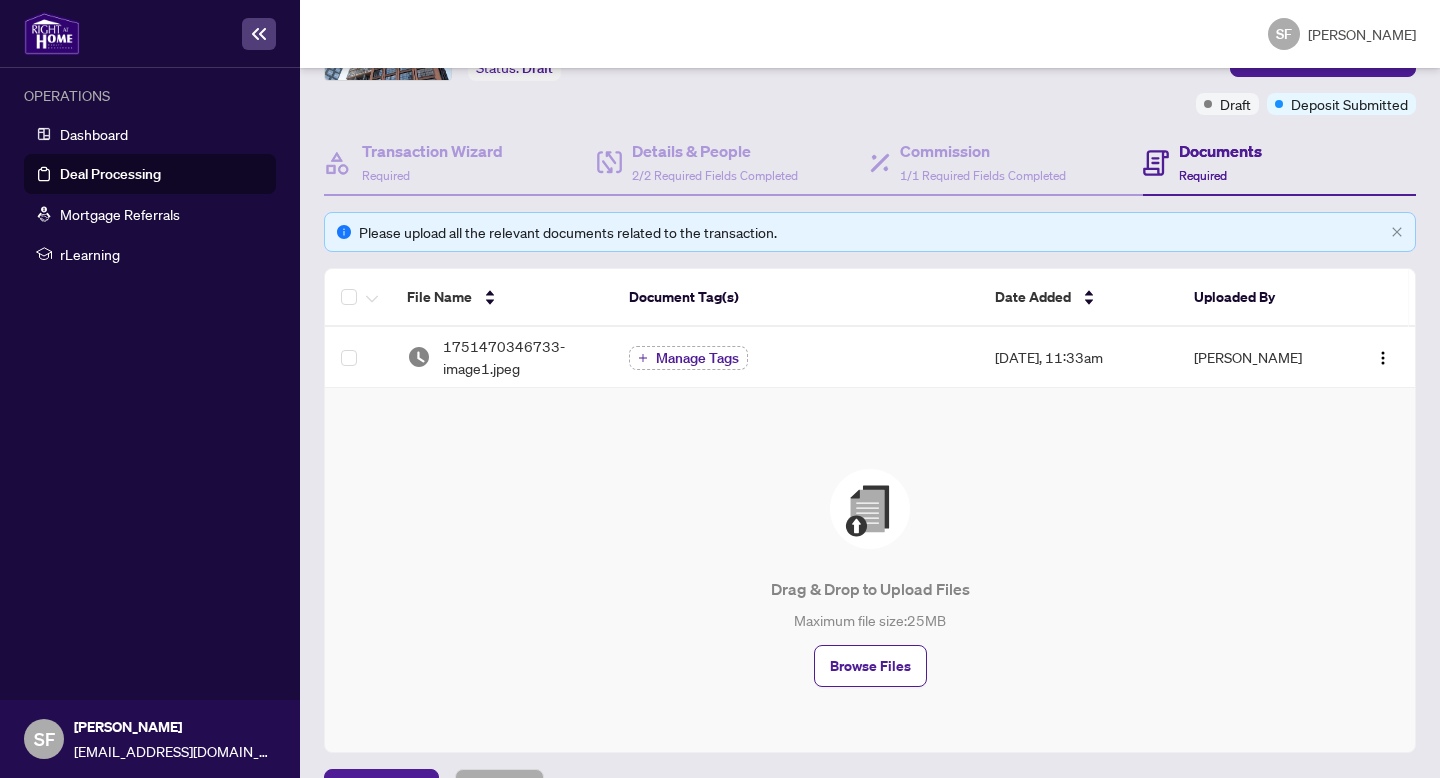 scroll, scrollTop: 171, scrollLeft: 0, axis: vertical 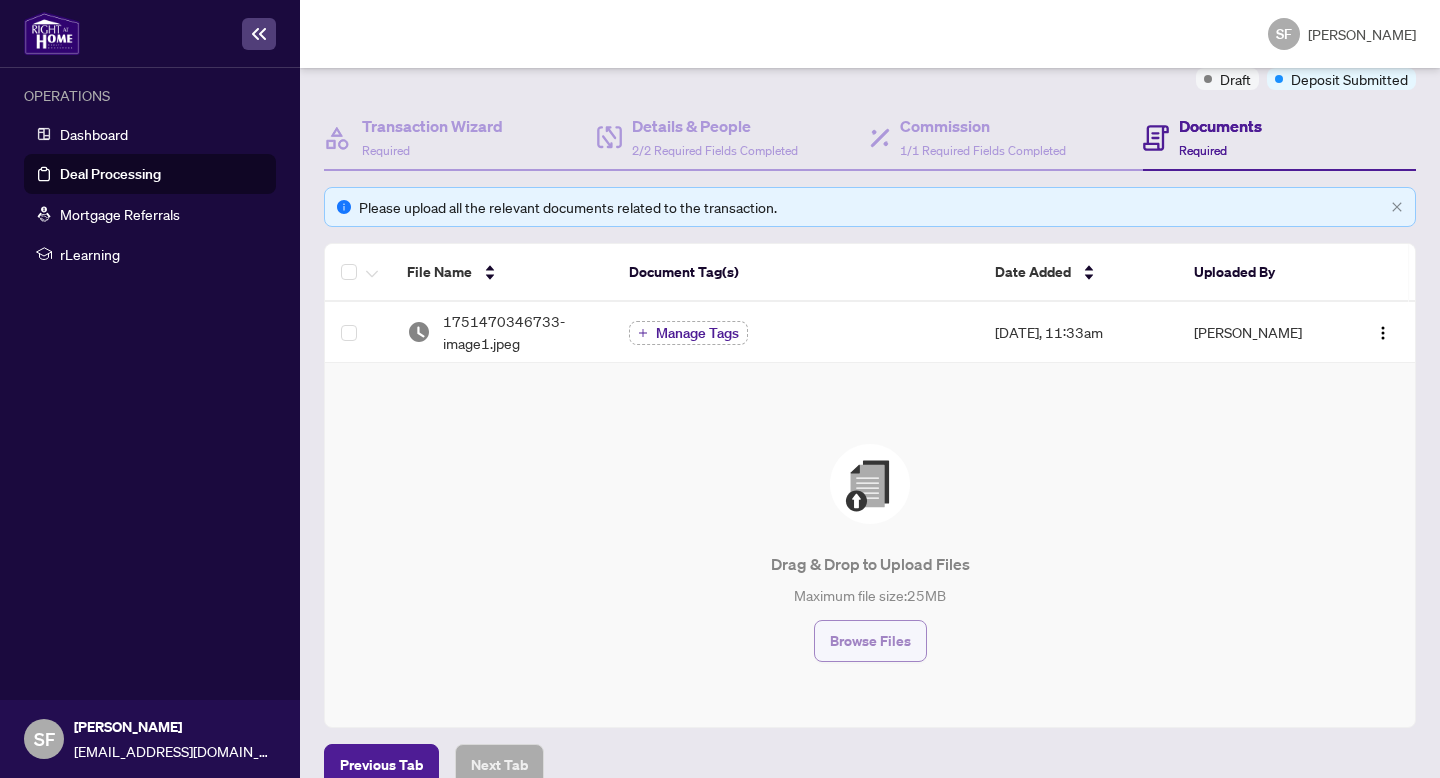 click on "Browse Files" at bounding box center [870, 641] 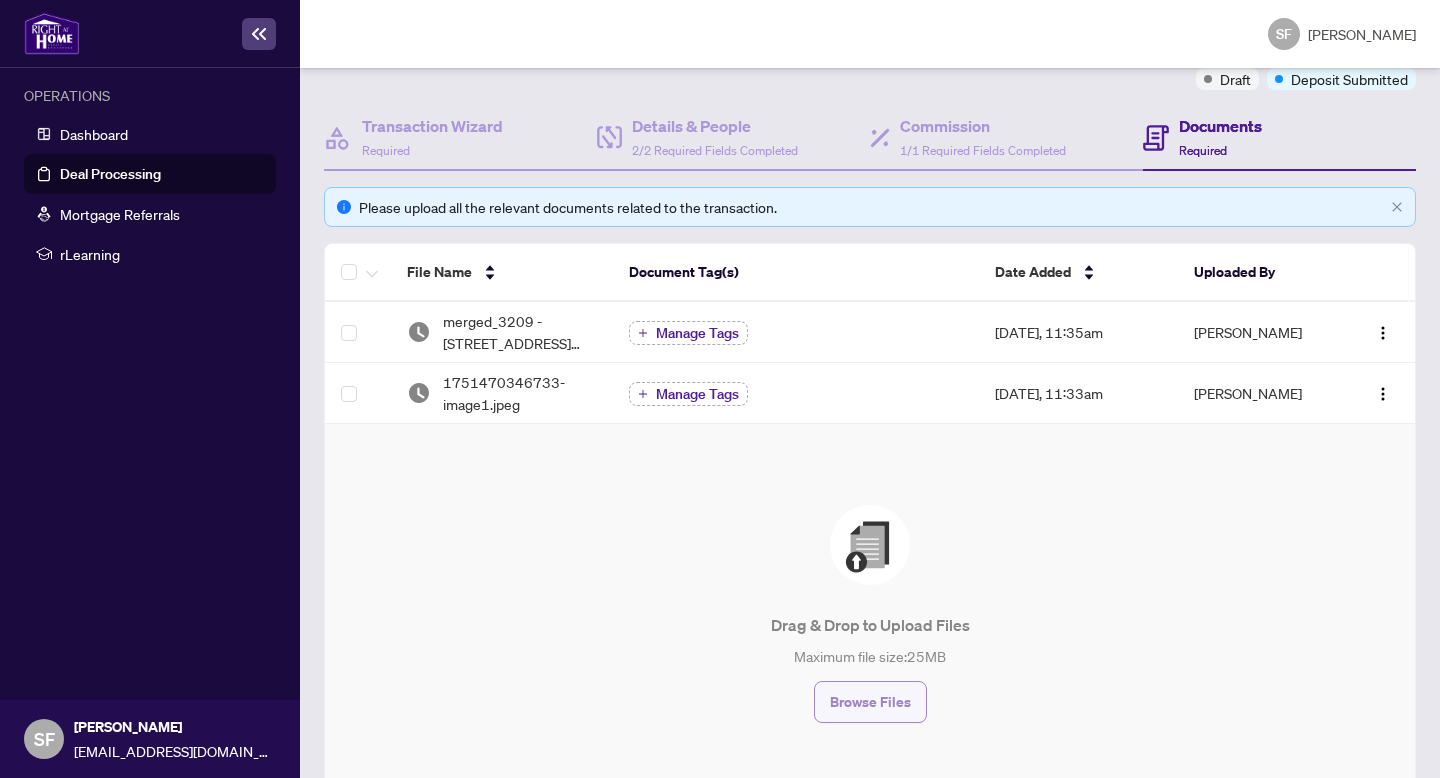 click on "Browse Files" at bounding box center (870, 702) 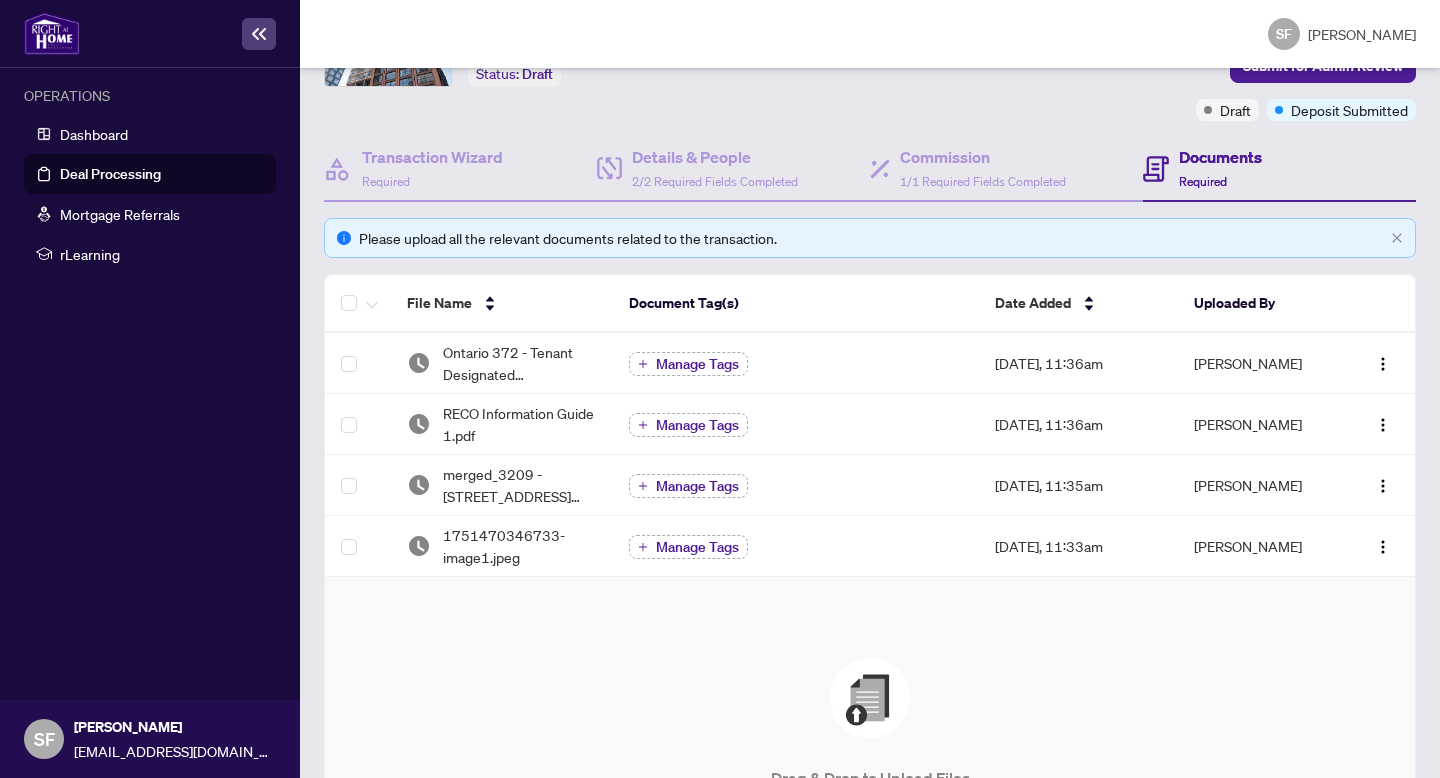 scroll, scrollTop: 0, scrollLeft: 0, axis: both 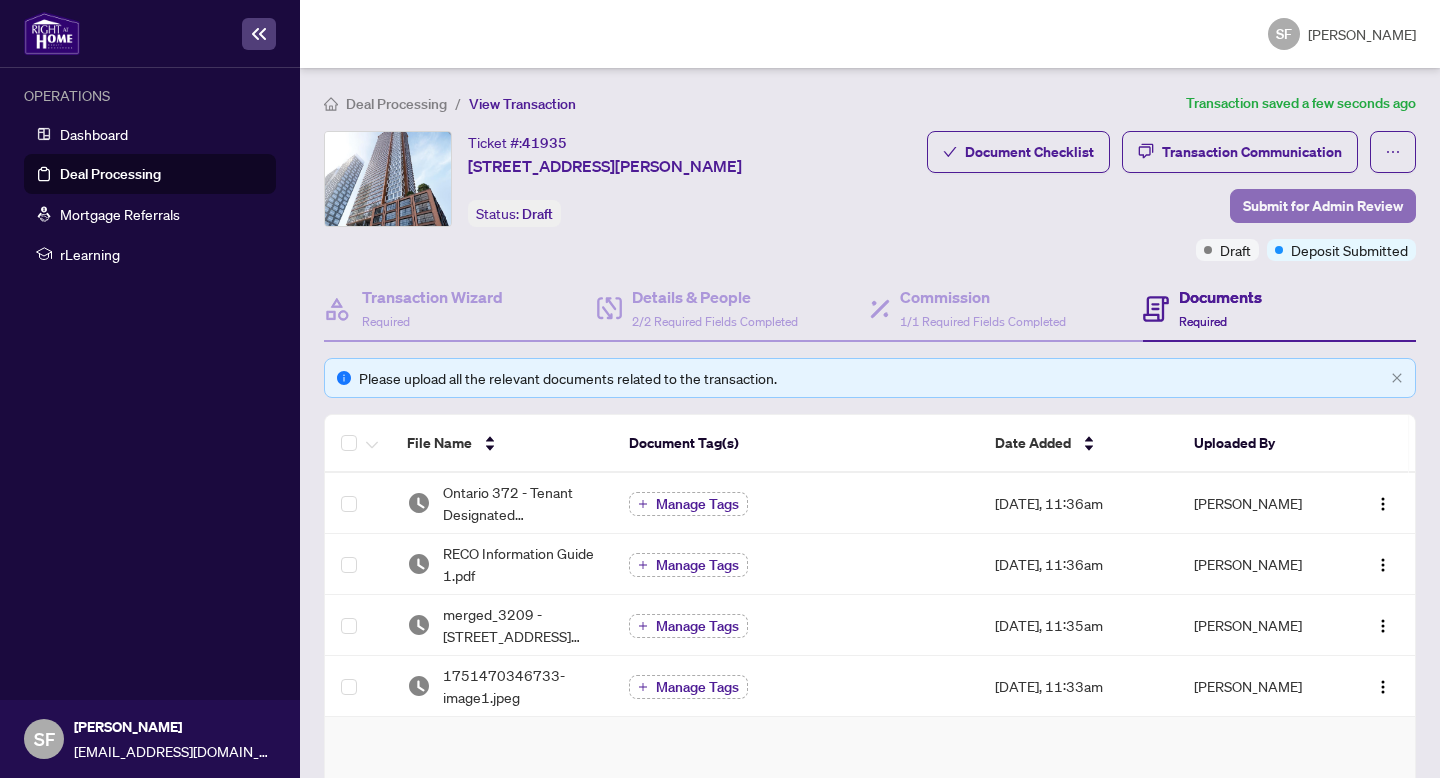 click on "Submit for Admin Review" at bounding box center [1323, 206] 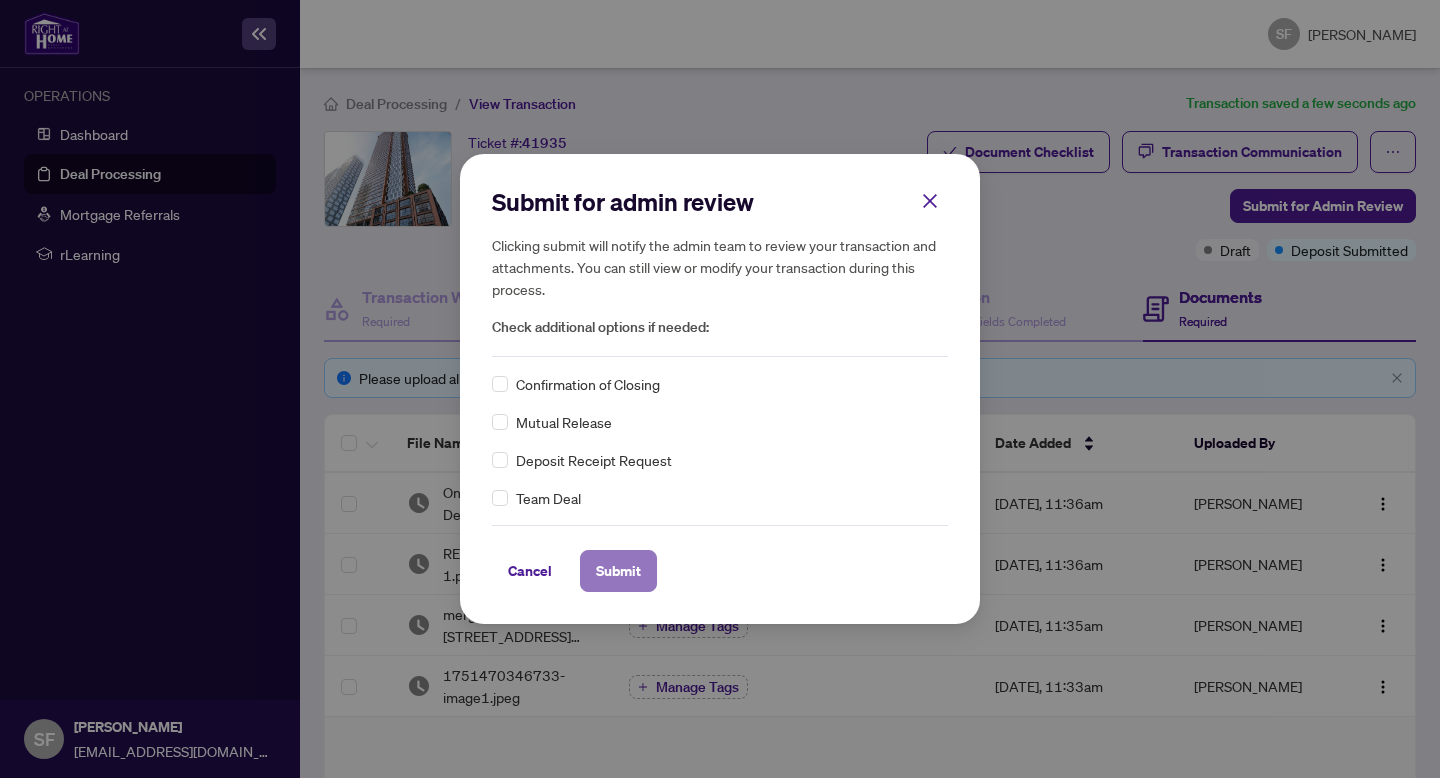 click on "Submit" at bounding box center (618, 571) 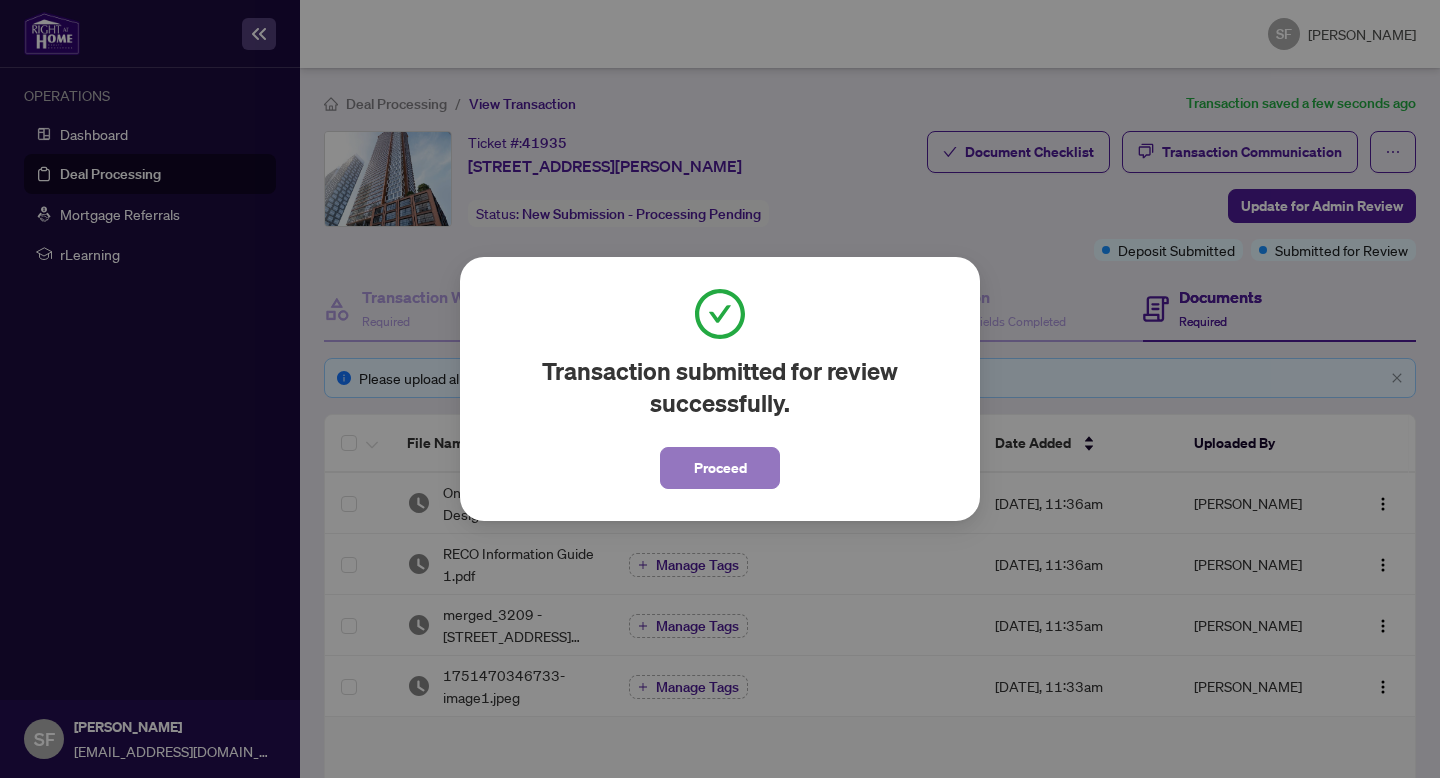 click on "Proceed" at bounding box center (720, 468) 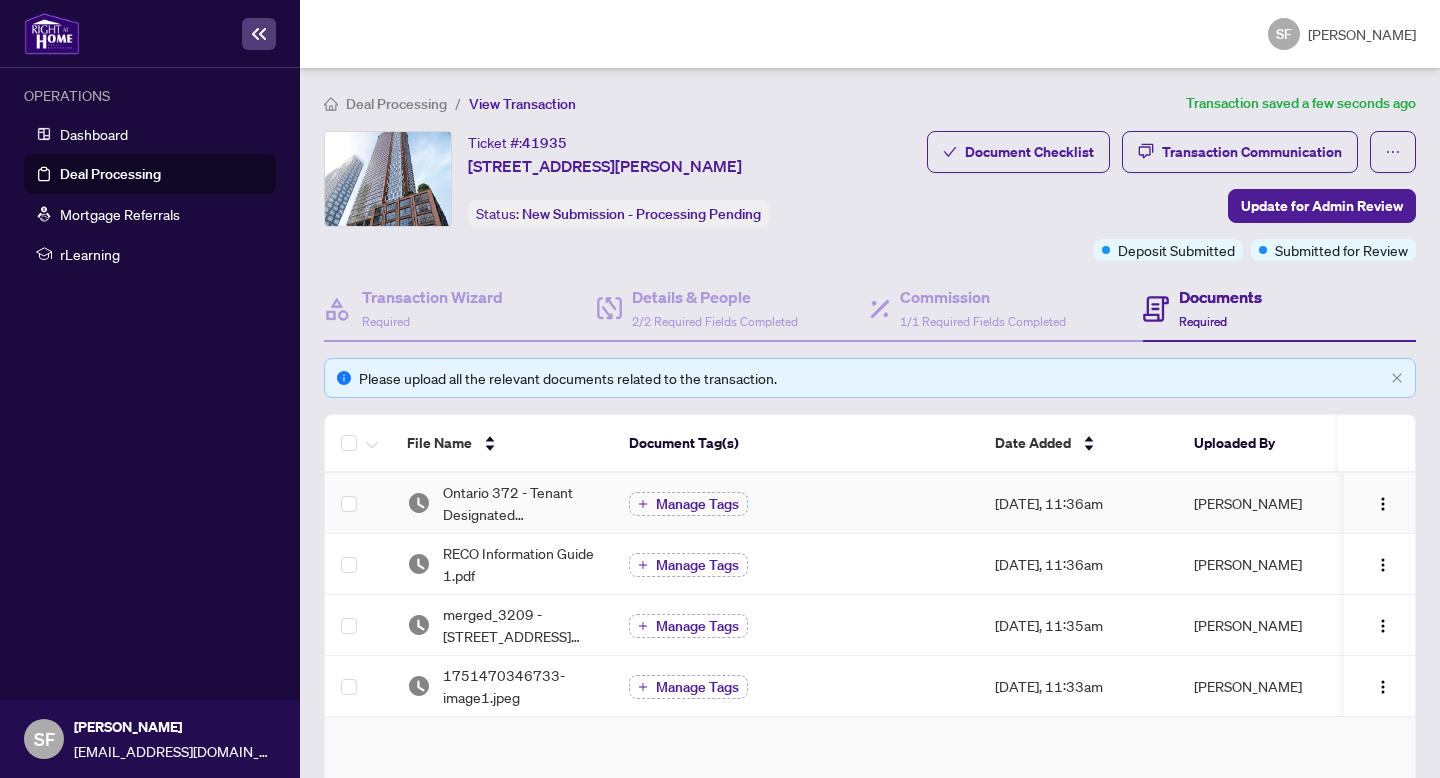 scroll, scrollTop: 384, scrollLeft: 0, axis: vertical 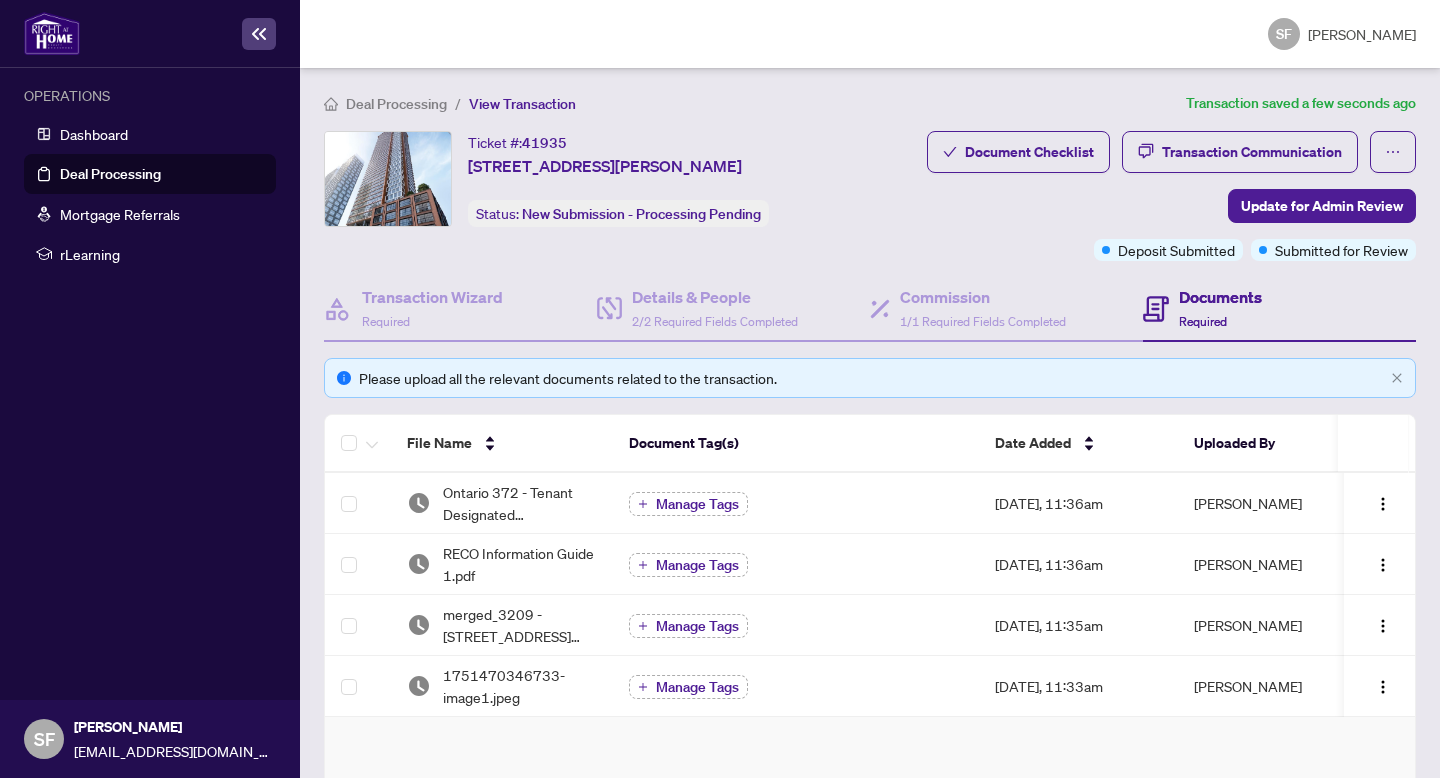 click on "Deal Processing" at bounding box center (110, 174) 